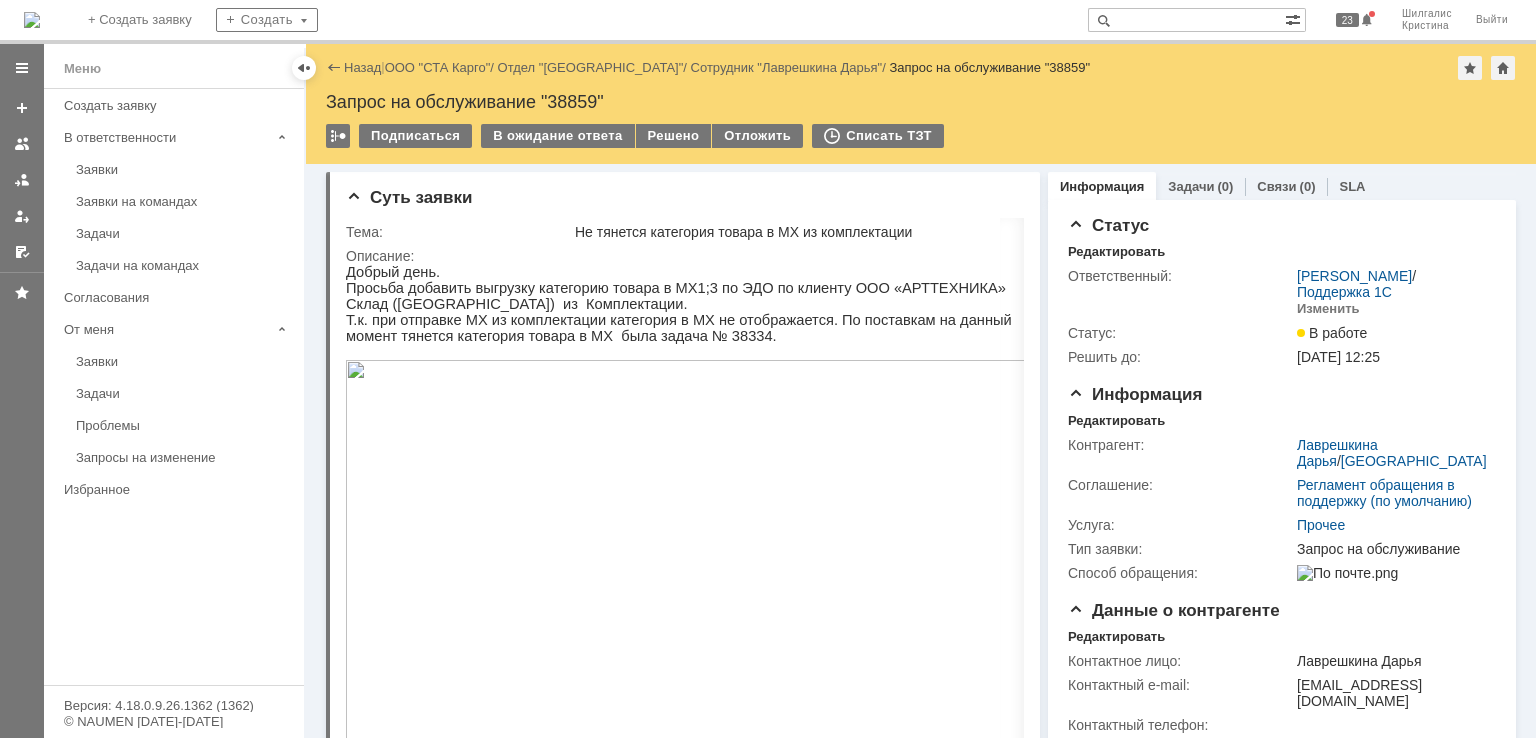 scroll, scrollTop: 0, scrollLeft: 0, axis: both 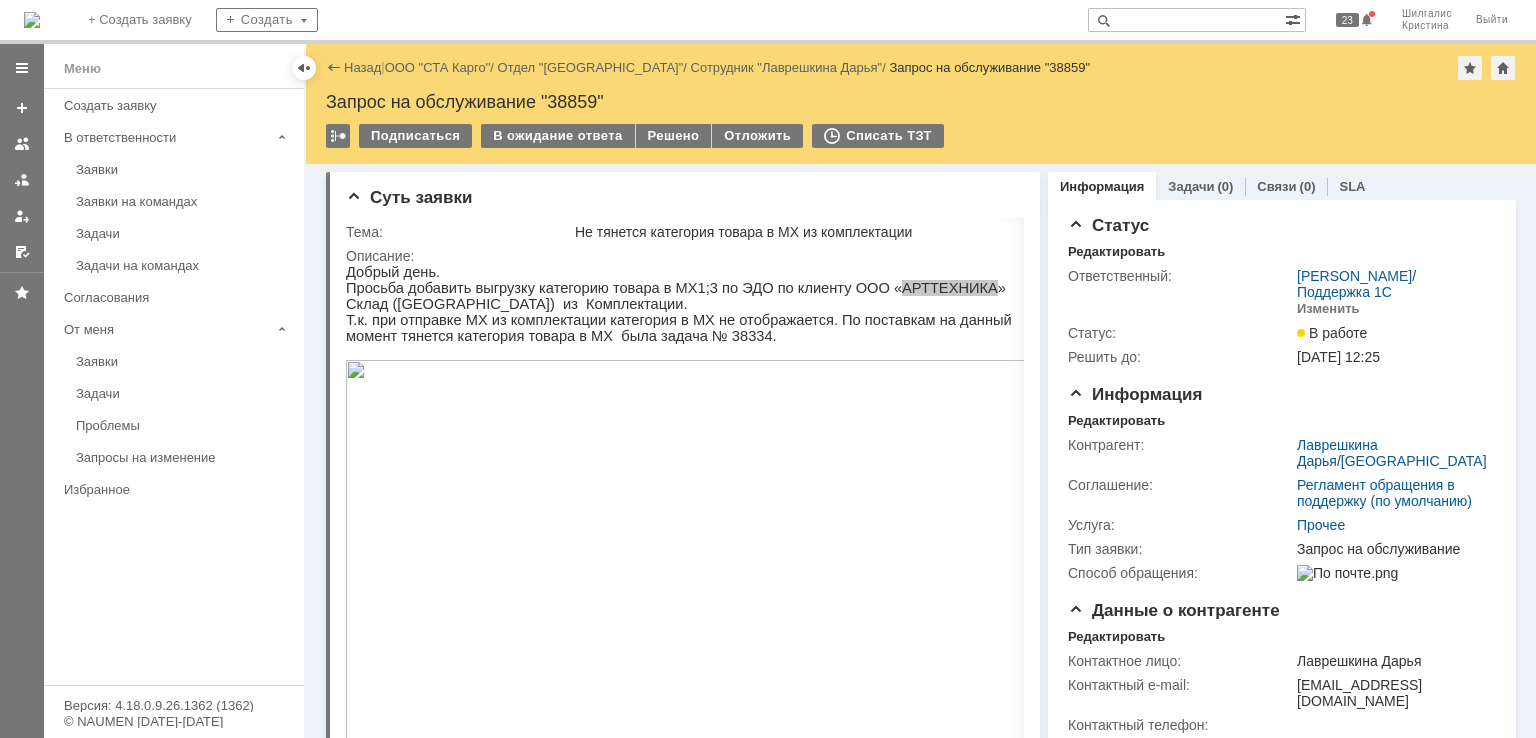 click on "Запрос на обслуживание "38859"" at bounding box center (921, 102) 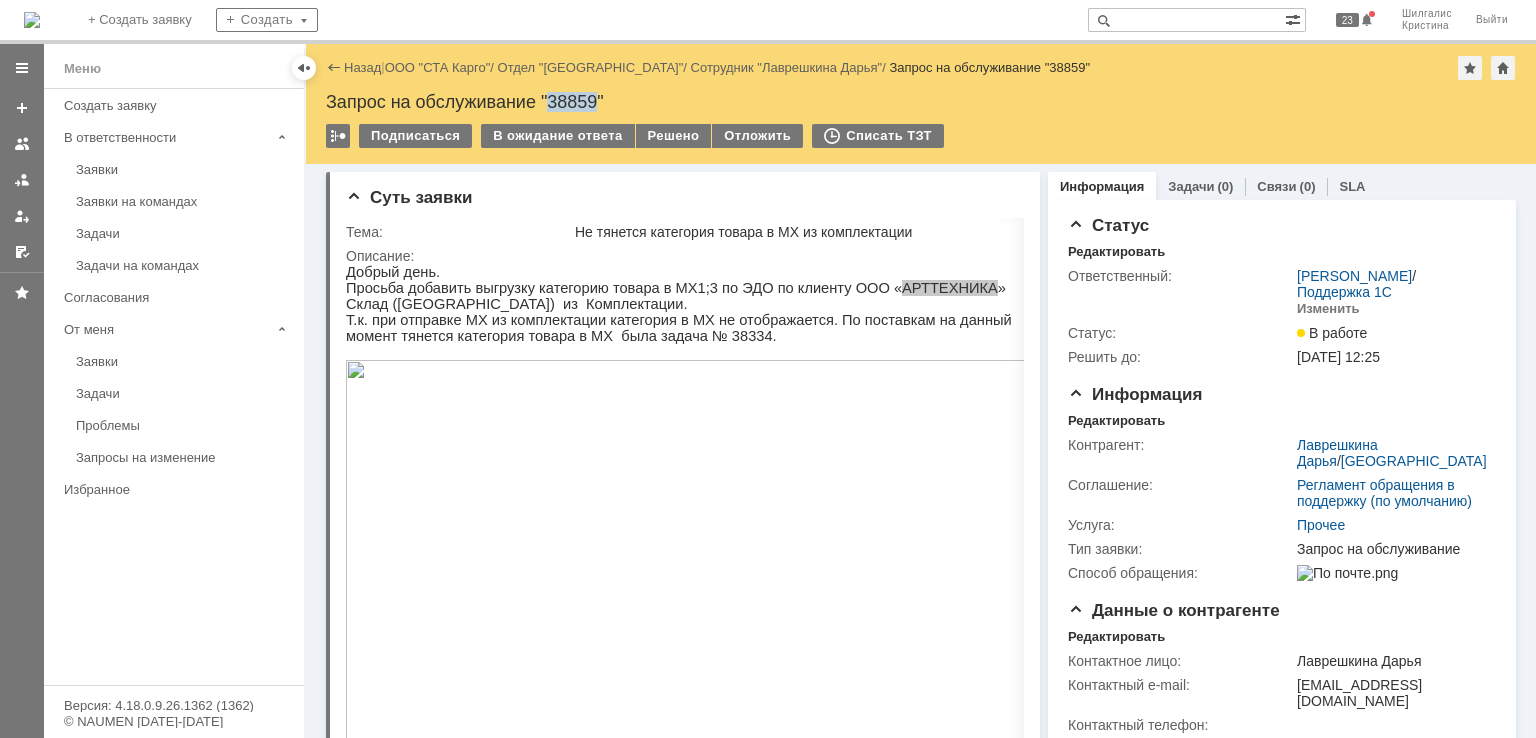 click on "Запрос на обслуживание "38859"" at bounding box center [921, 102] 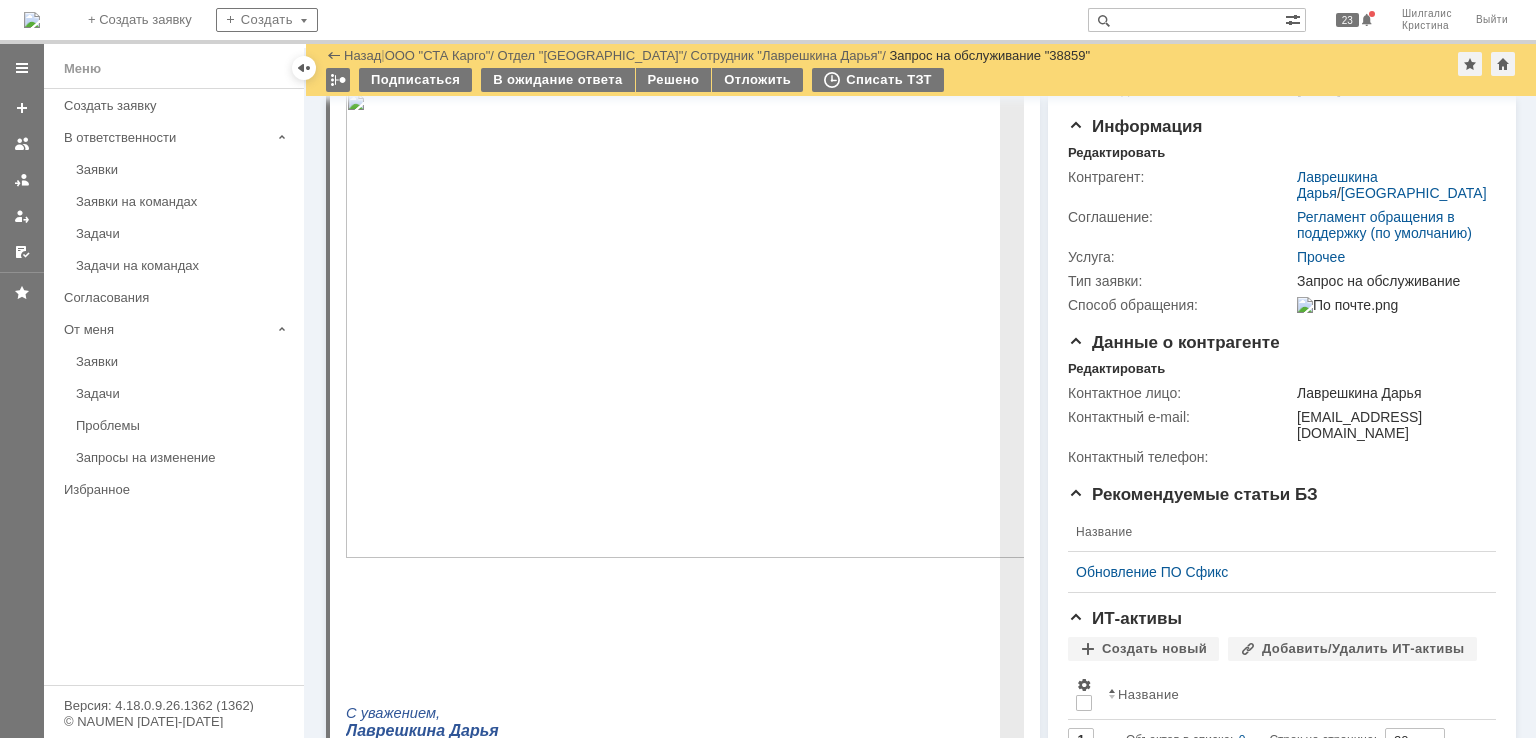 scroll, scrollTop: 0, scrollLeft: 0, axis: both 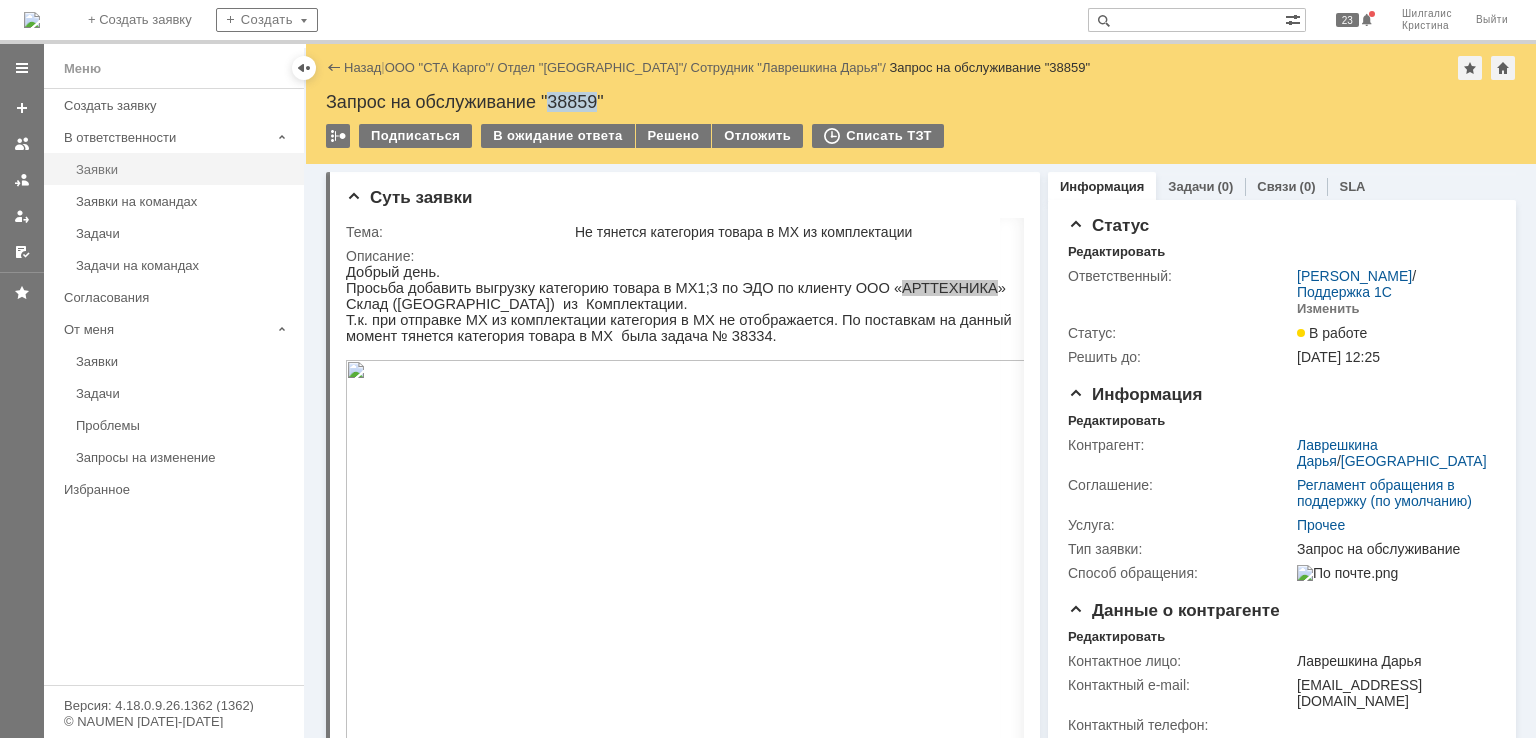 click on "Заявки" at bounding box center [184, 169] 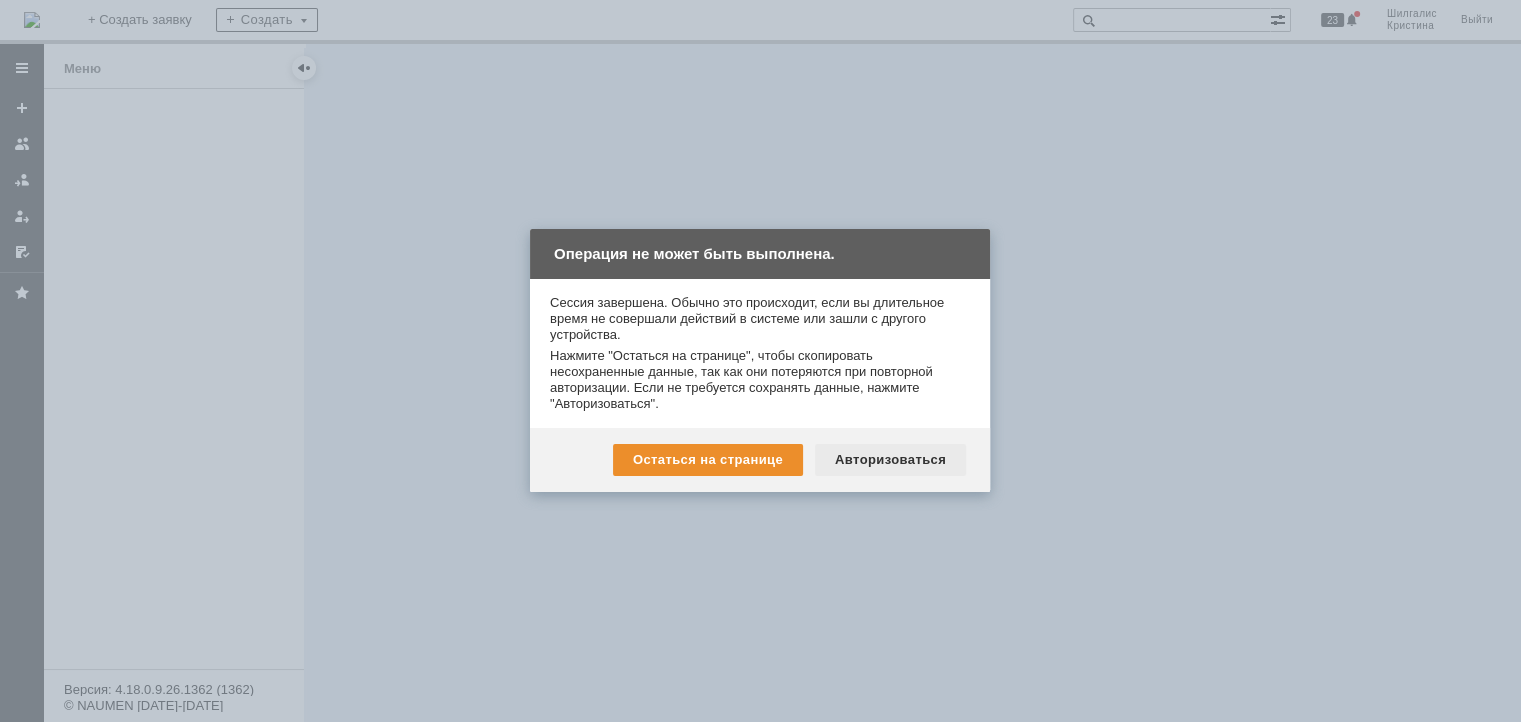 click on "Авторизоваться" at bounding box center [890, 460] 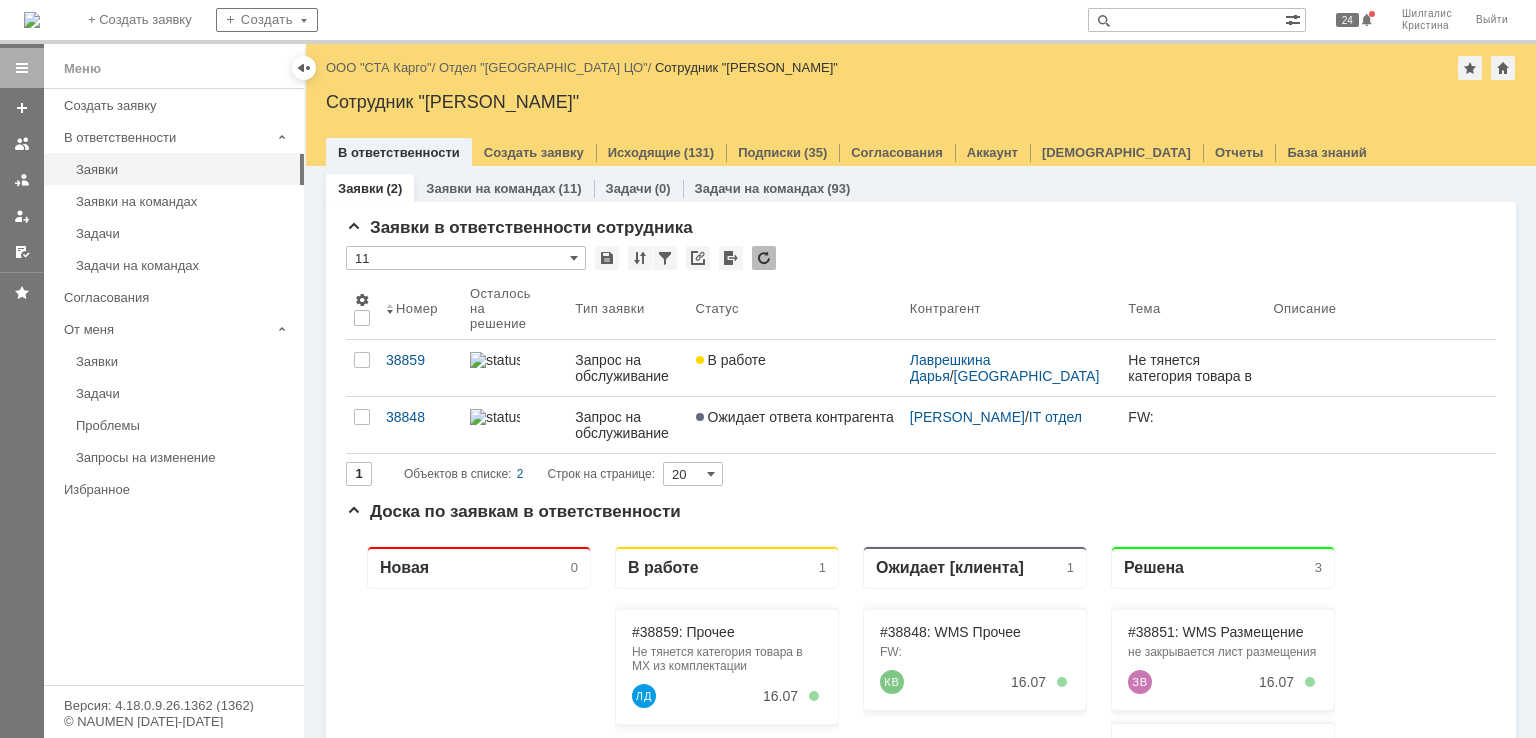 scroll, scrollTop: 0, scrollLeft: 0, axis: both 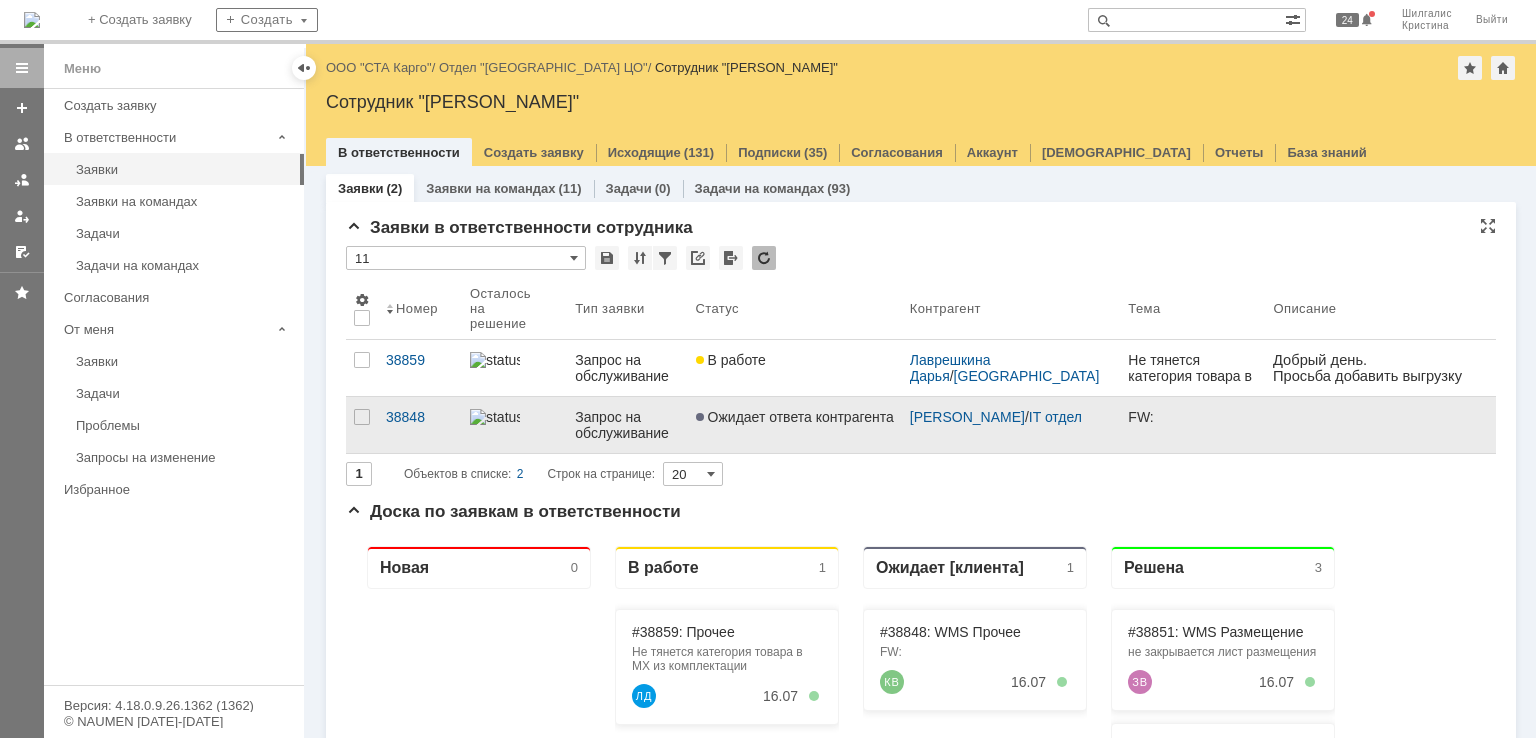click on "Ожидает ответа контрагента" at bounding box center (795, 417) 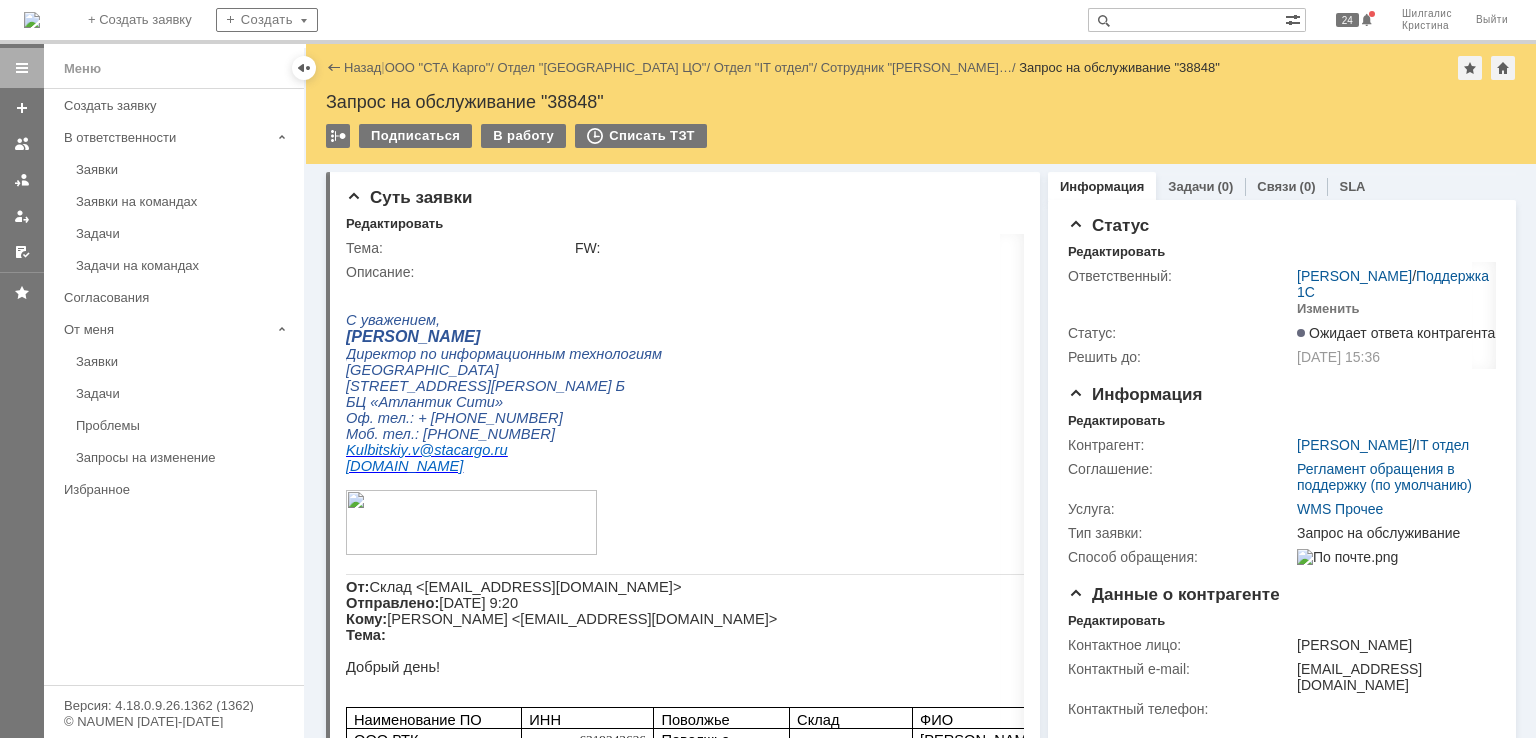scroll, scrollTop: 0, scrollLeft: 0, axis: both 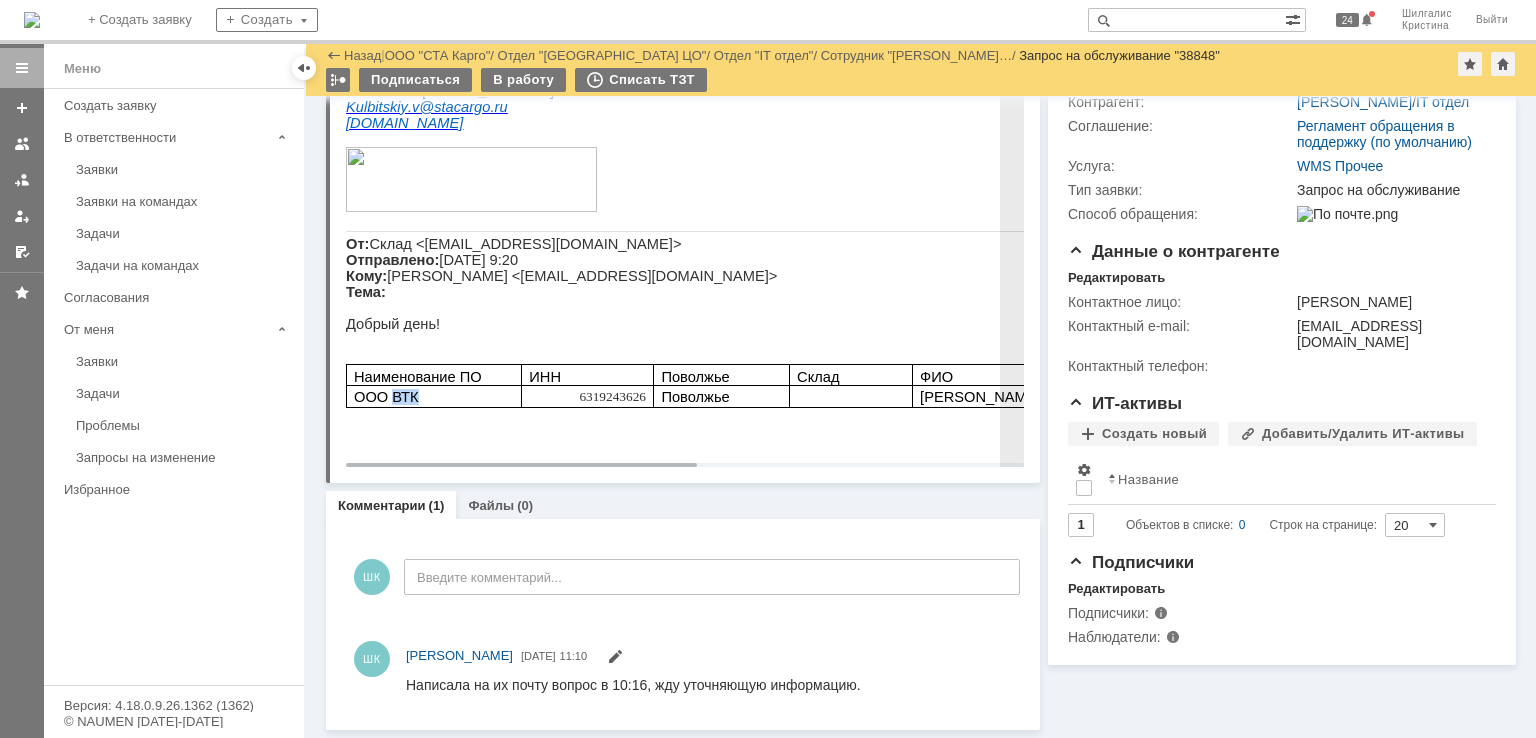 drag, startPoint x: 414, startPoint y: 430, endPoint x: 385, endPoint y: 430, distance: 29 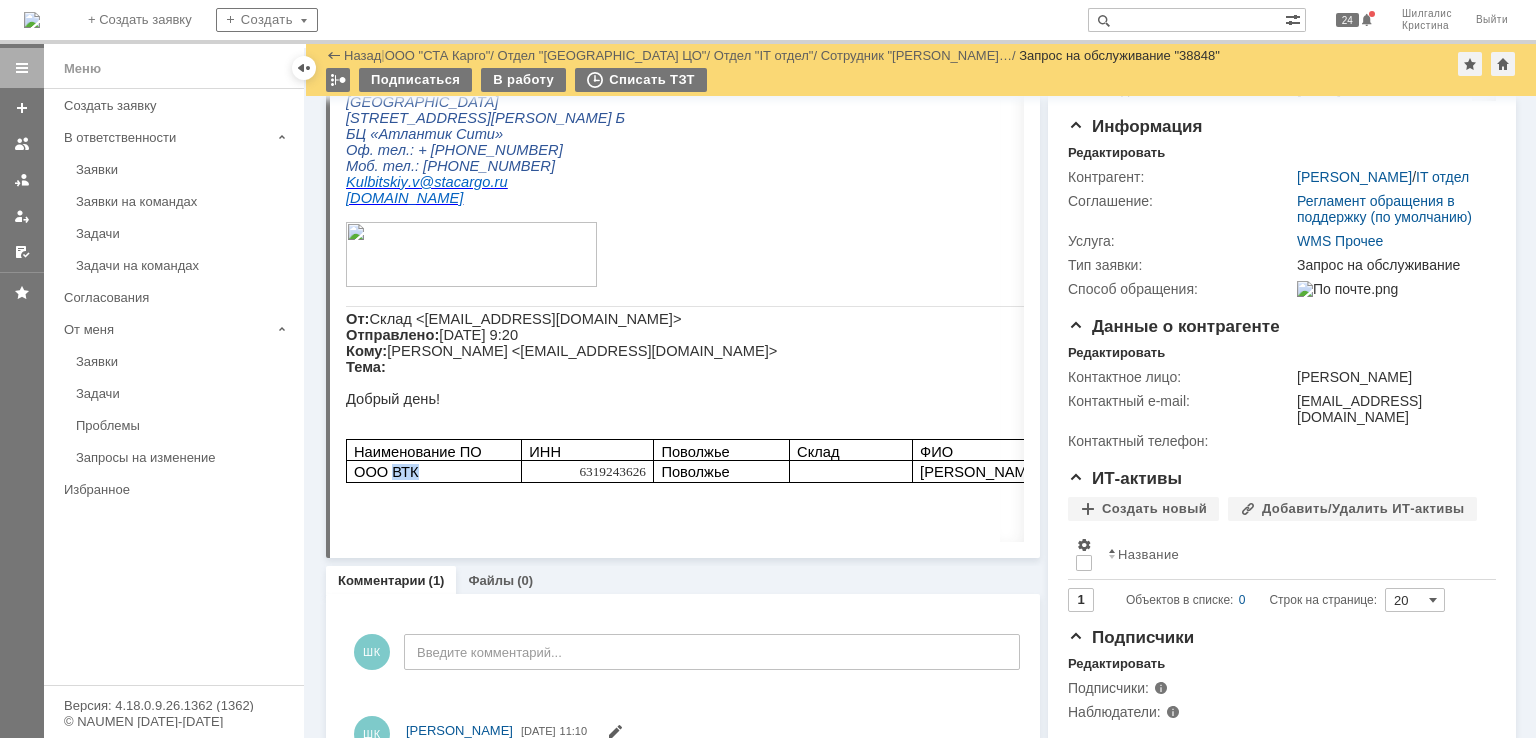 scroll, scrollTop: 75, scrollLeft: 0, axis: vertical 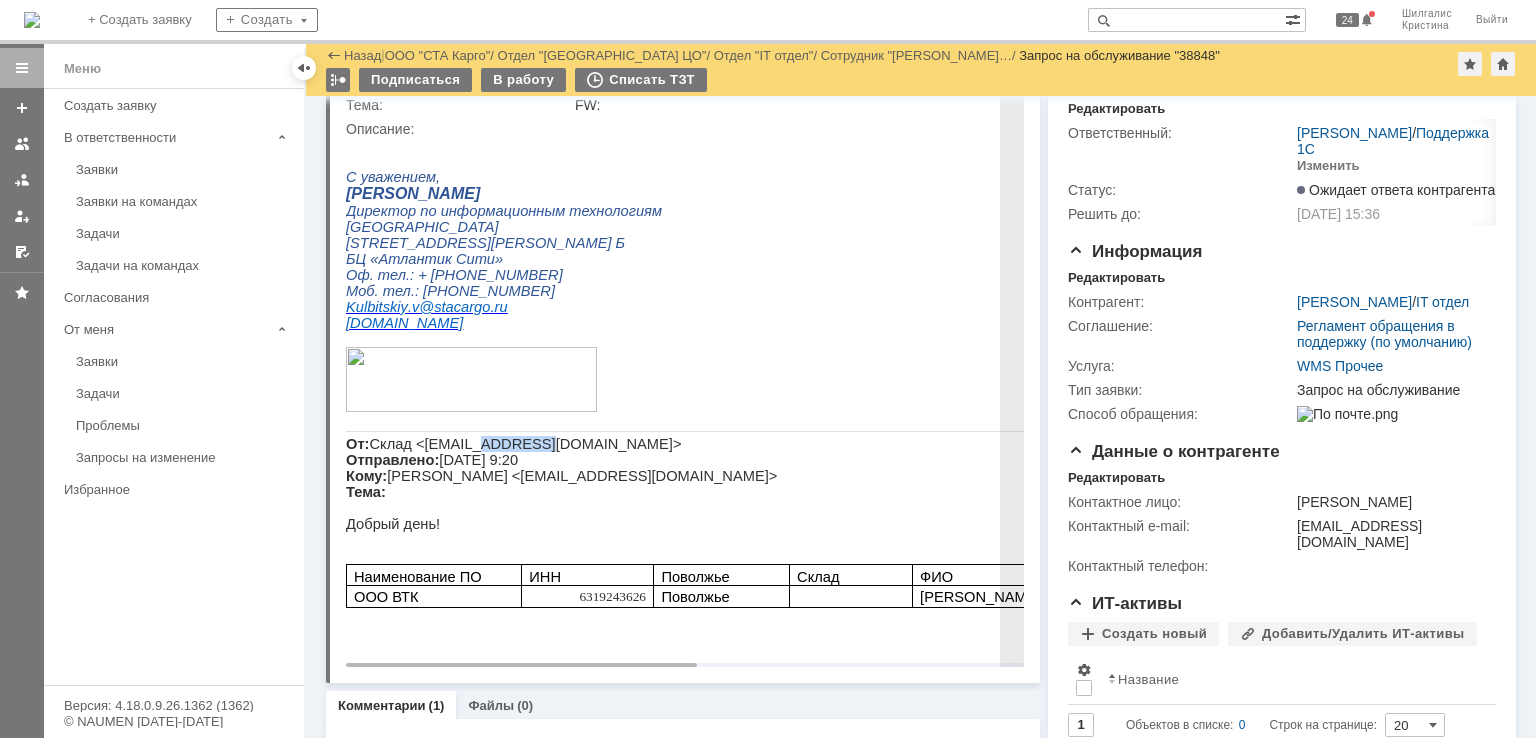 drag, startPoint x: 507, startPoint y: 462, endPoint x: 462, endPoint y: 463, distance: 45.01111 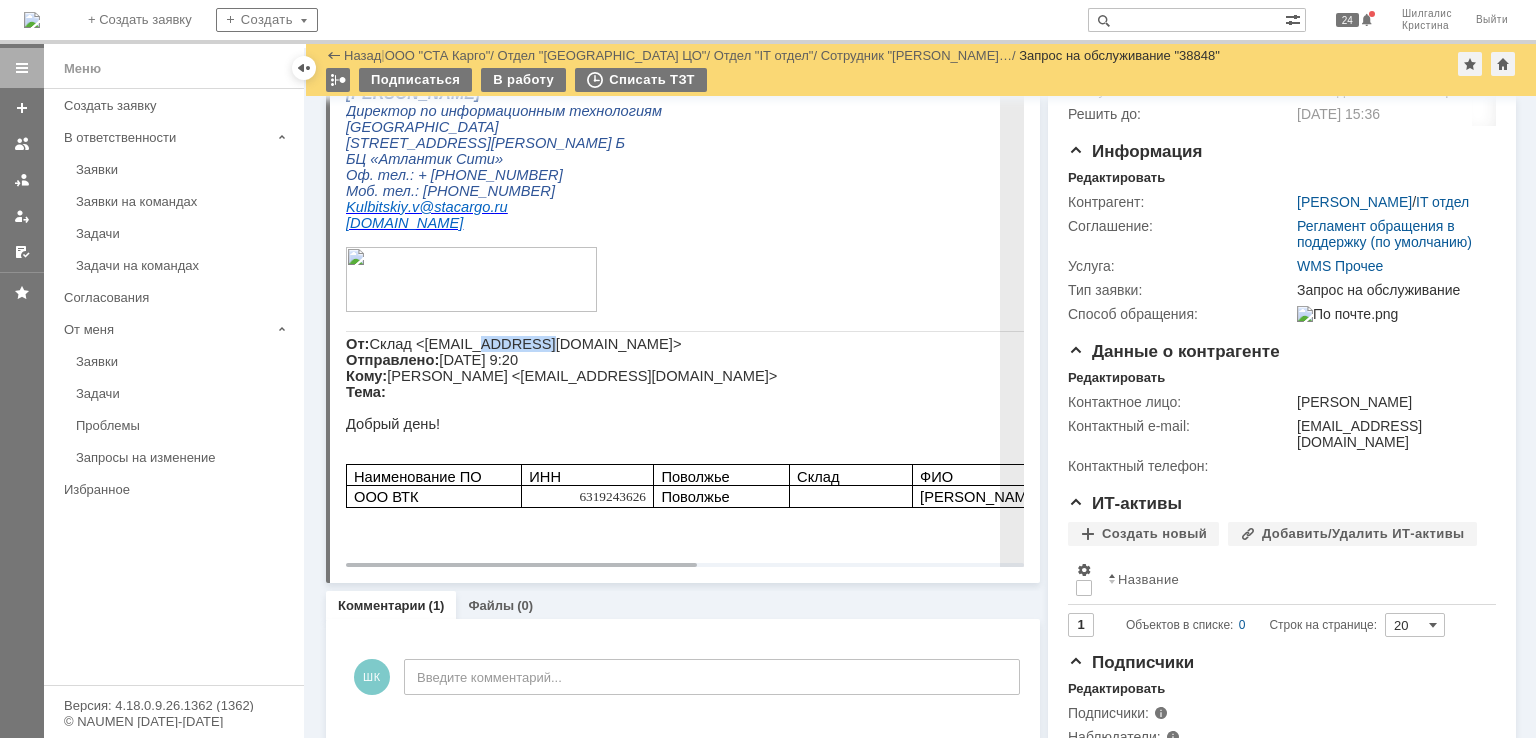 scroll, scrollTop: 275, scrollLeft: 0, axis: vertical 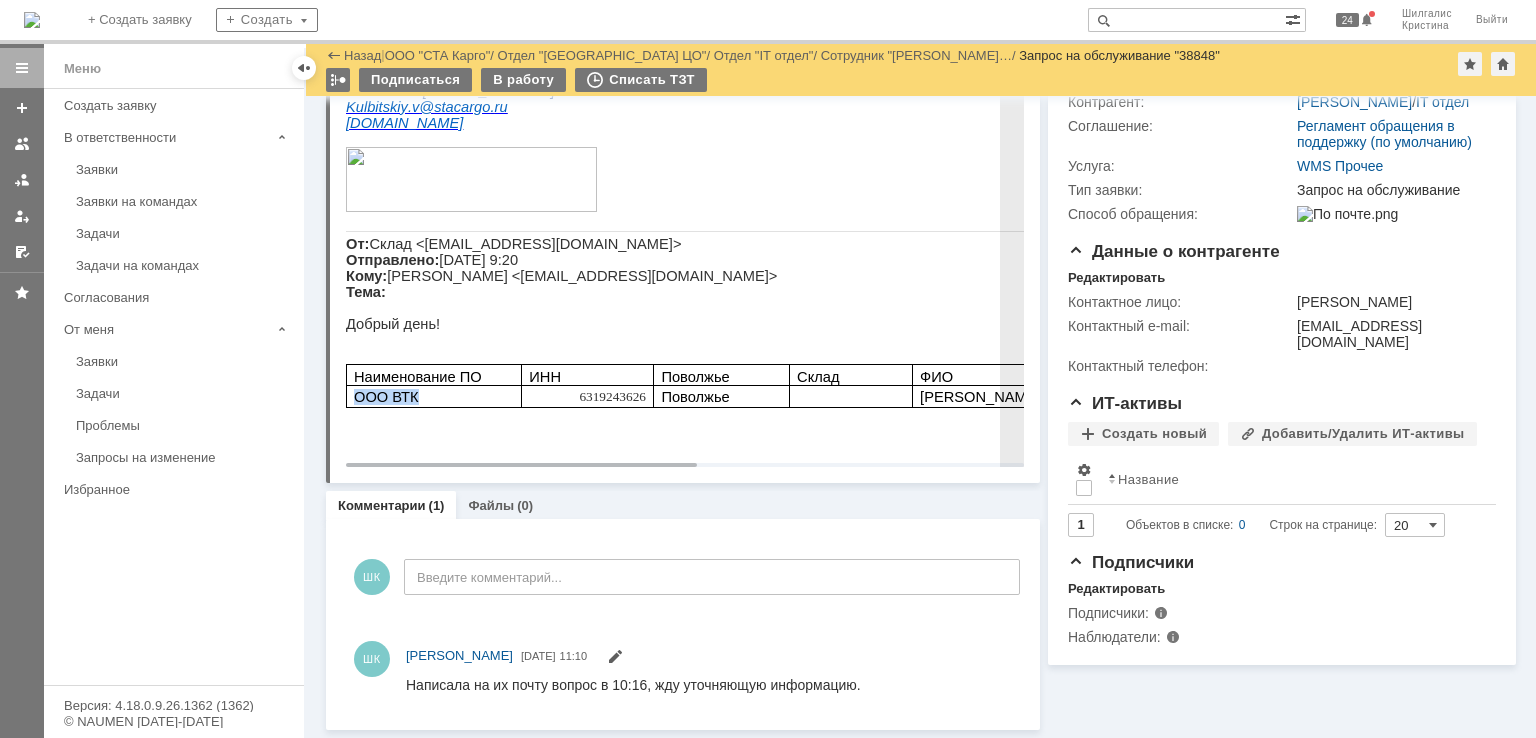 drag, startPoint x: 420, startPoint y: 427, endPoint x: 356, endPoint y: 427, distance: 64 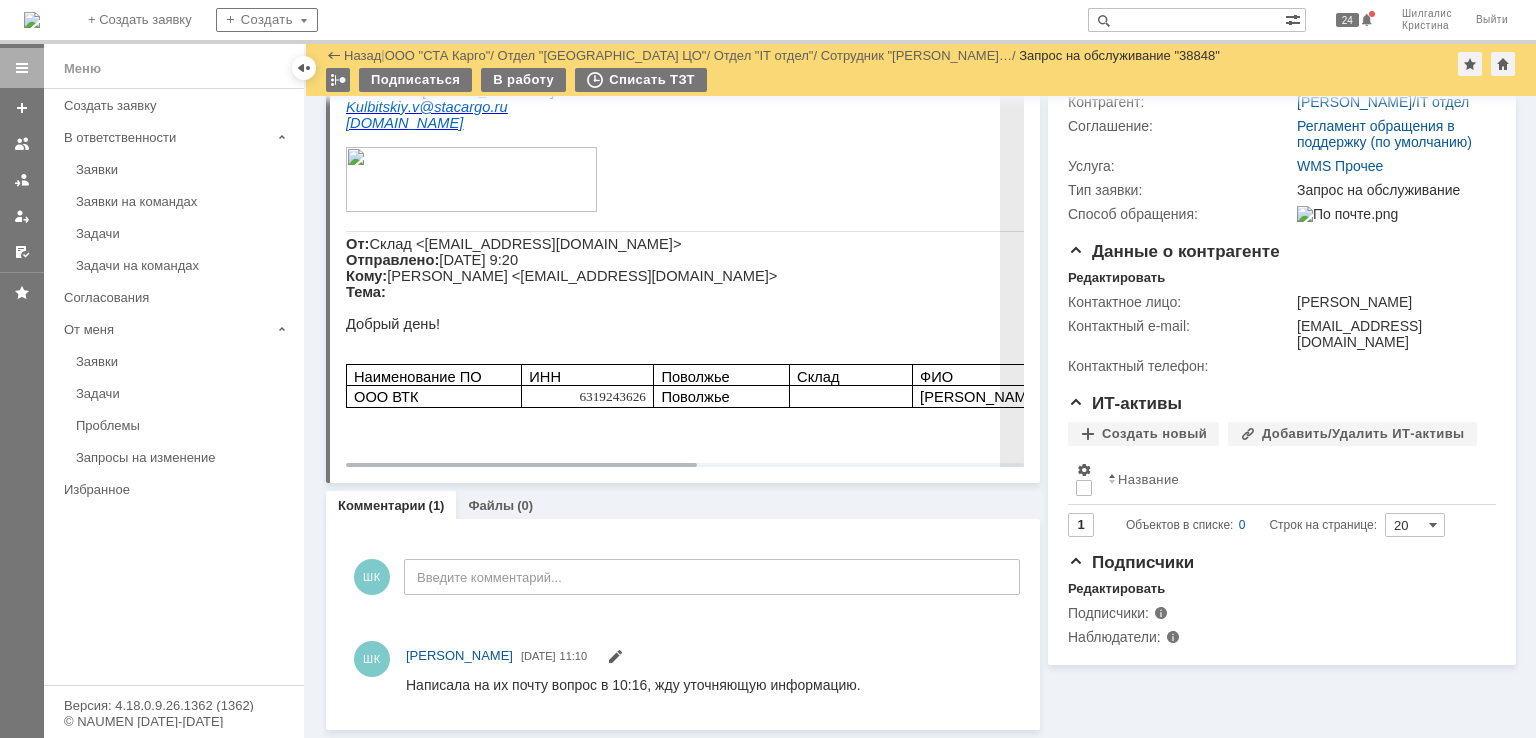 click on "6319243626" at bounding box center [612, 396] 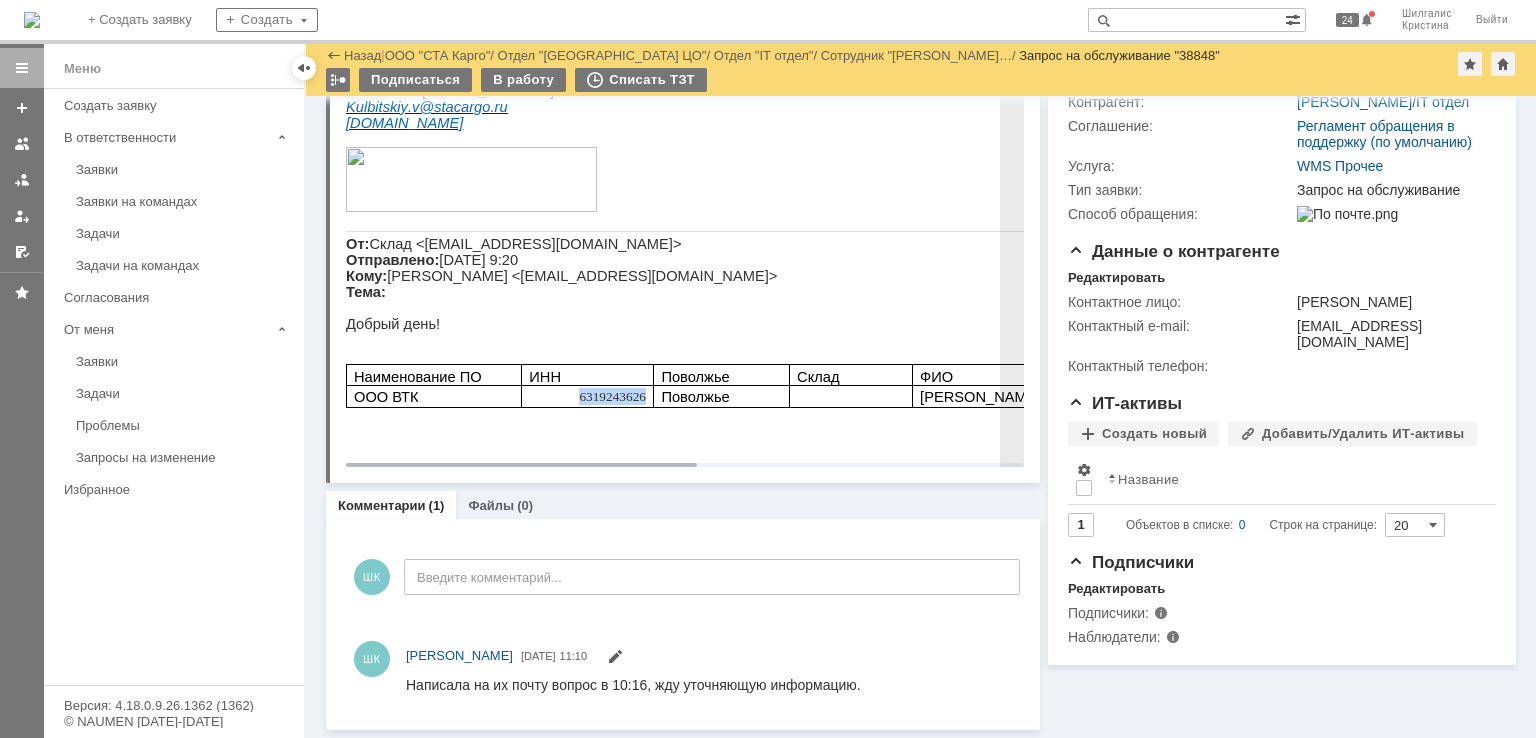 click on "6319243626" at bounding box center (612, 396) 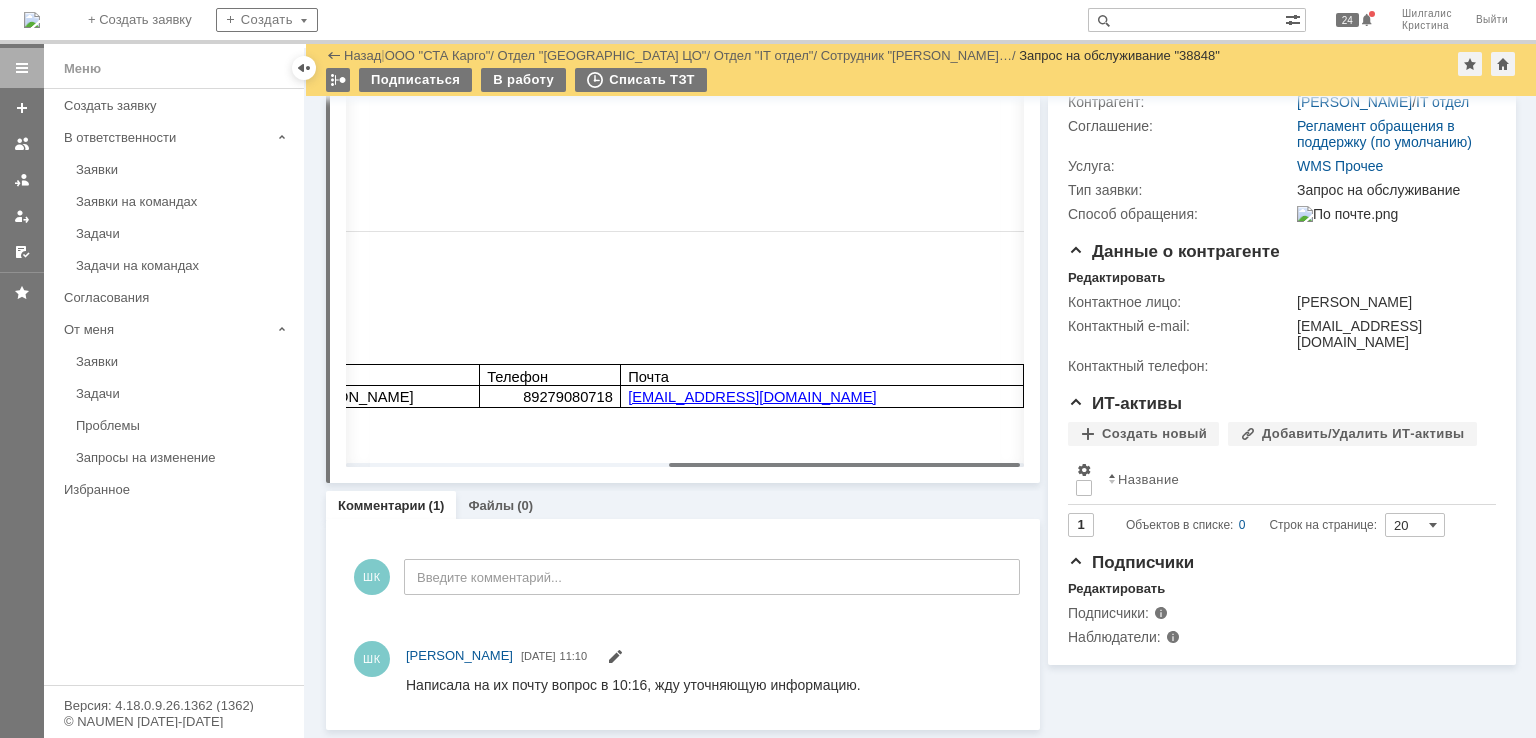 scroll, scrollTop: 0, scrollLeft: 636, axis: horizontal 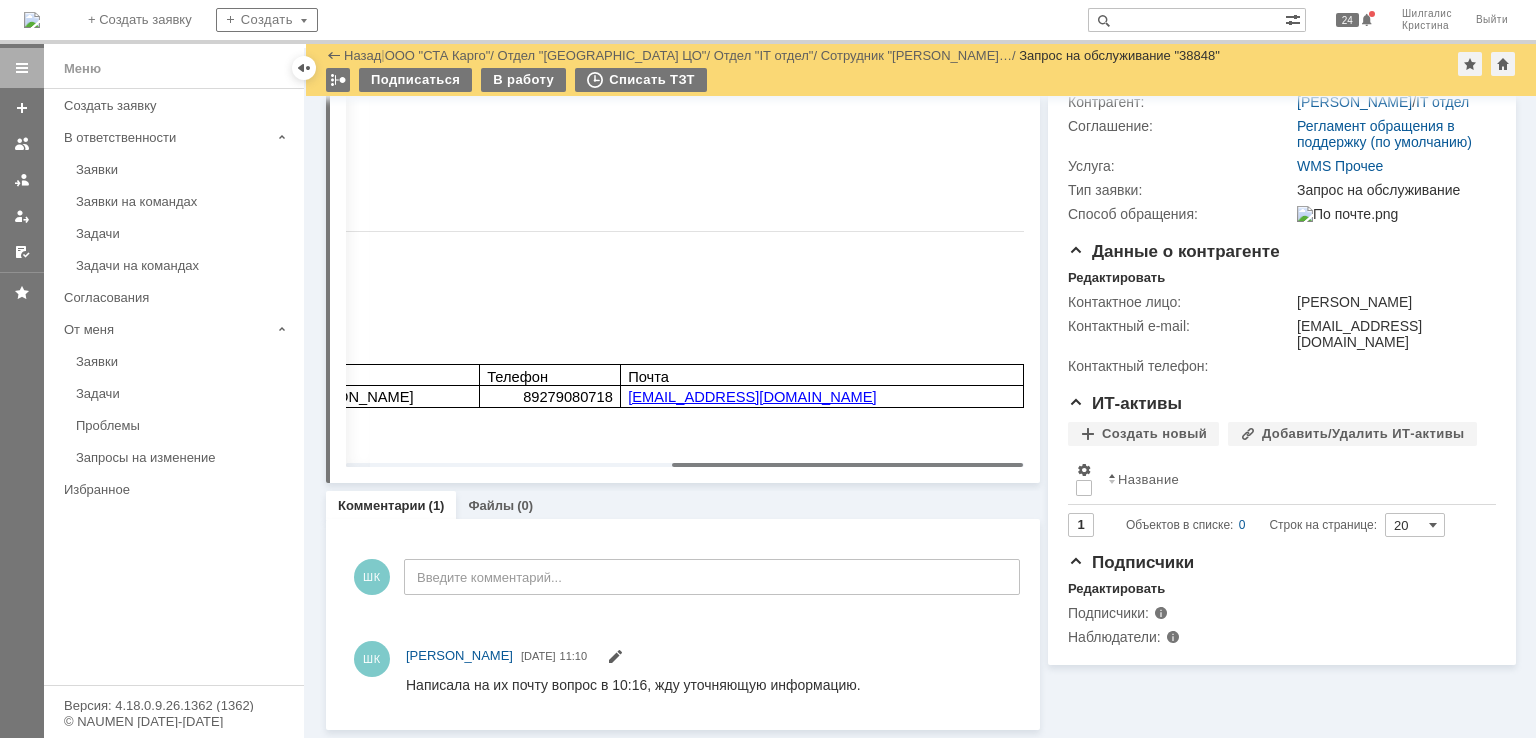 drag, startPoint x: 592, startPoint y: 464, endPoint x: 928, endPoint y: 461, distance: 336.0134 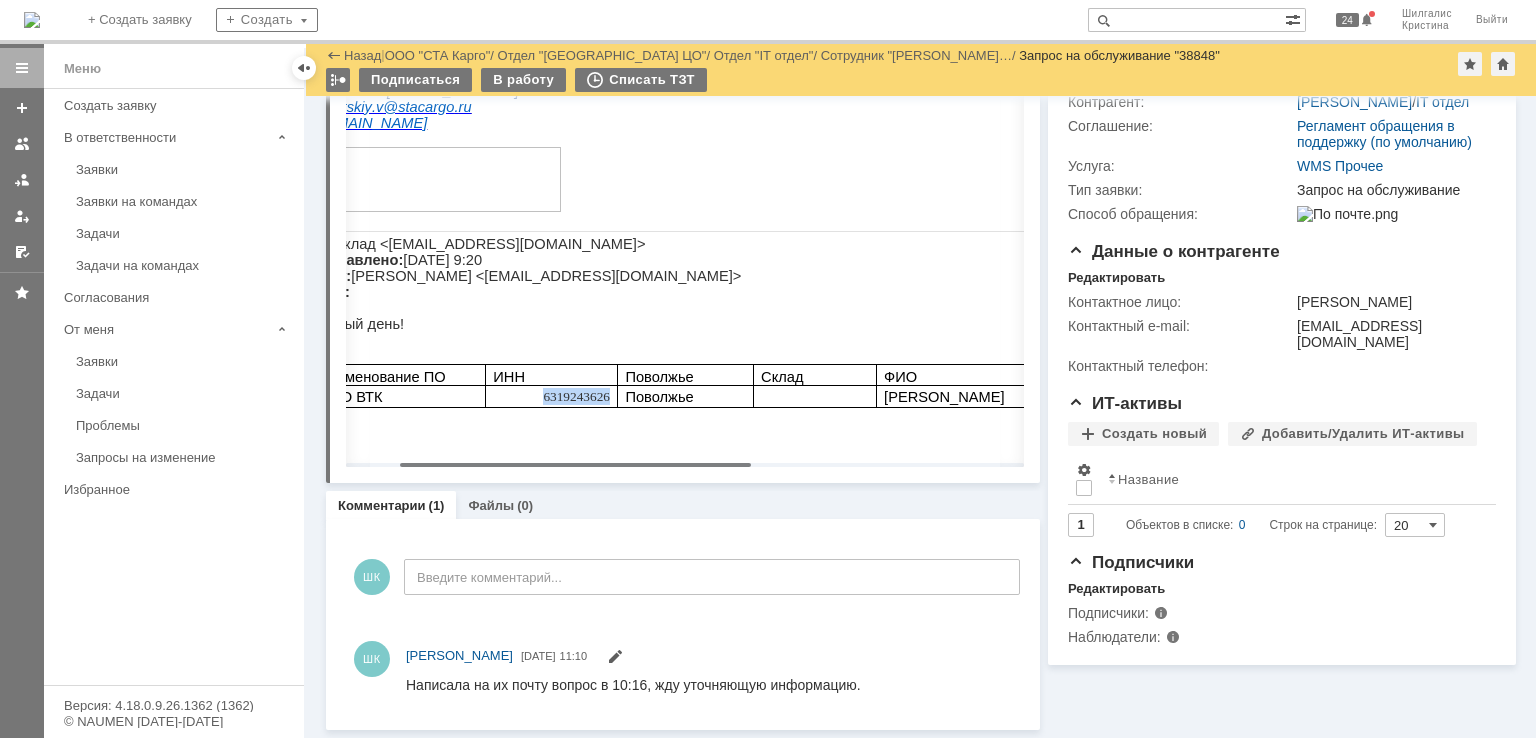 scroll, scrollTop: 0, scrollLeft: 0, axis: both 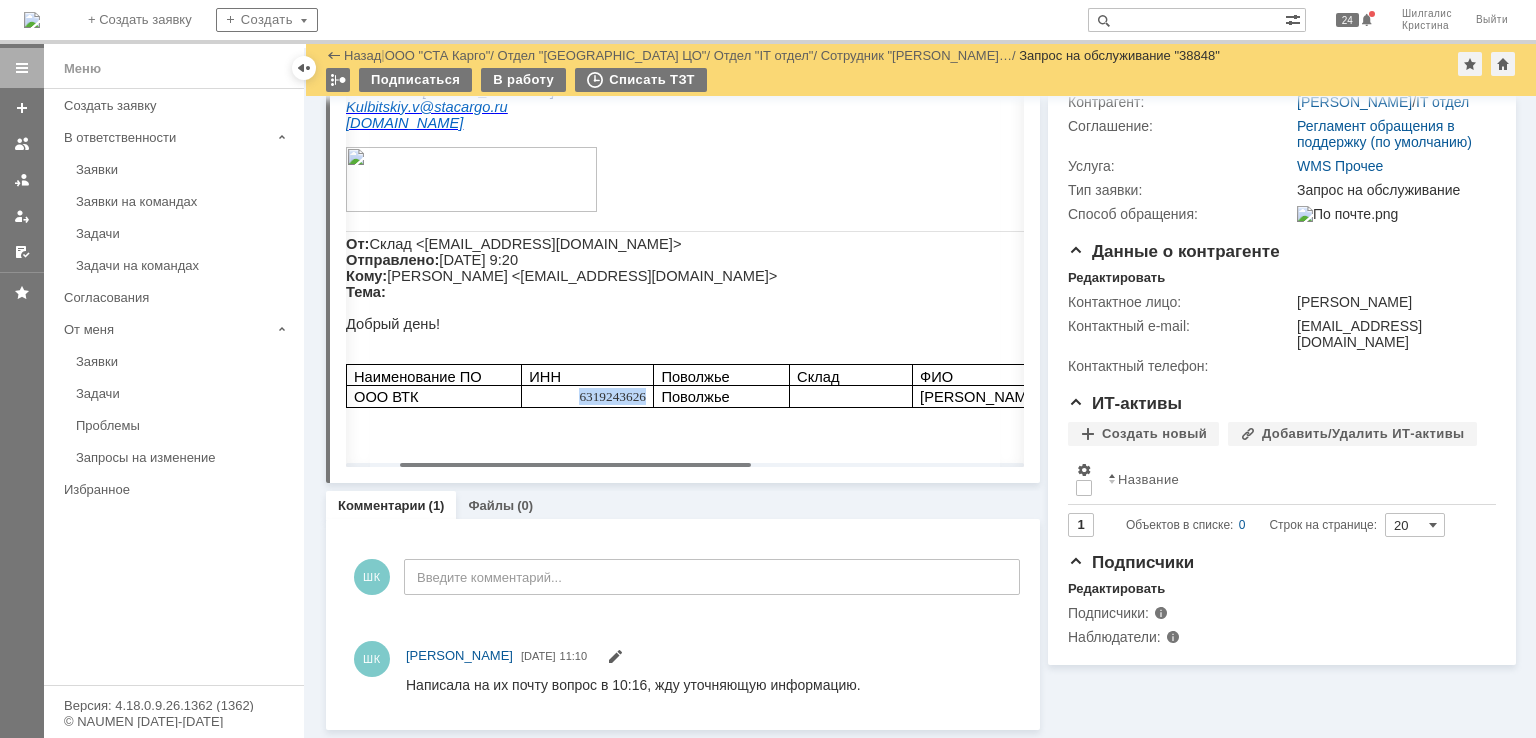 drag, startPoint x: 764, startPoint y: 459, endPoint x: 420, endPoint y: 437, distance: 344.70276 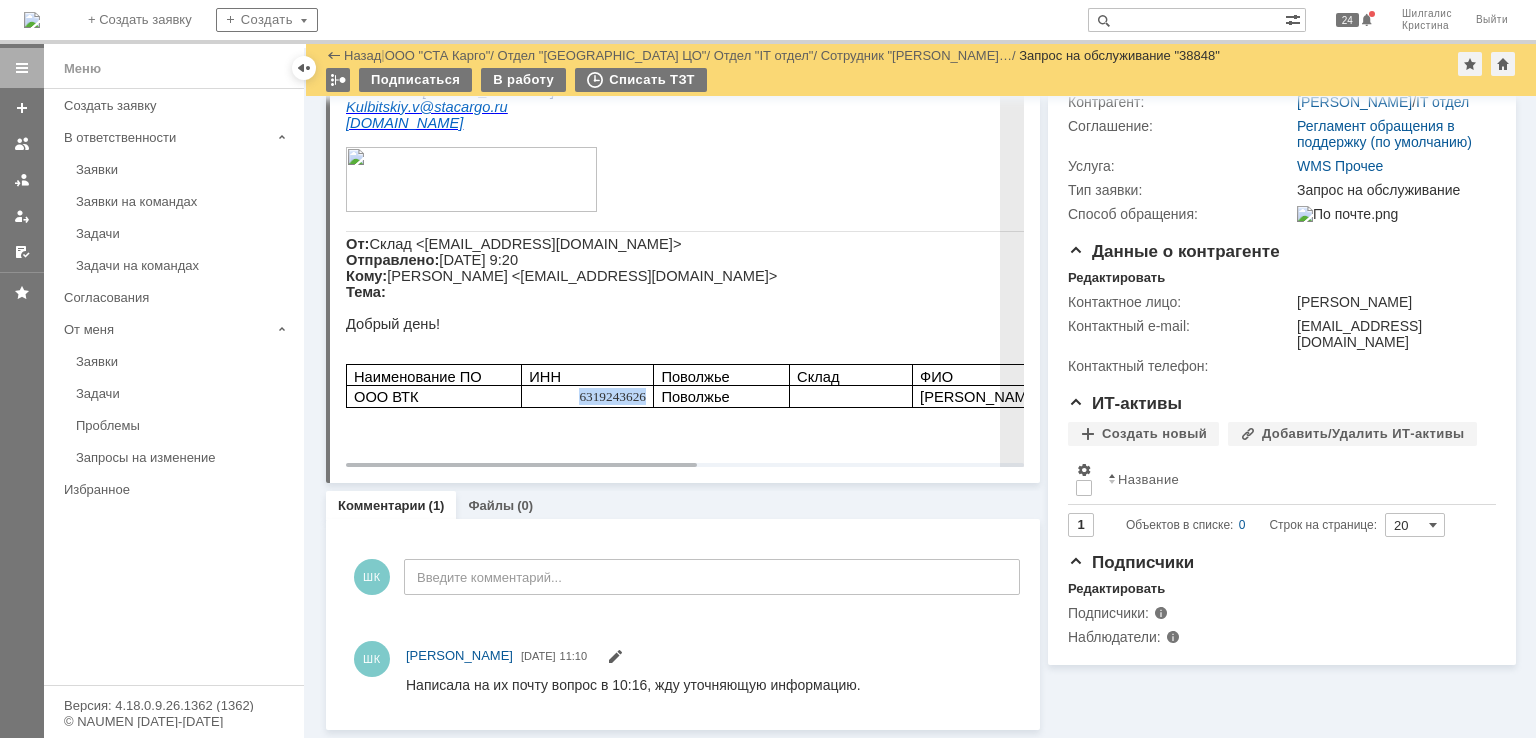 copy on "6319243626" 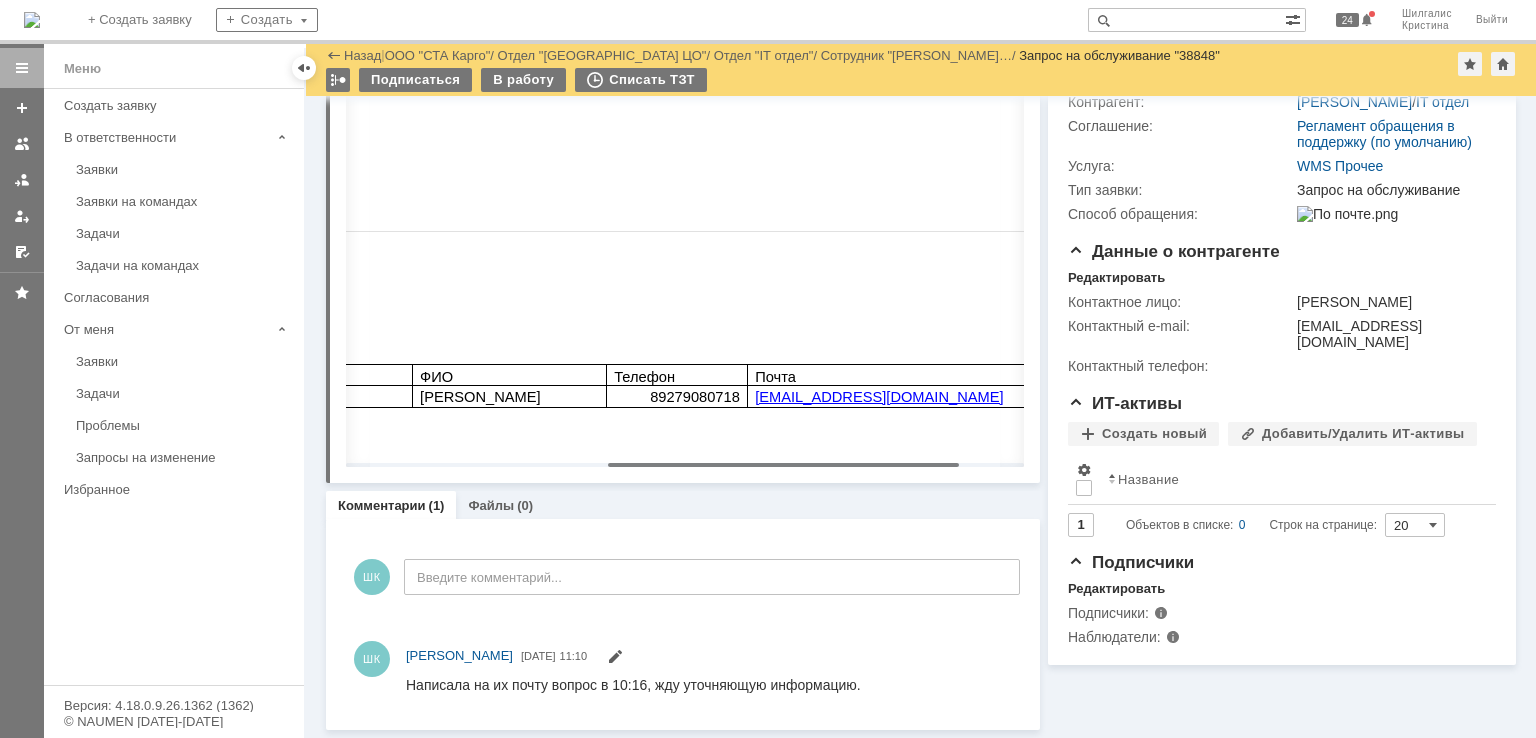 scroll, scrollTop: 0, scrollLeft: 544, axis: horizontal 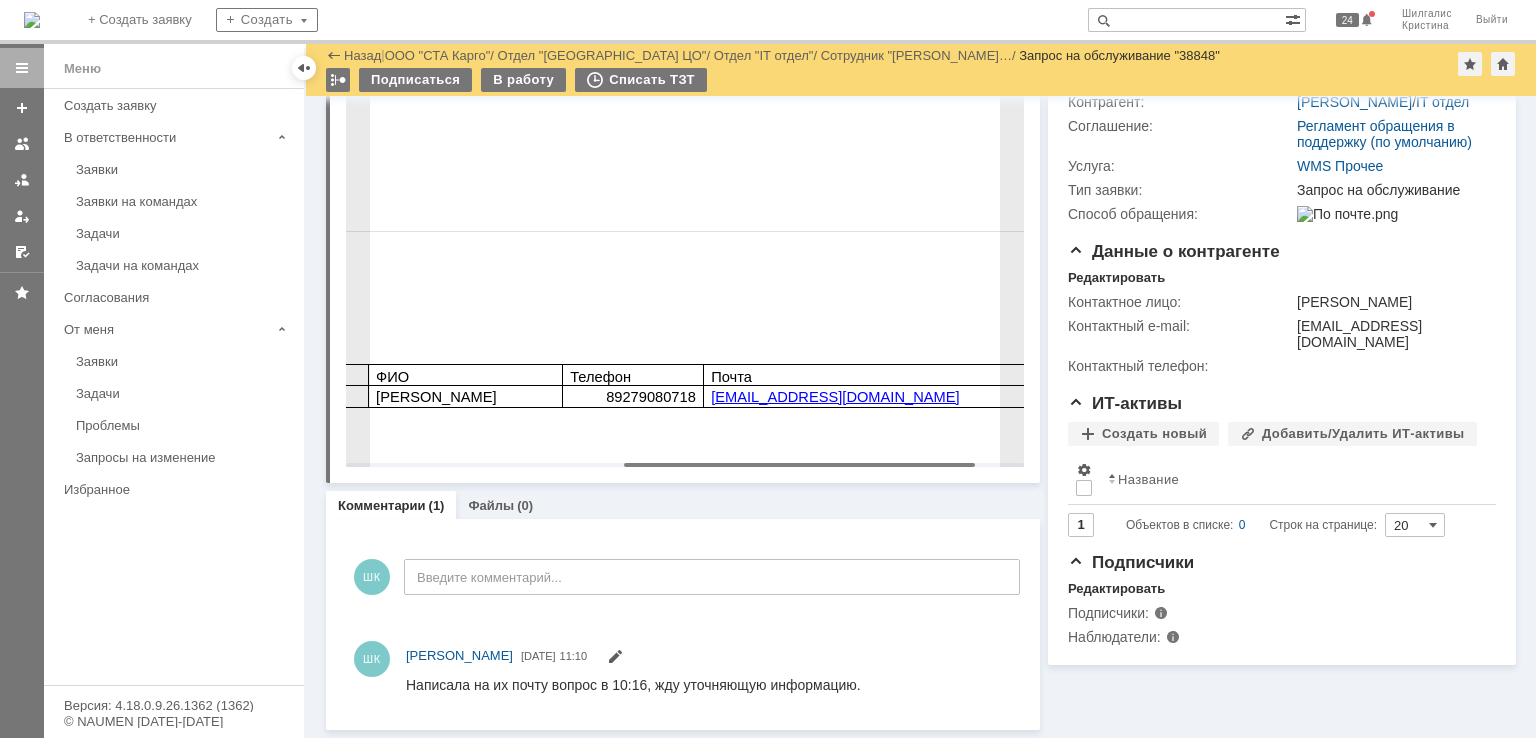 drag, startPoint x: 617, startPoint y: 465, endPoint x: 880, endPoint y: 461, distance: 263.03043 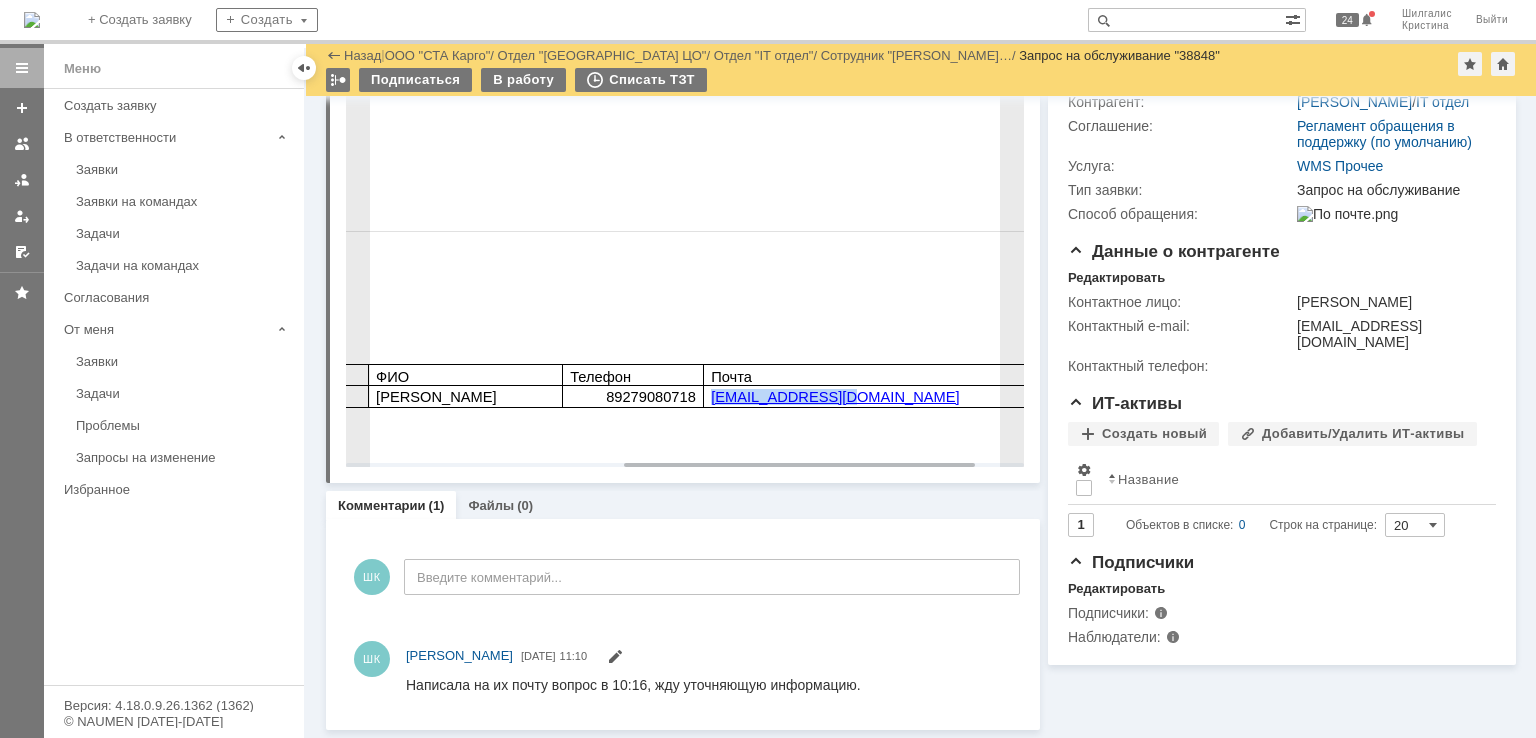 drag, startPoint x: 844, startPoint y: 430, endPoint x: 724, endPoint y: 426, distance: 120.06665 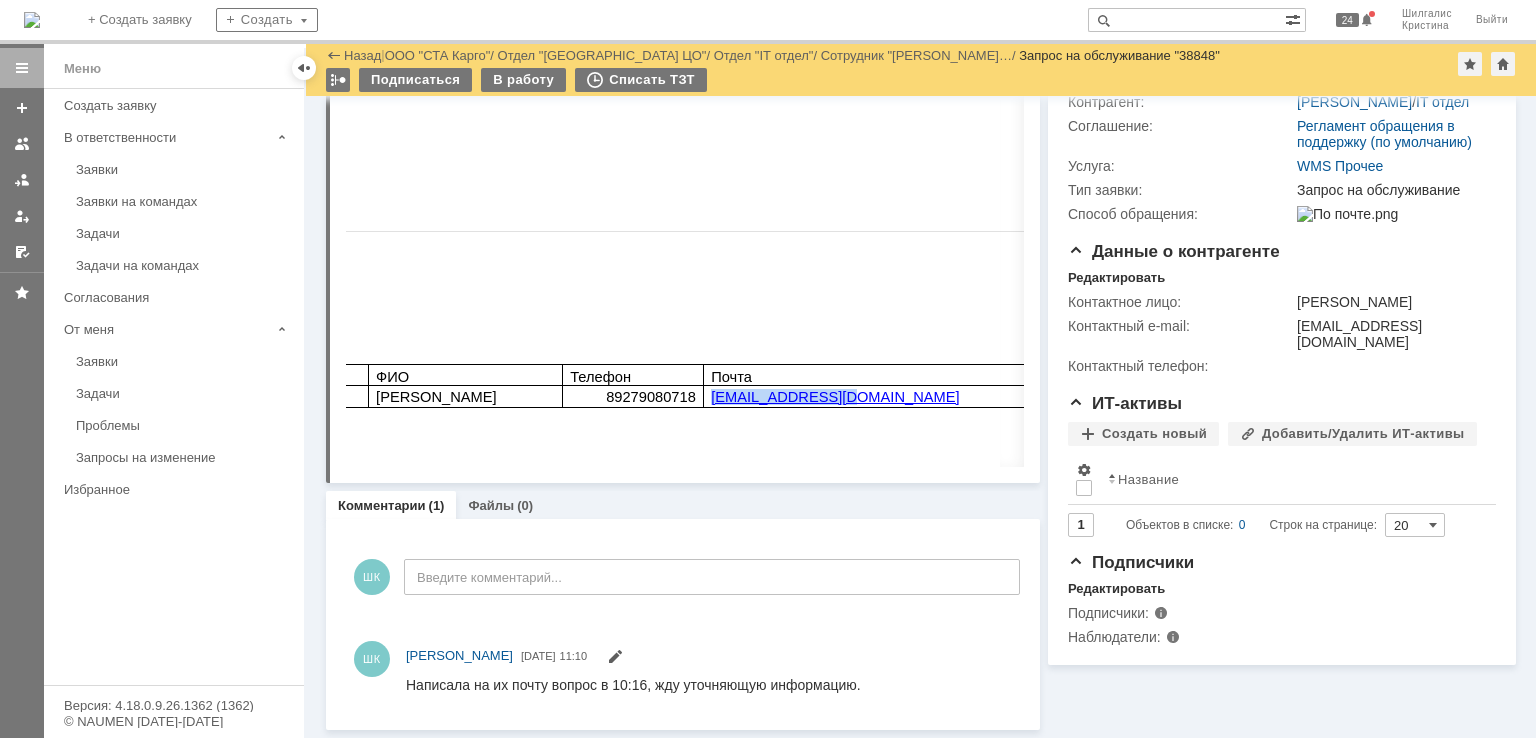 scroll, scrollTop: 0, scrollLeft: 0, axis: both 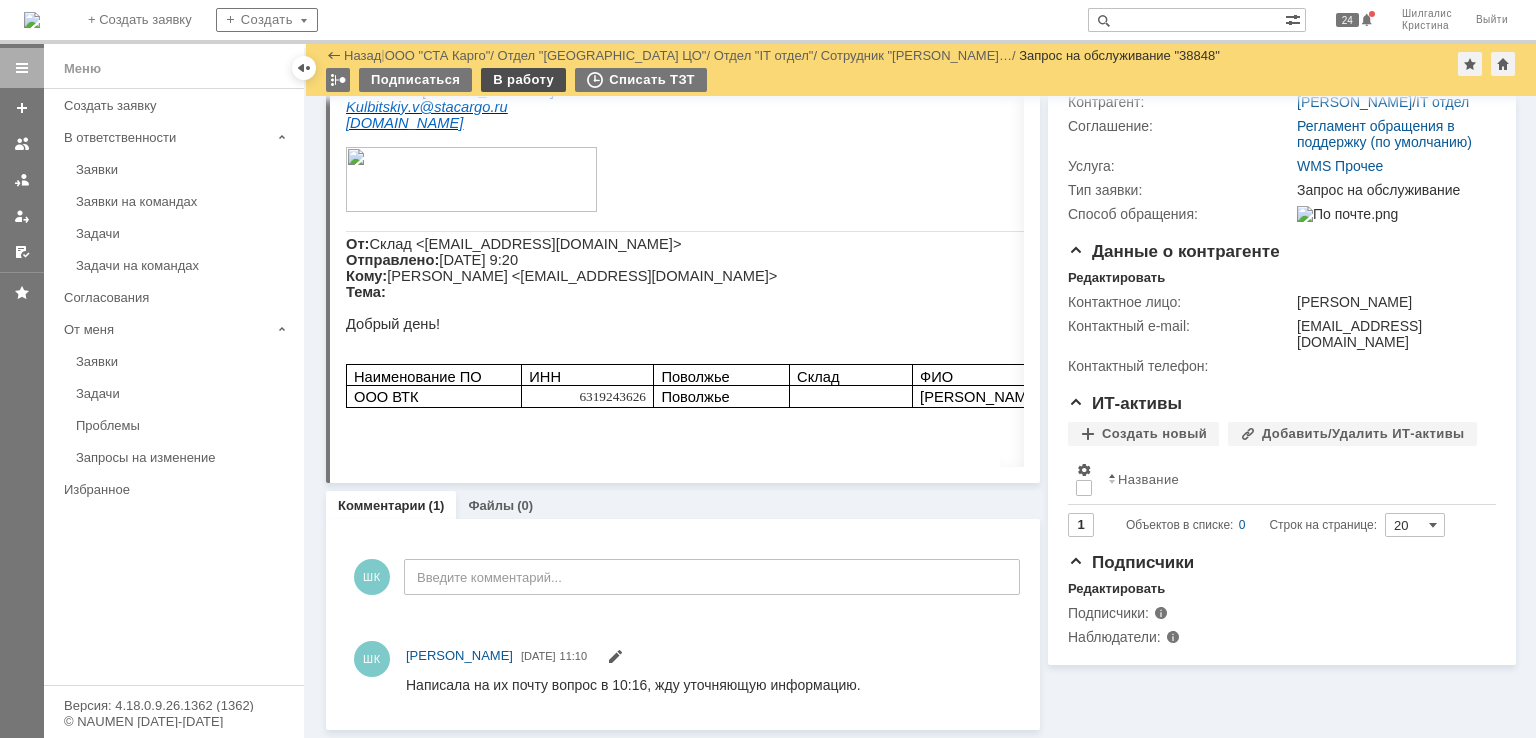 click on "В работу" at bounding box center (523, 80) 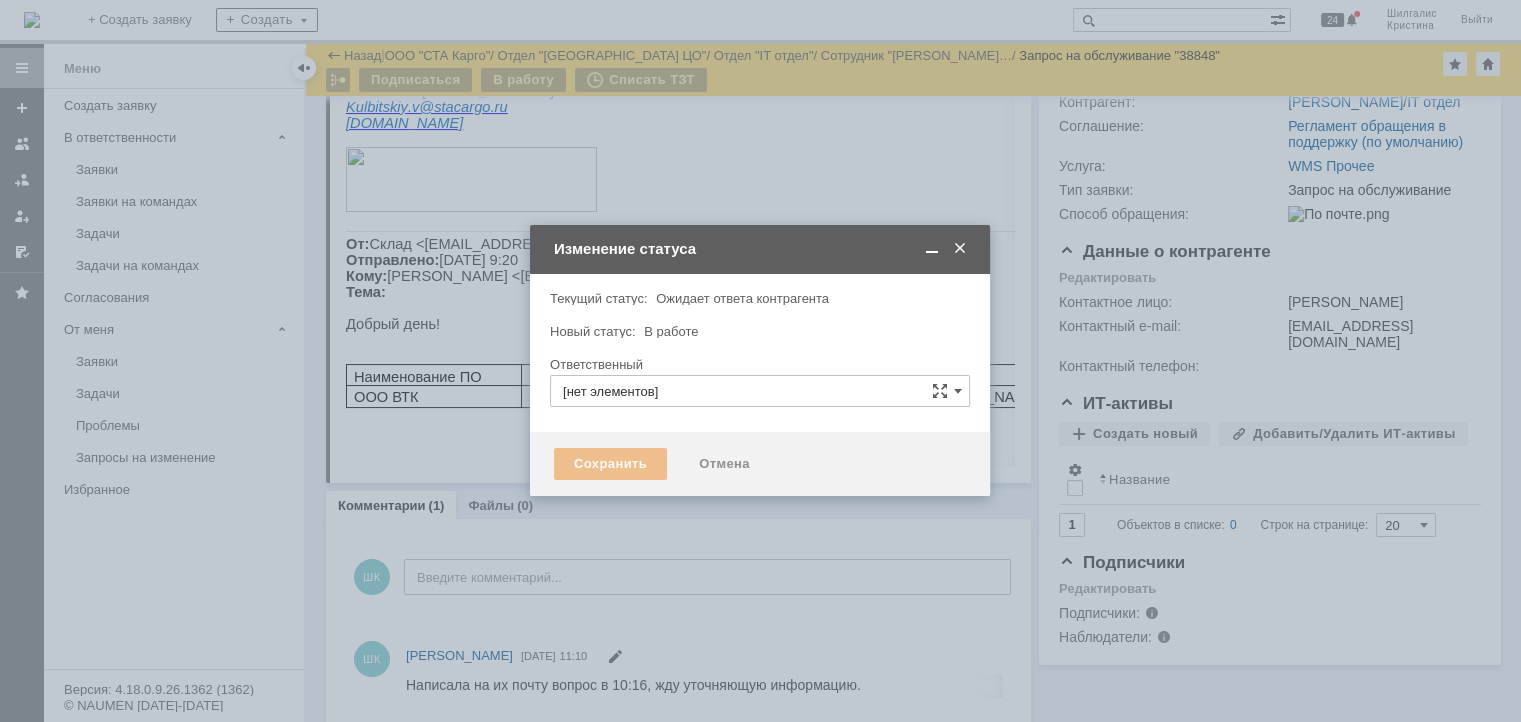 type on "[PERSON_NAME]" 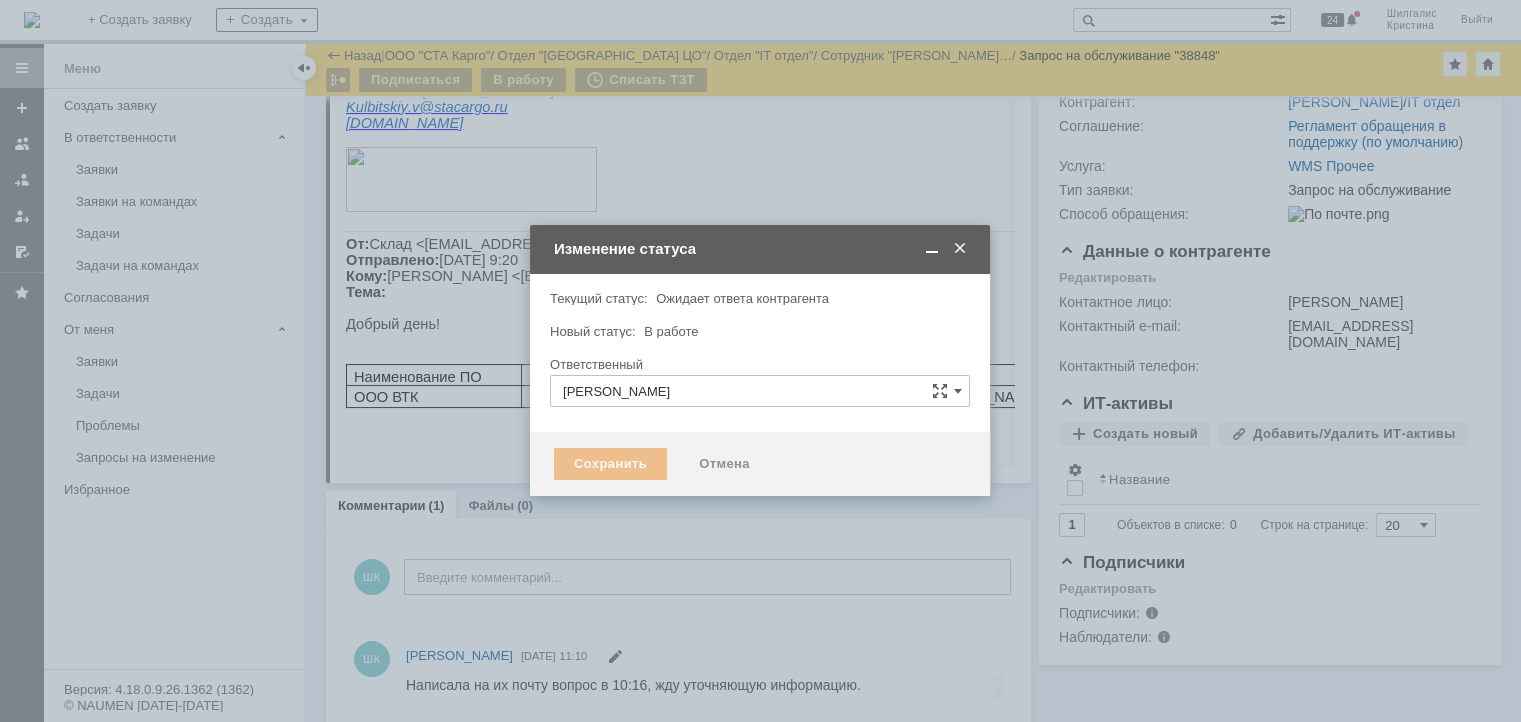 type 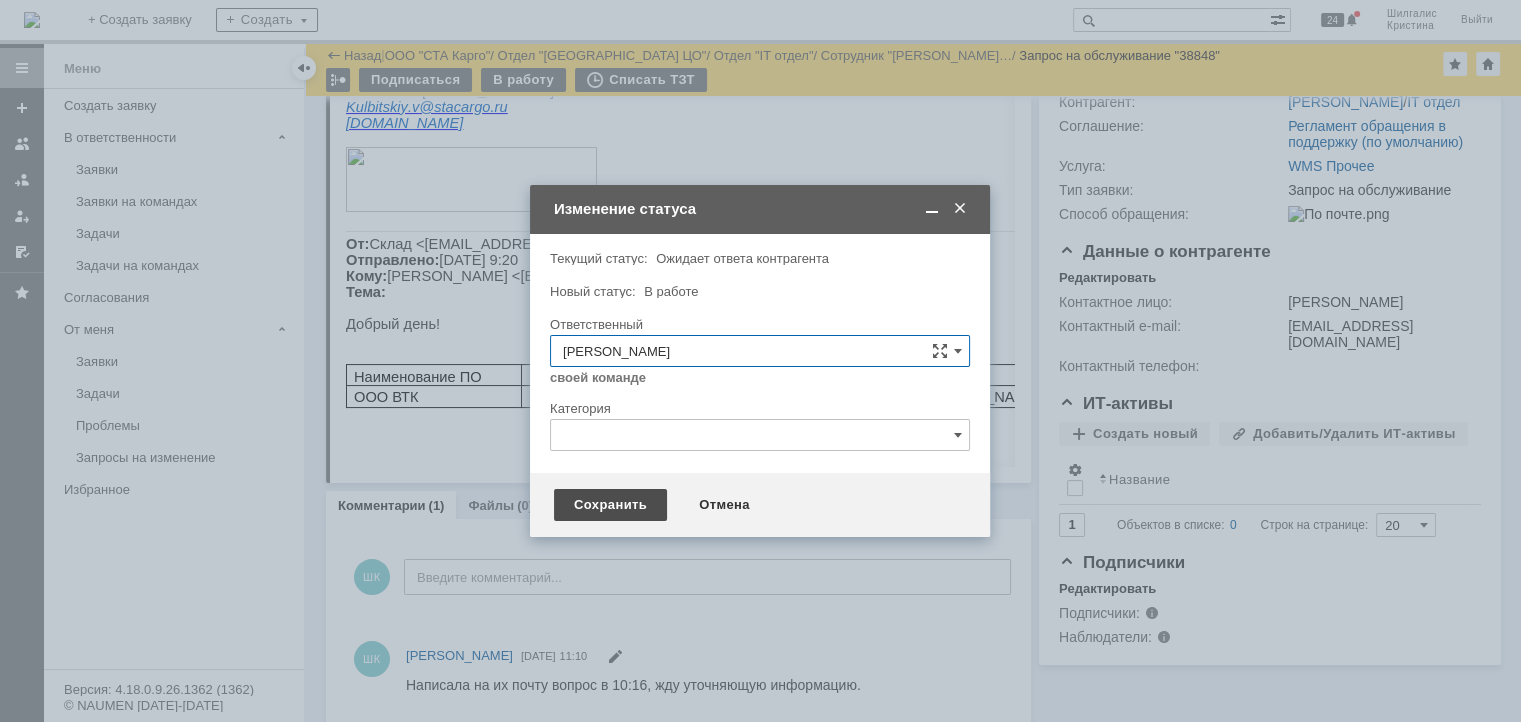 click on "Сохранить" at bounding box center [610, 505] 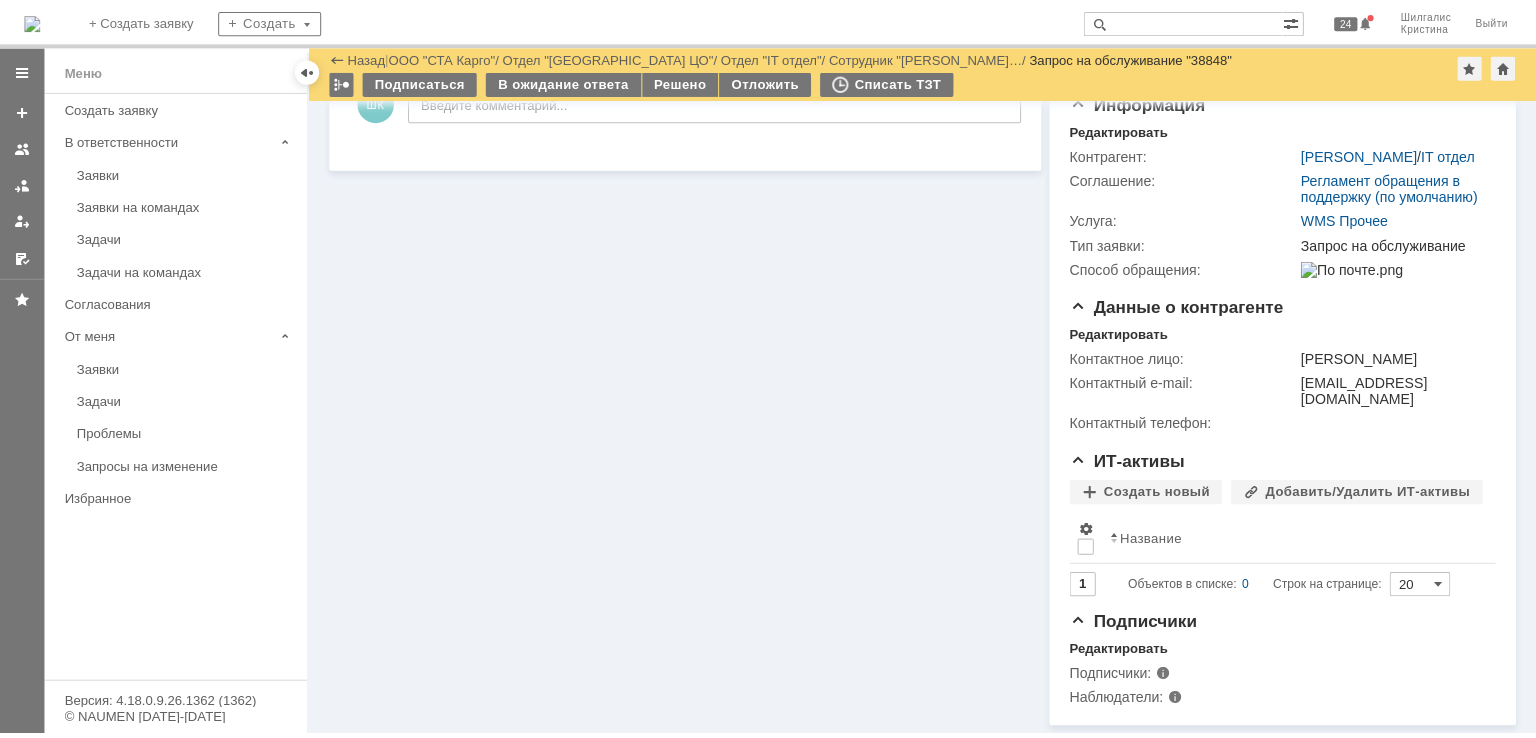 scroll, scrollTop: 107, scrollLeft: 0, axis: vertical 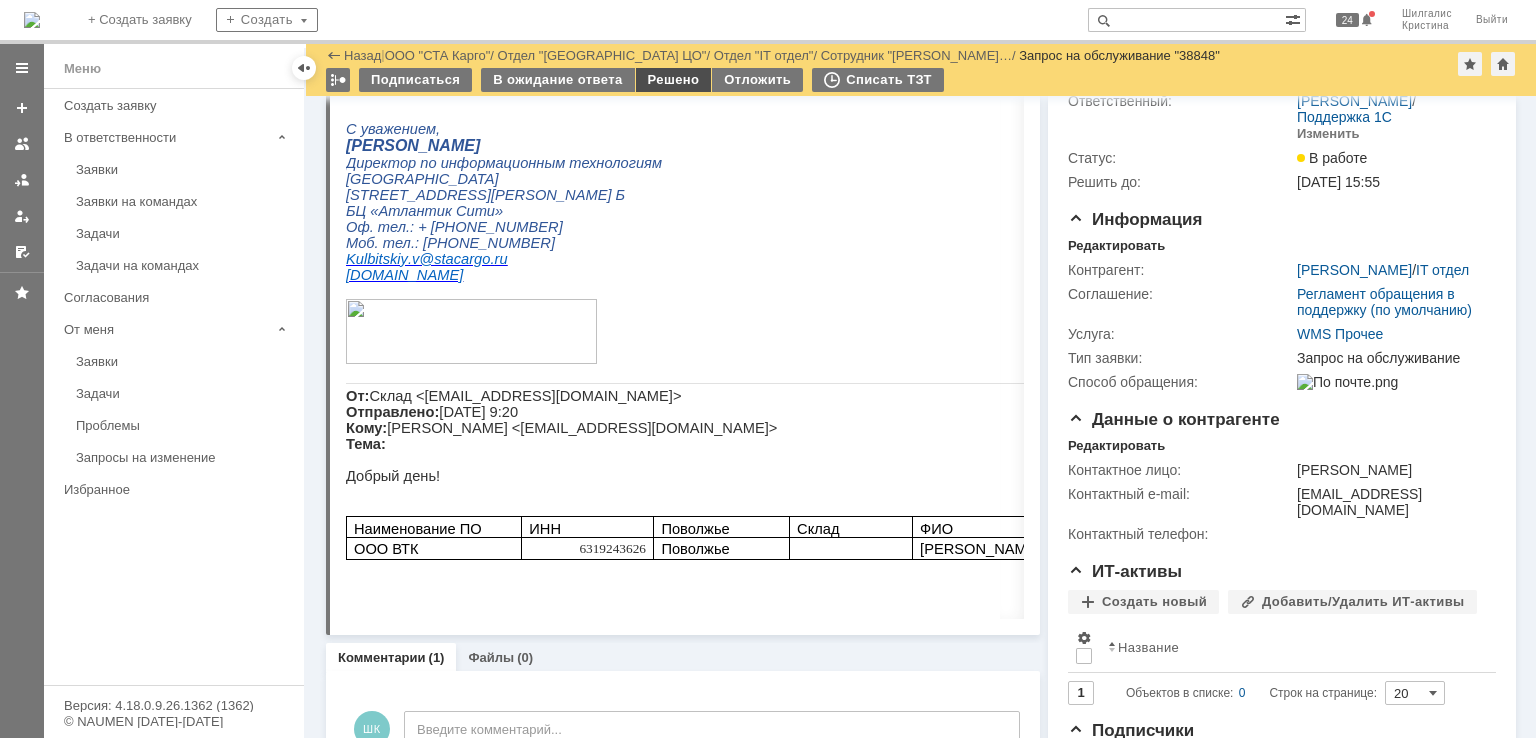 click on "Решено" at bounding box center (674, 80) 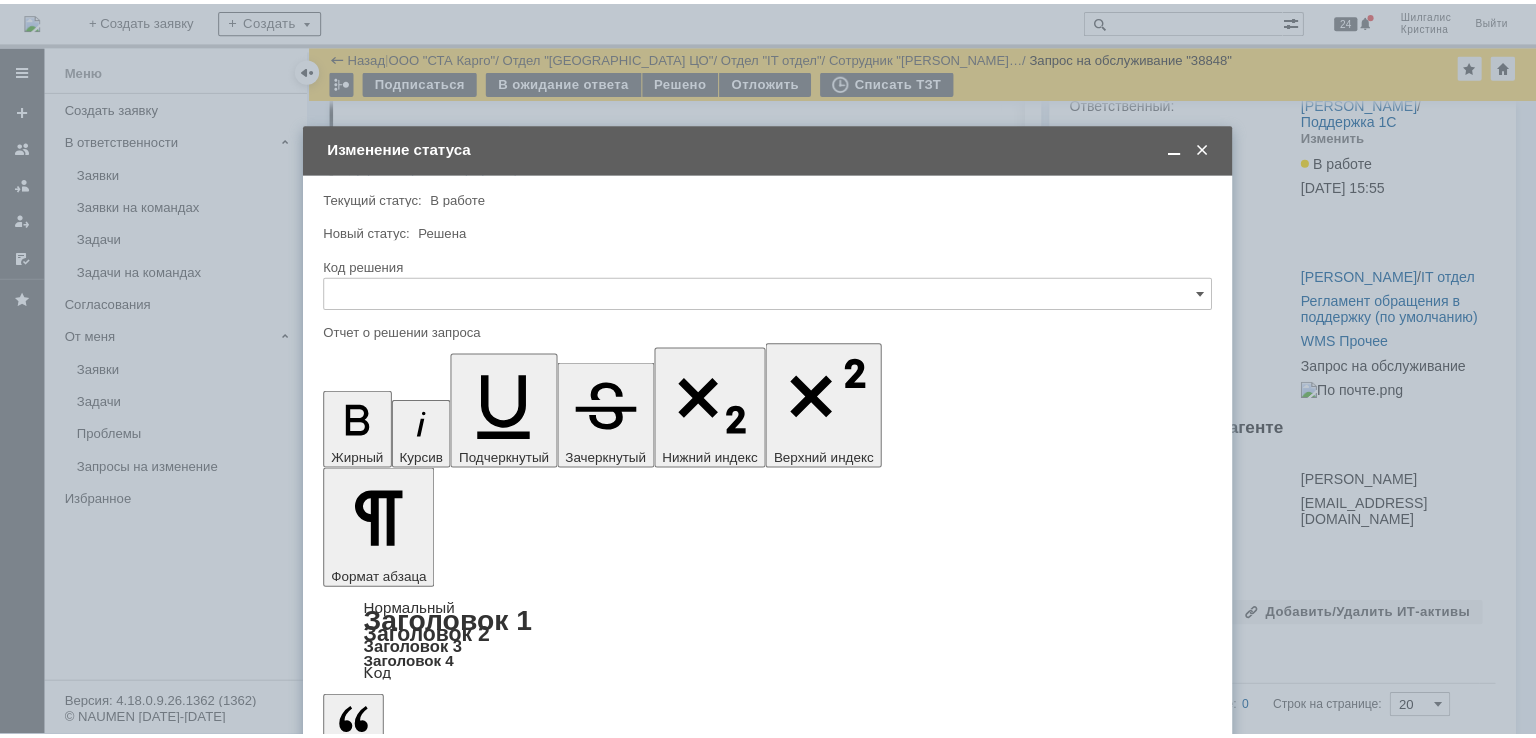scroll, scrollTop: 0, scrollLeft: 0, axis: both 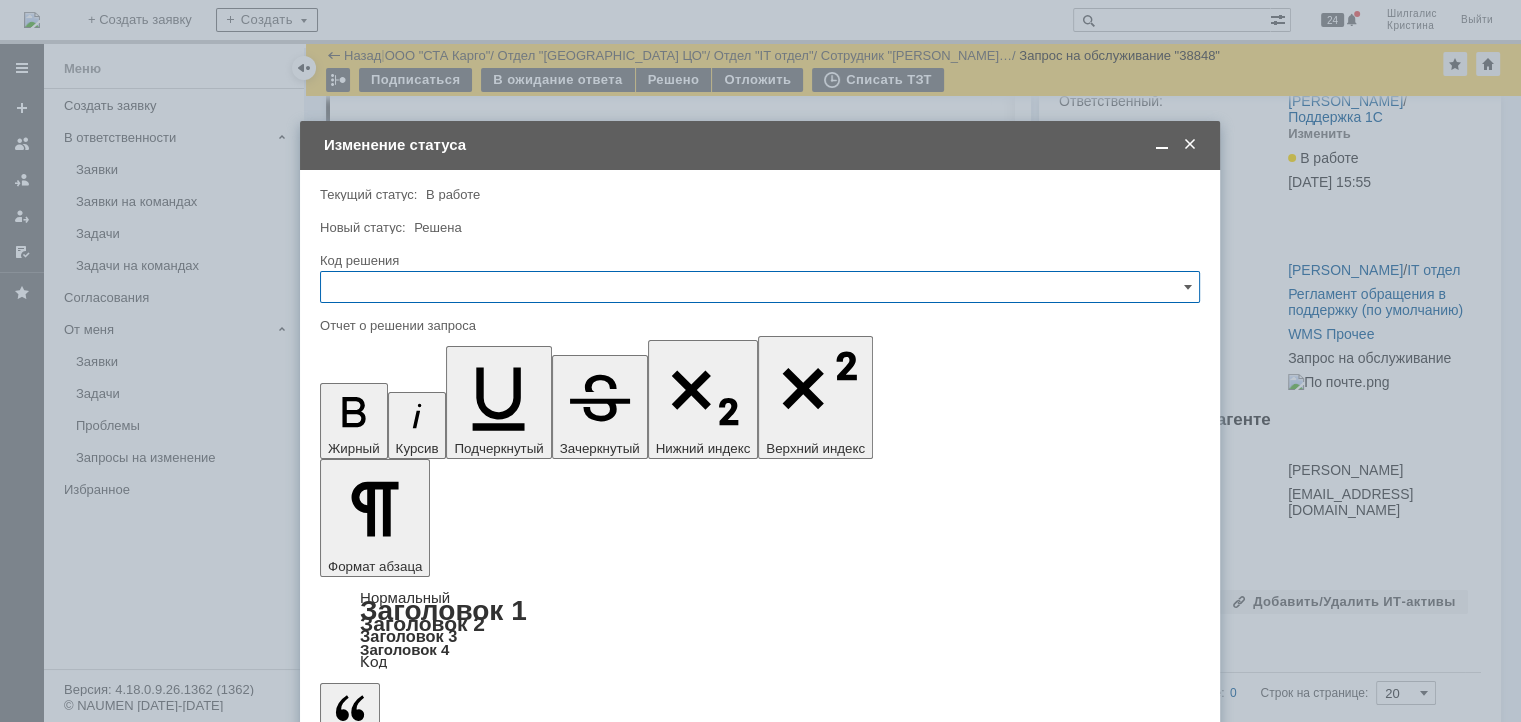 drag, startPoint x: 452, startPoint y: 281, endPoint x: 455, endPoint y: 301, distance: 20.22375 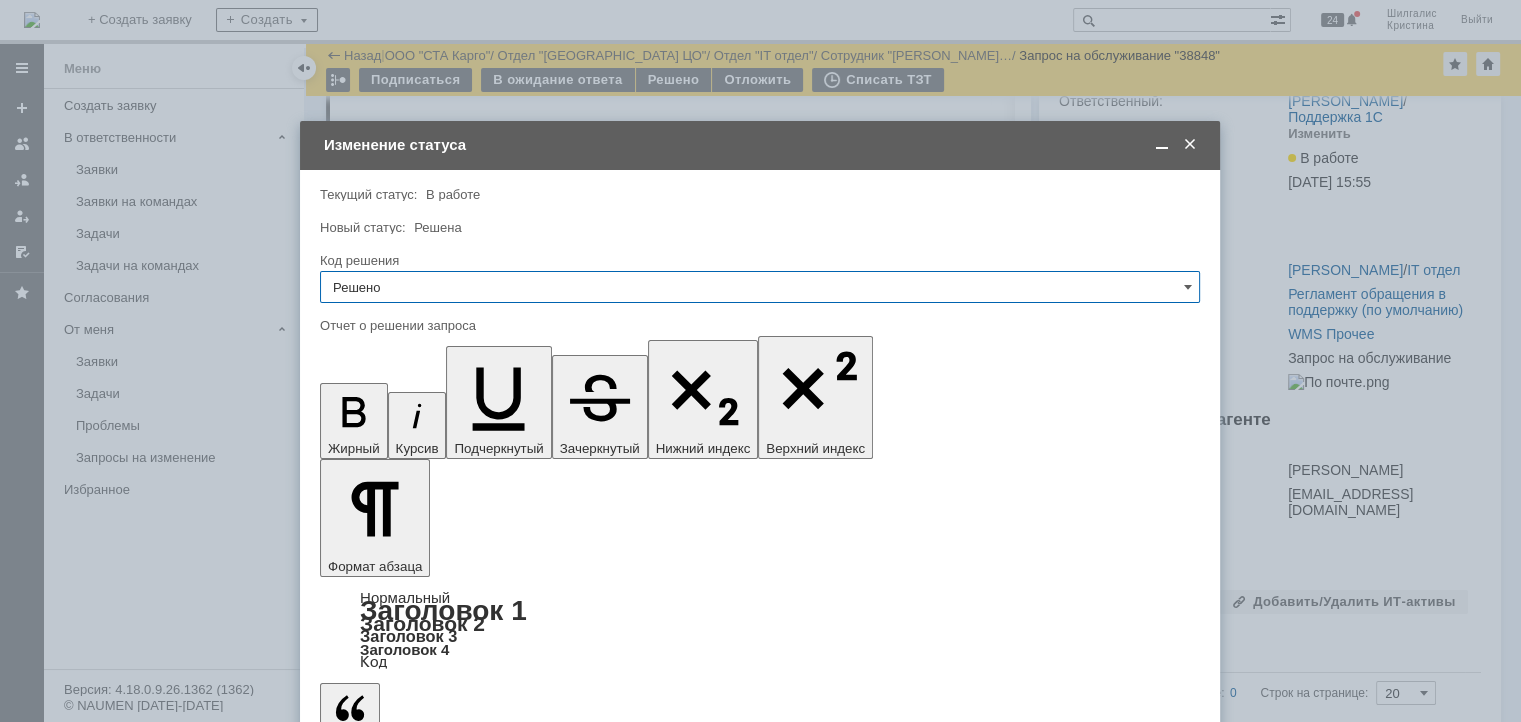 click at bounding box center (483, 5694) 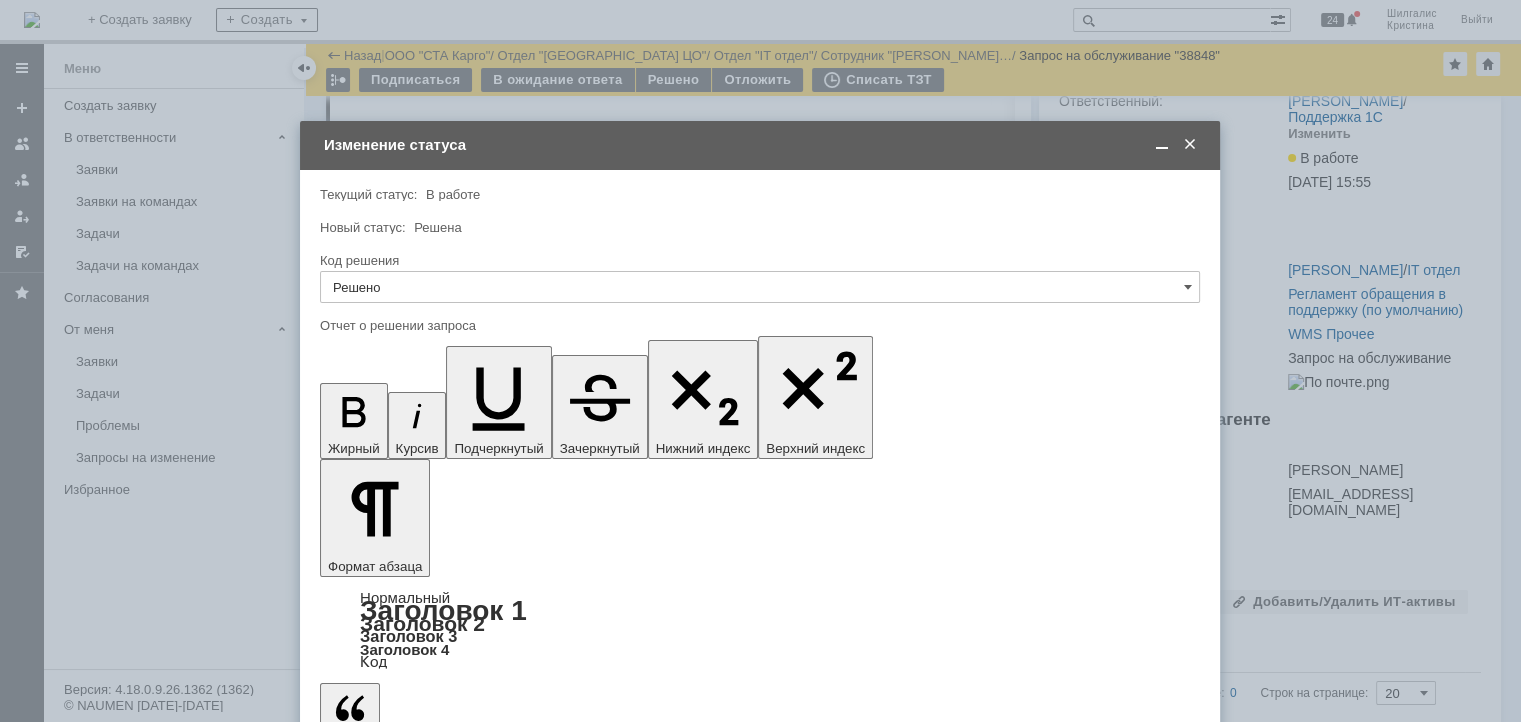 click on "Сохранить" at bounding box center (380, 796) 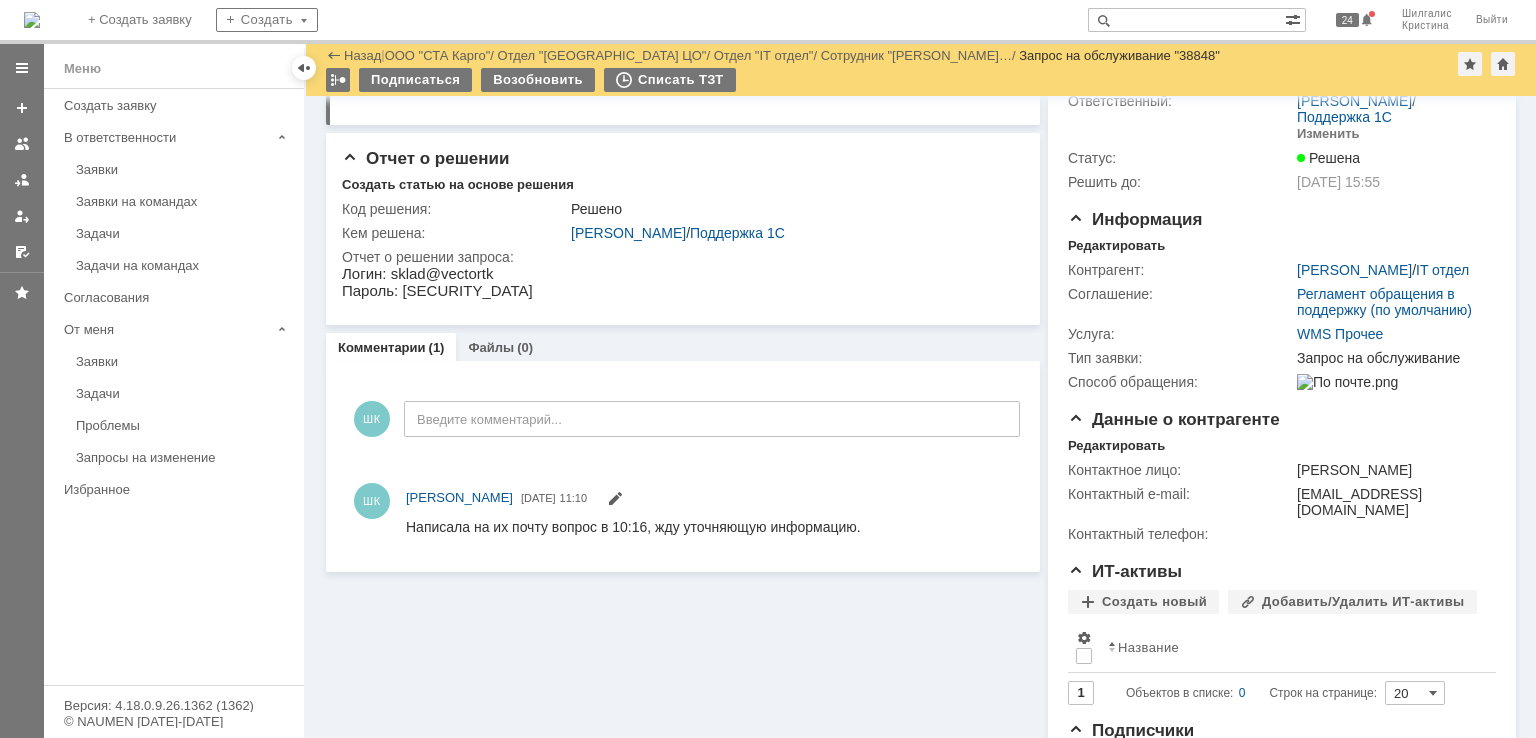scroll, scrollTop: 0, scrollLeft: 0, axis: both 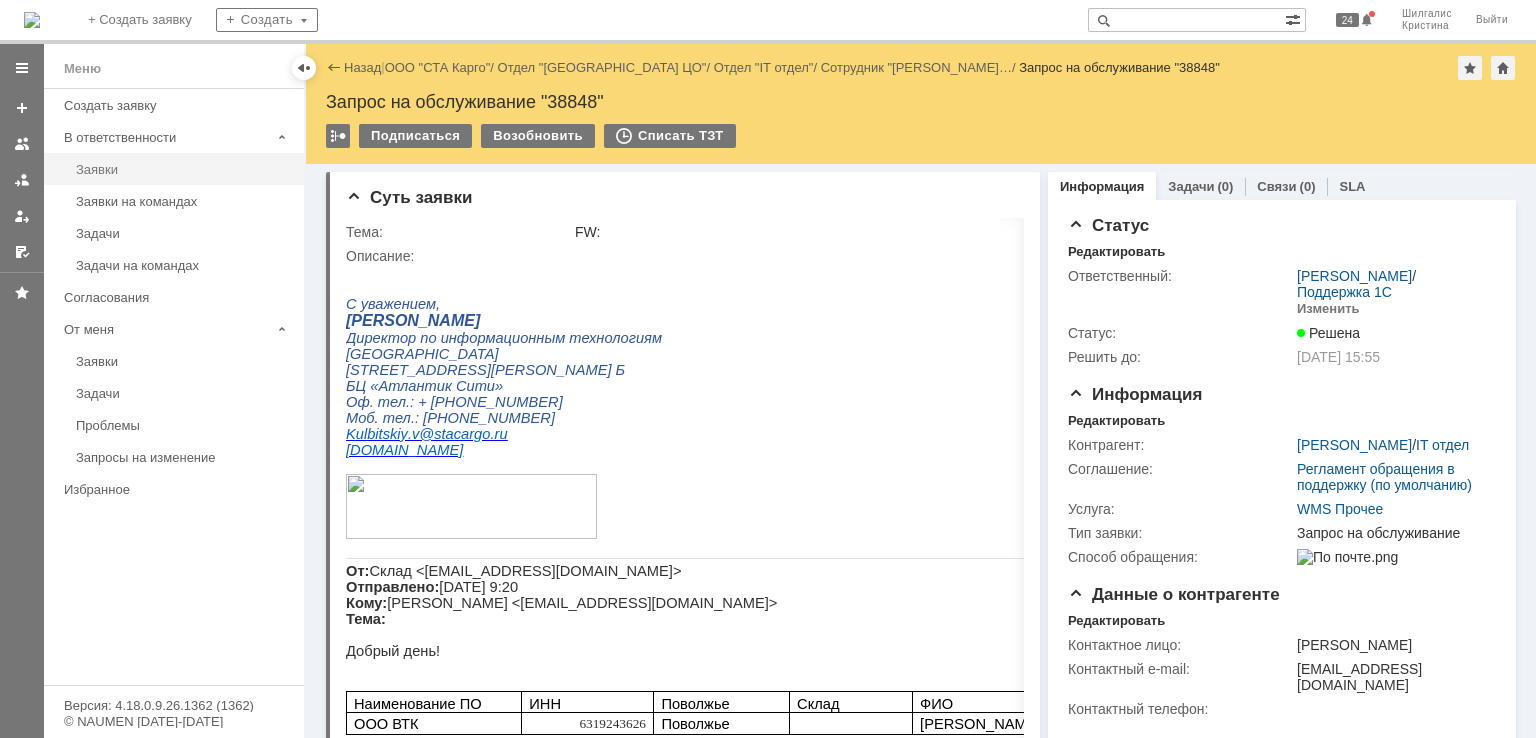 click on "Заявки" at bounding box center [184, 169] 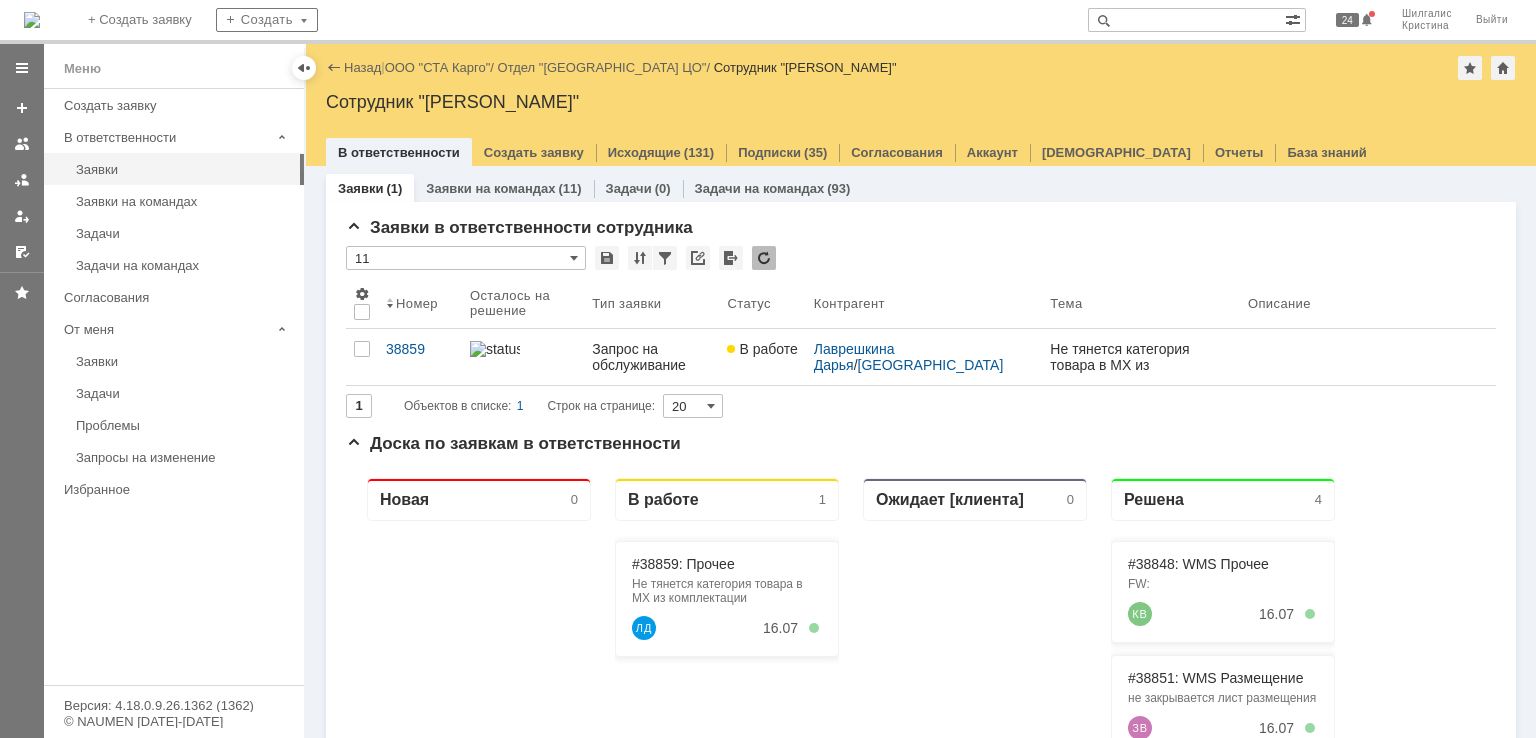 scroll, scrollTop: 0, scrollLeft: 0, axis: both 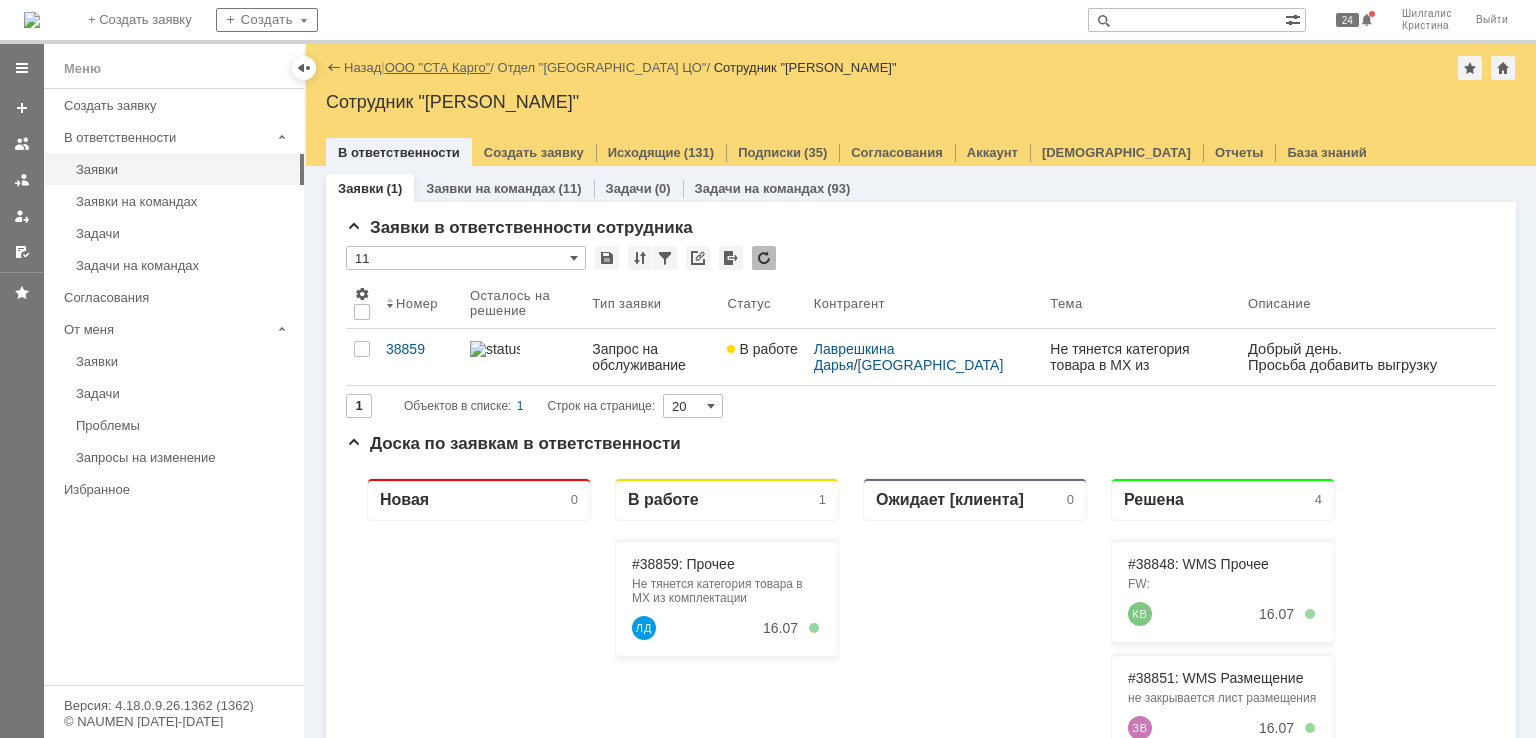 click on "ООО "СТА Карго"" at bounding box center (438, 67) 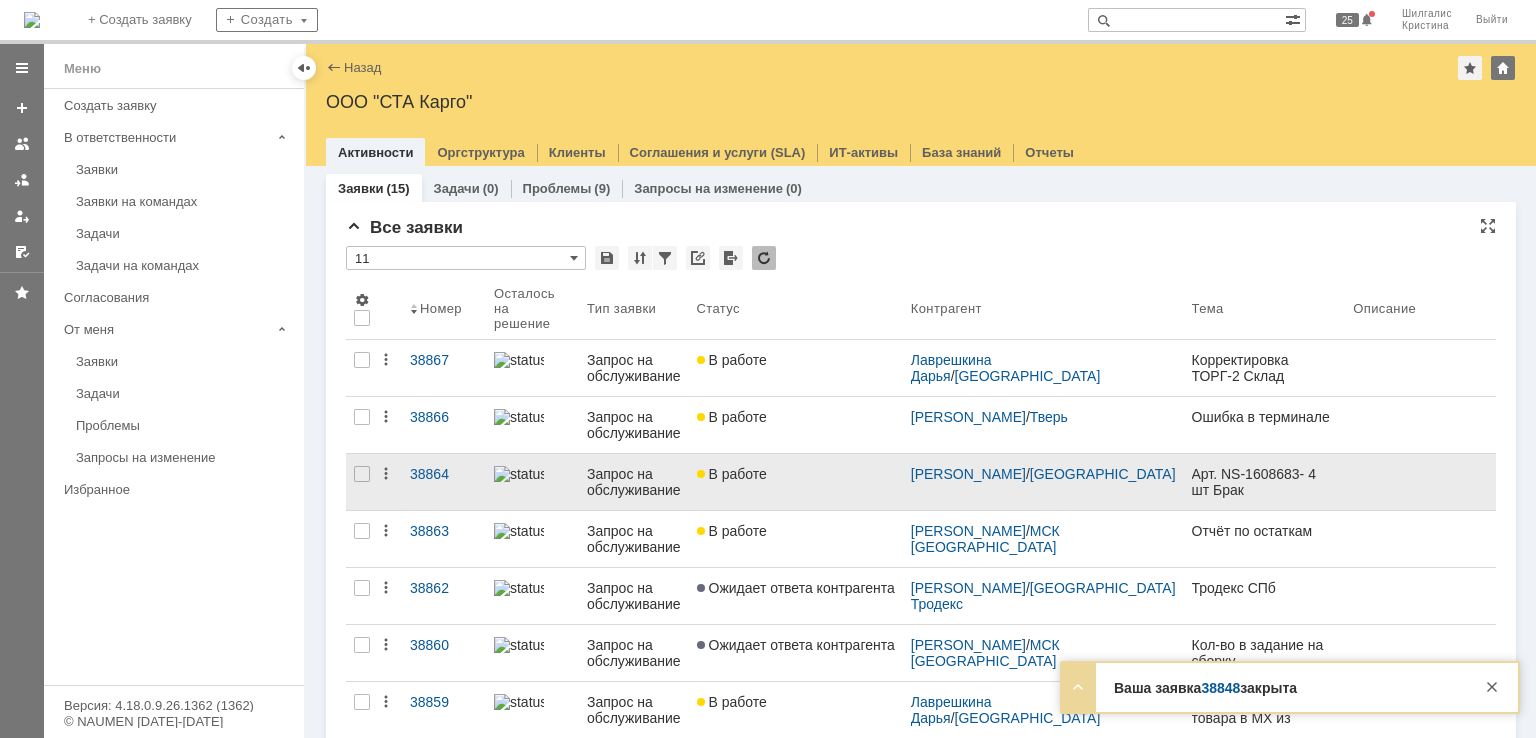 scroll, scrollTop: 0, scrollLeft: 0, axis: both 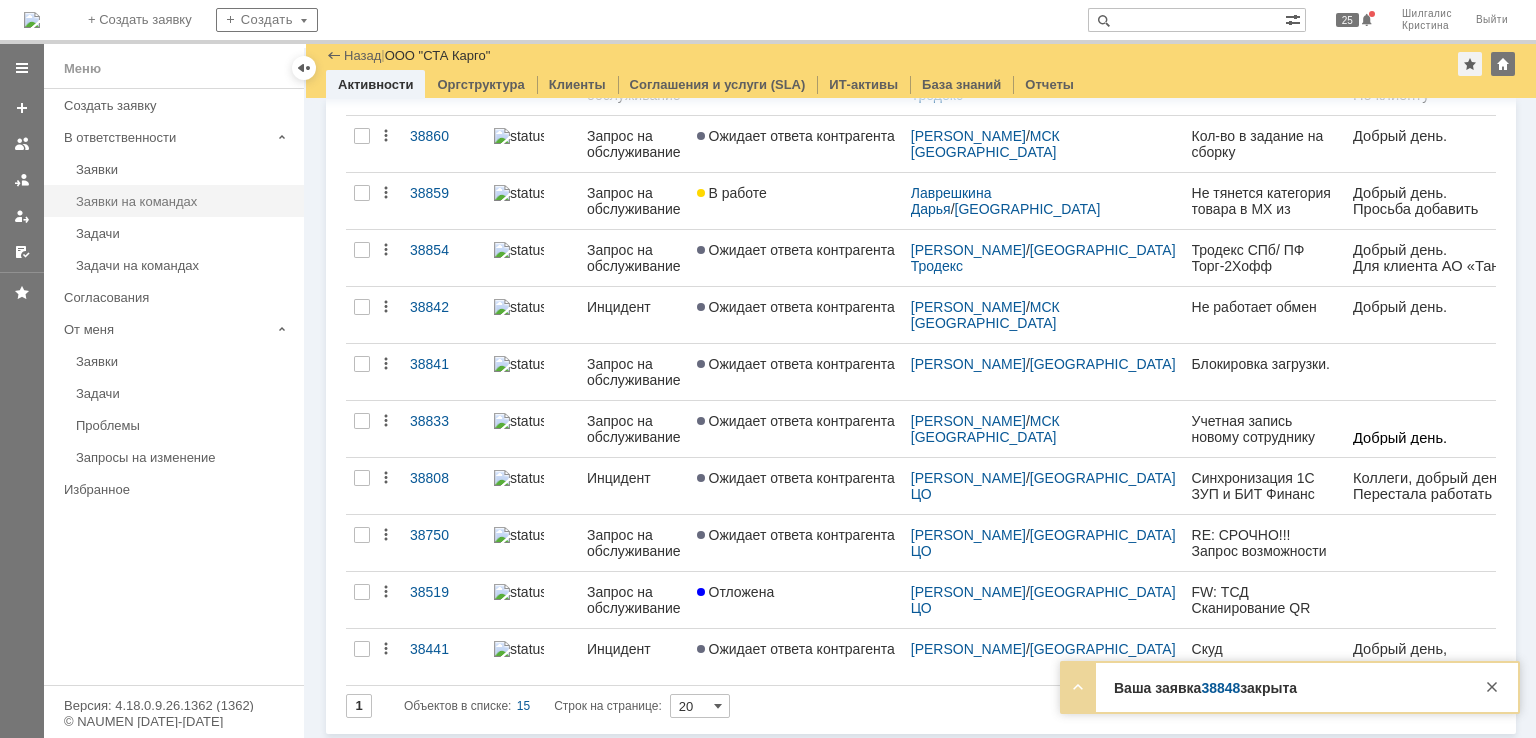 click on "Заявки на командах" at bounding box center (184, 201) 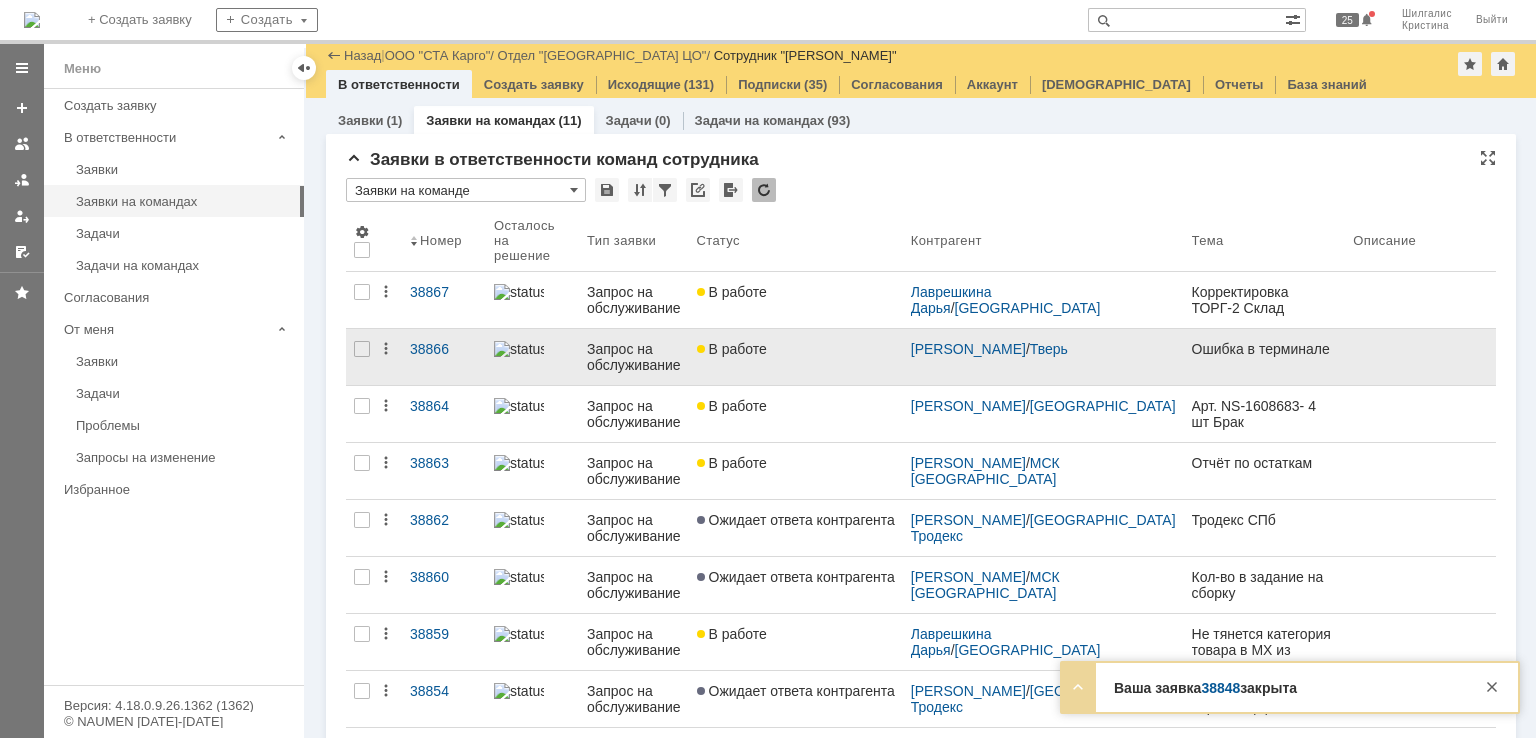scroll, scrollTop: 214, scrollLeft: 0, axis: vertical 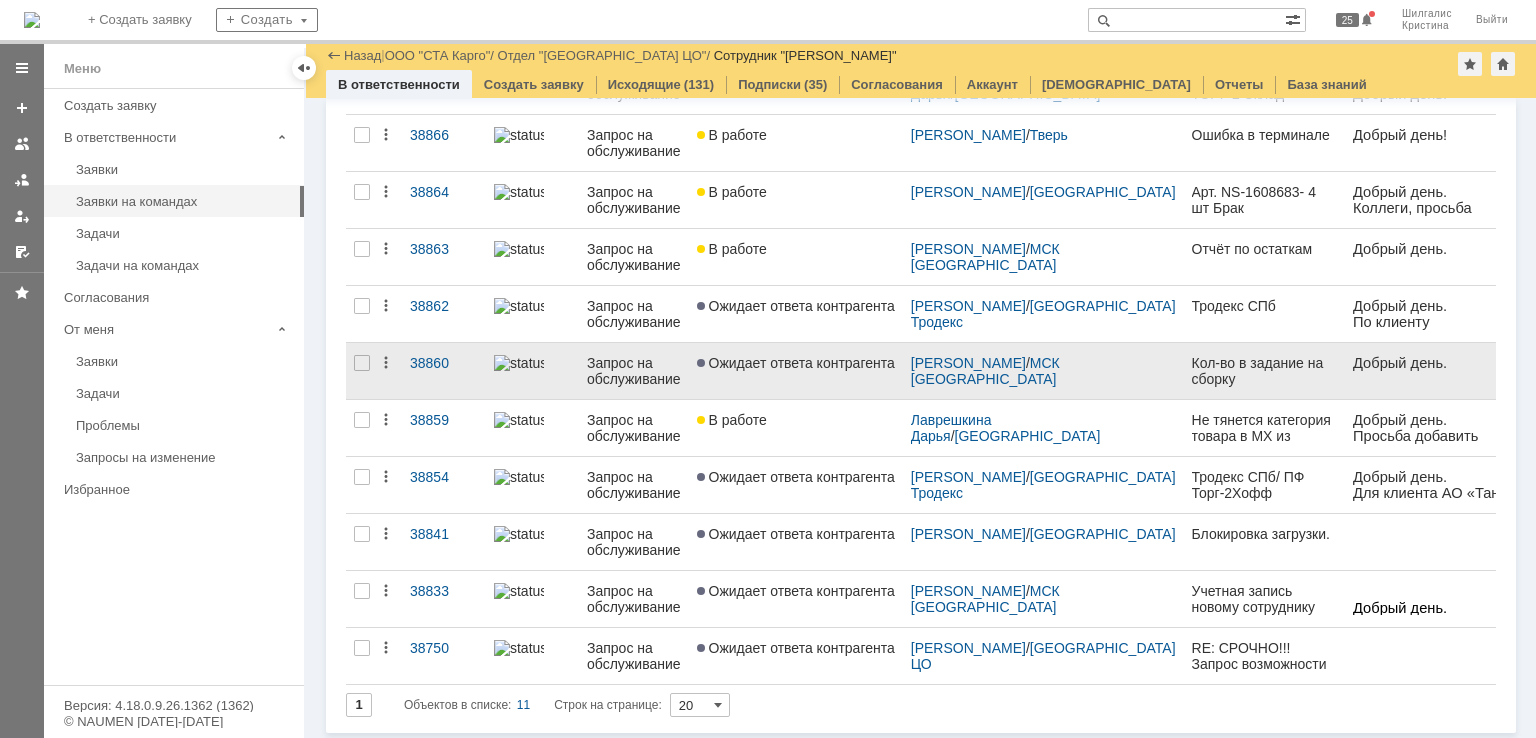 click on "Ожидает ответа контрагента" at bounding box center (796, 371) 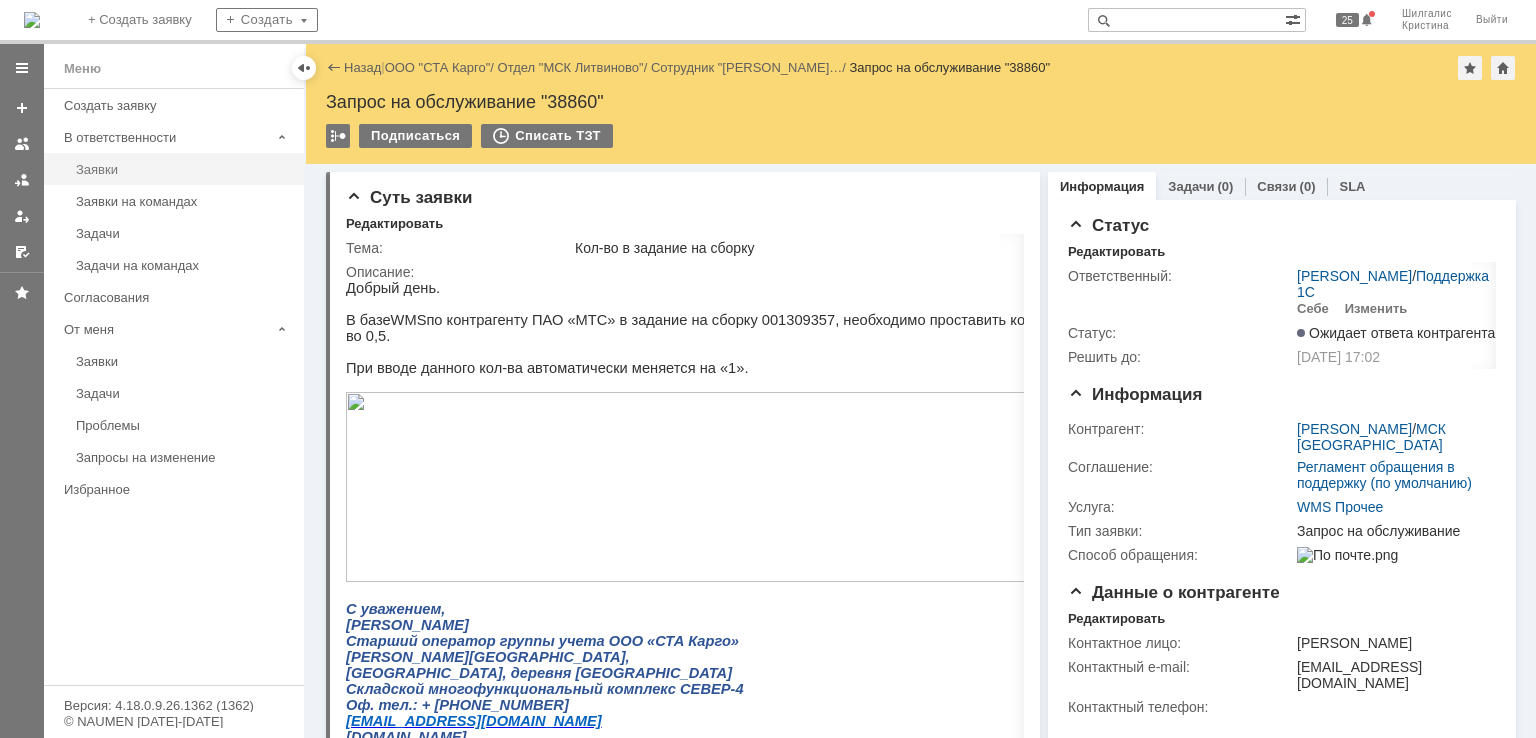click on "Заявки" at bounding box center (184, 169) 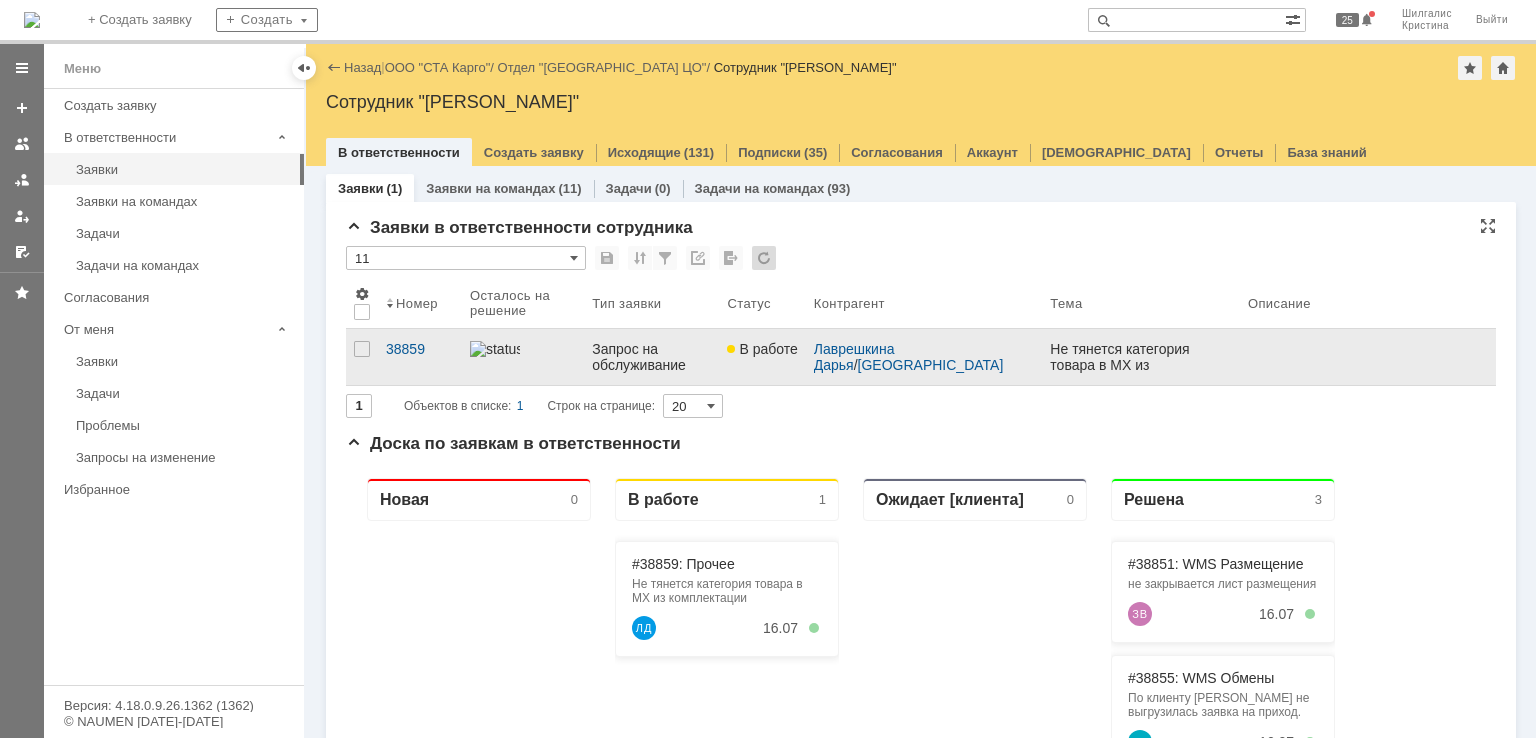 scroll, scrollTop: 0, scrollLeft: 0, axis: both 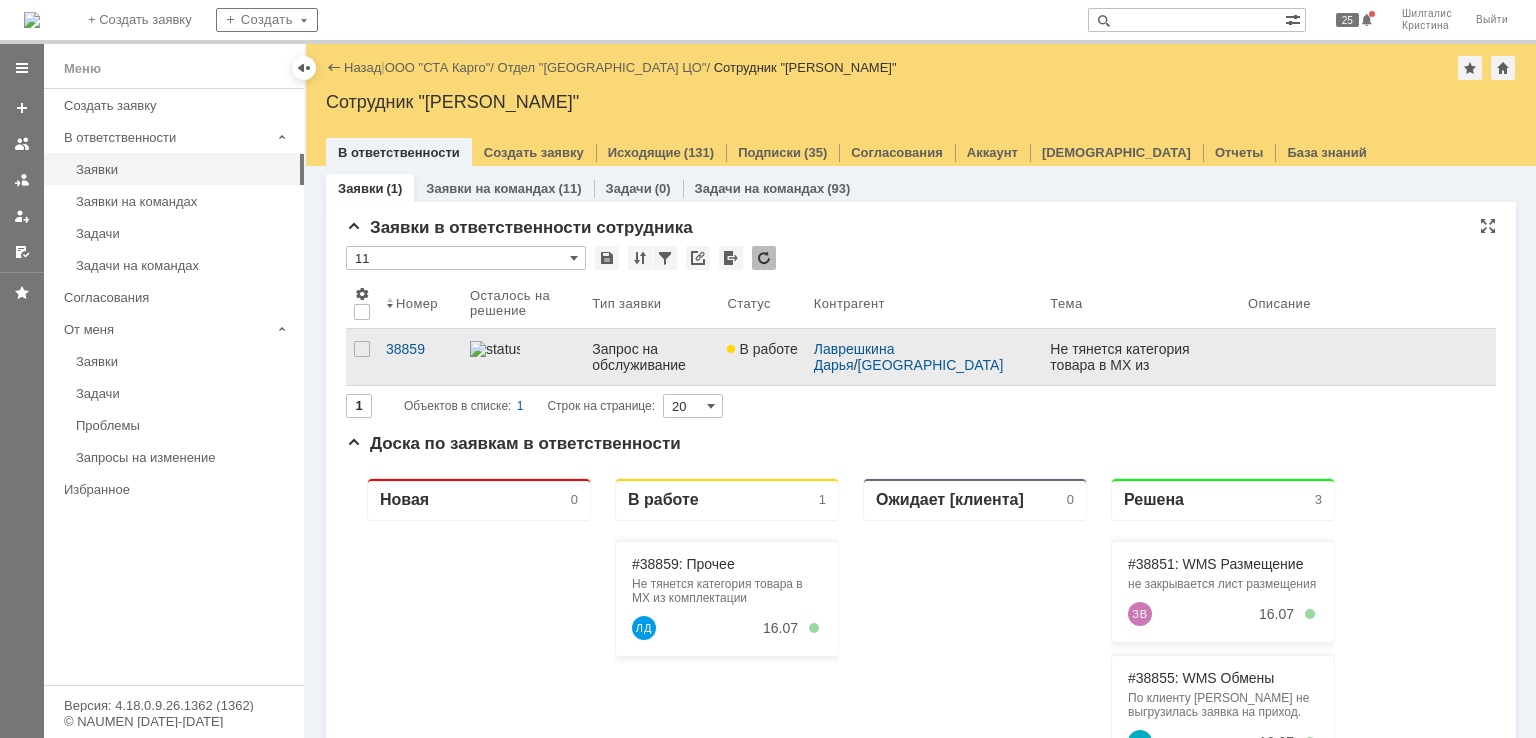 click on "Запрос на обслуживание" at bounding box center (651, 357) 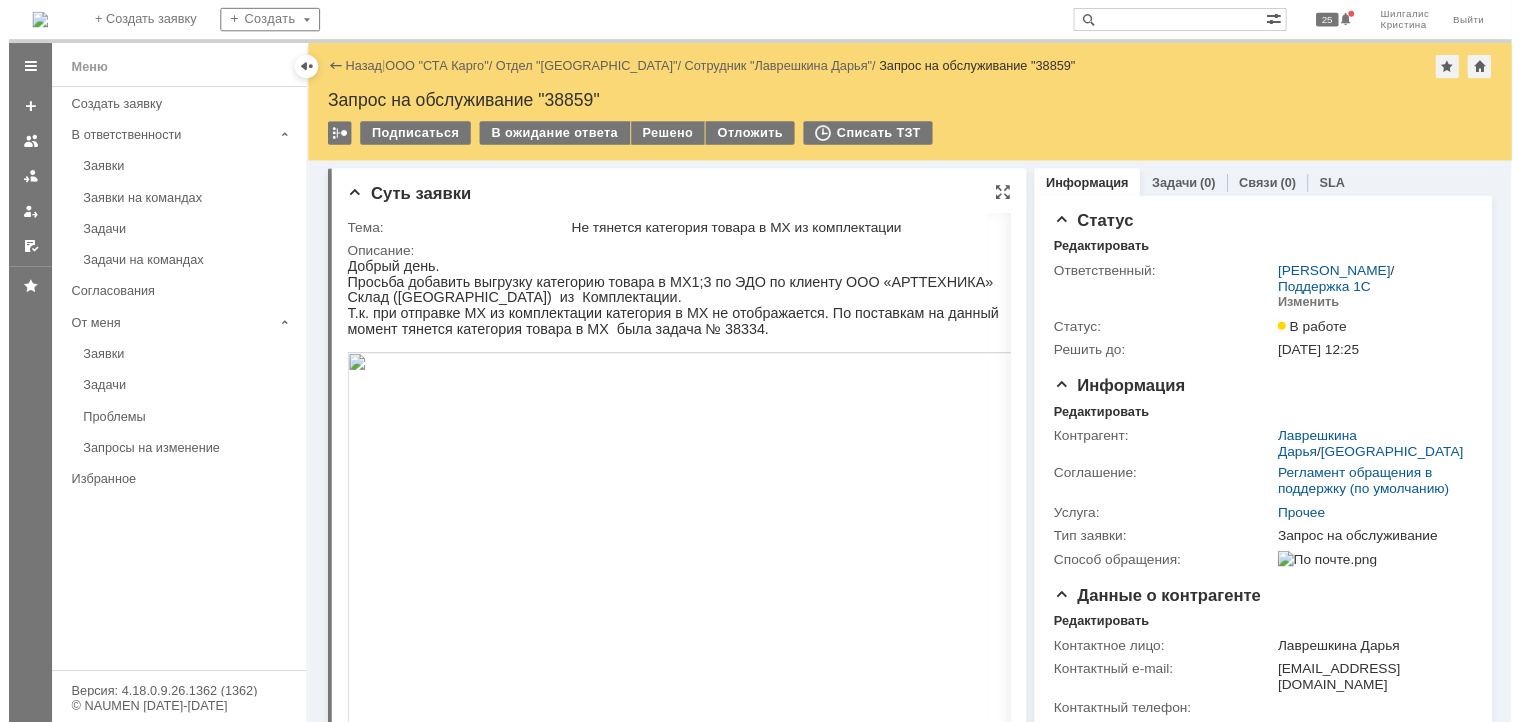 scroll, scrollTop: 0, scrollLeft: 0, axis: both 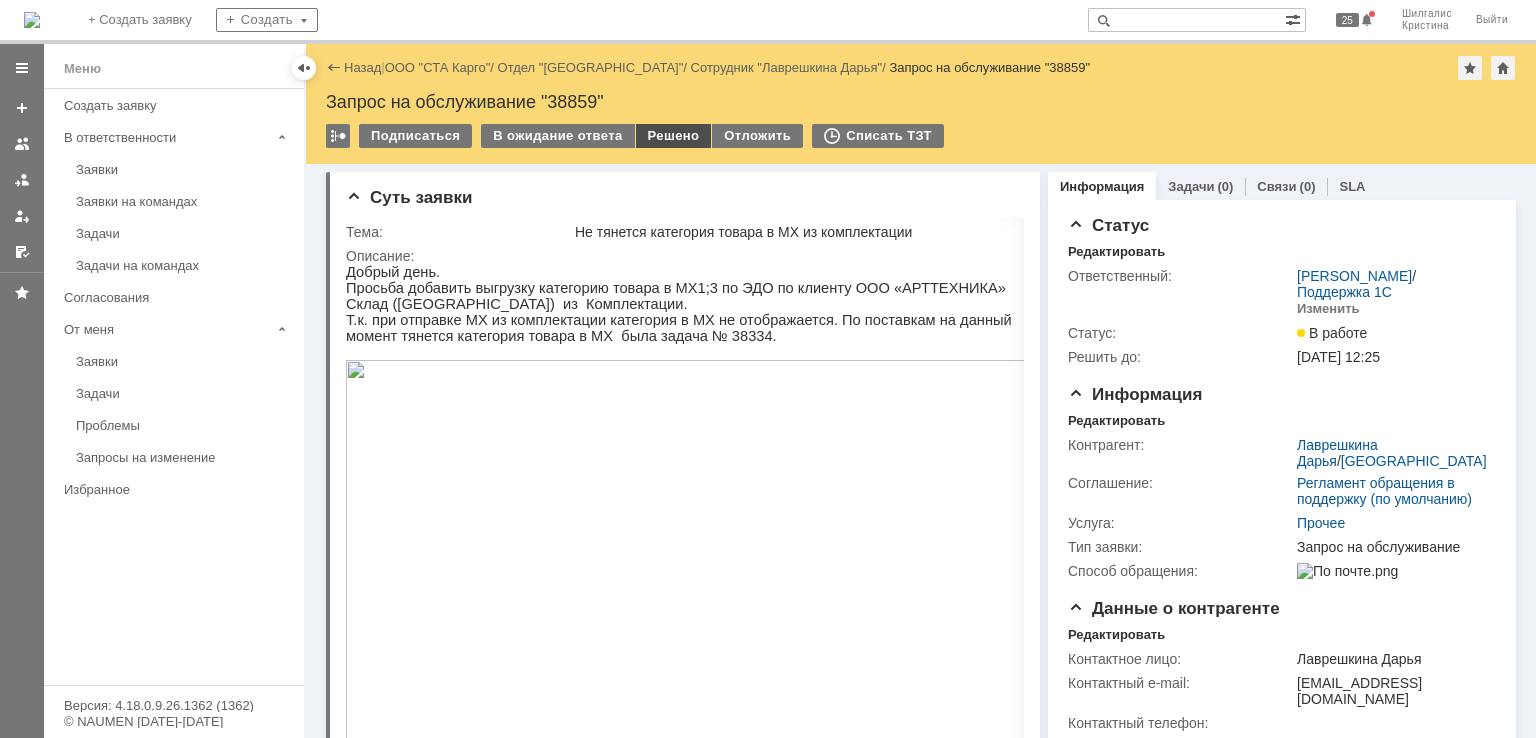 click on "Решено" at bounding box center (674, 136) 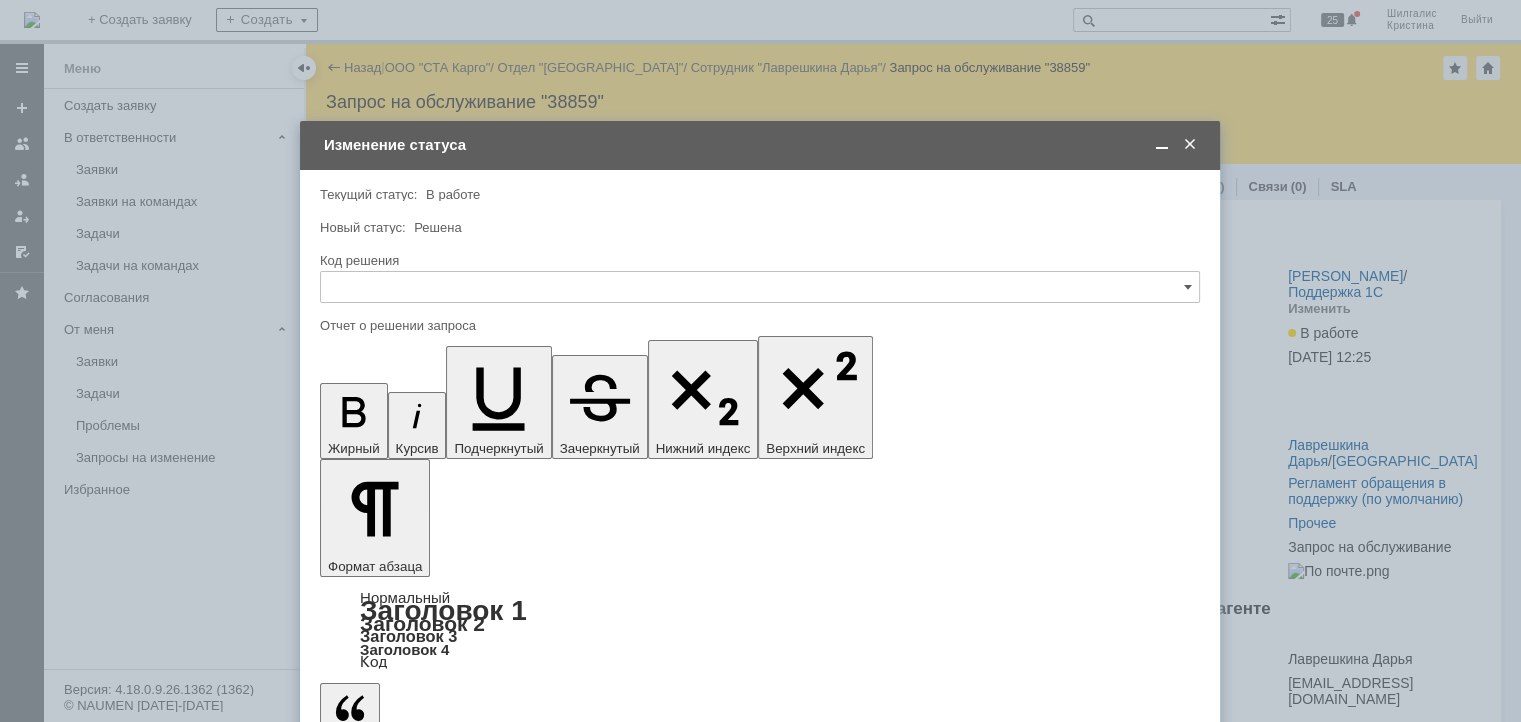 scroll, scrollTop: 0, scrollLeft: 0, axis: both 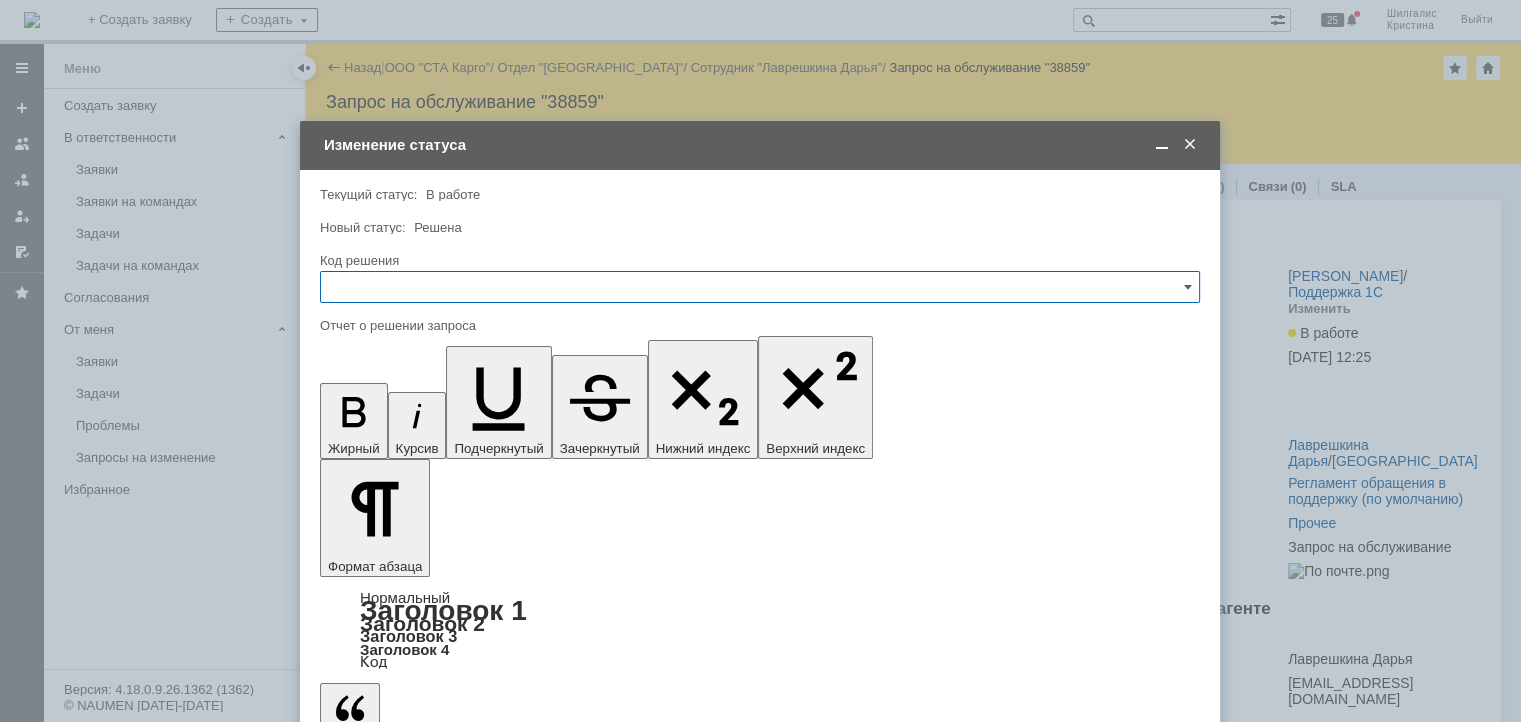 click at bounding box center (760, 287) 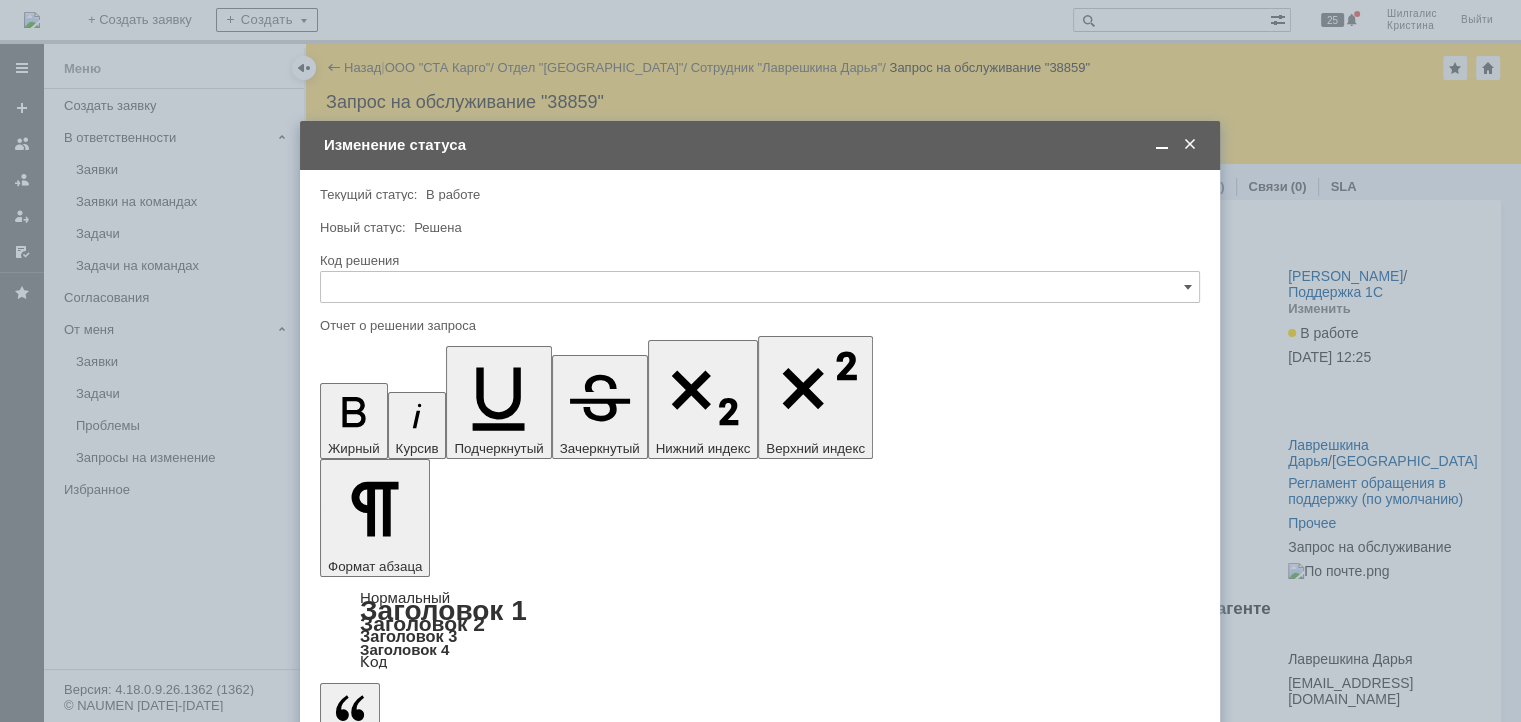 click on "Решено" at bounding box center (760, 555) 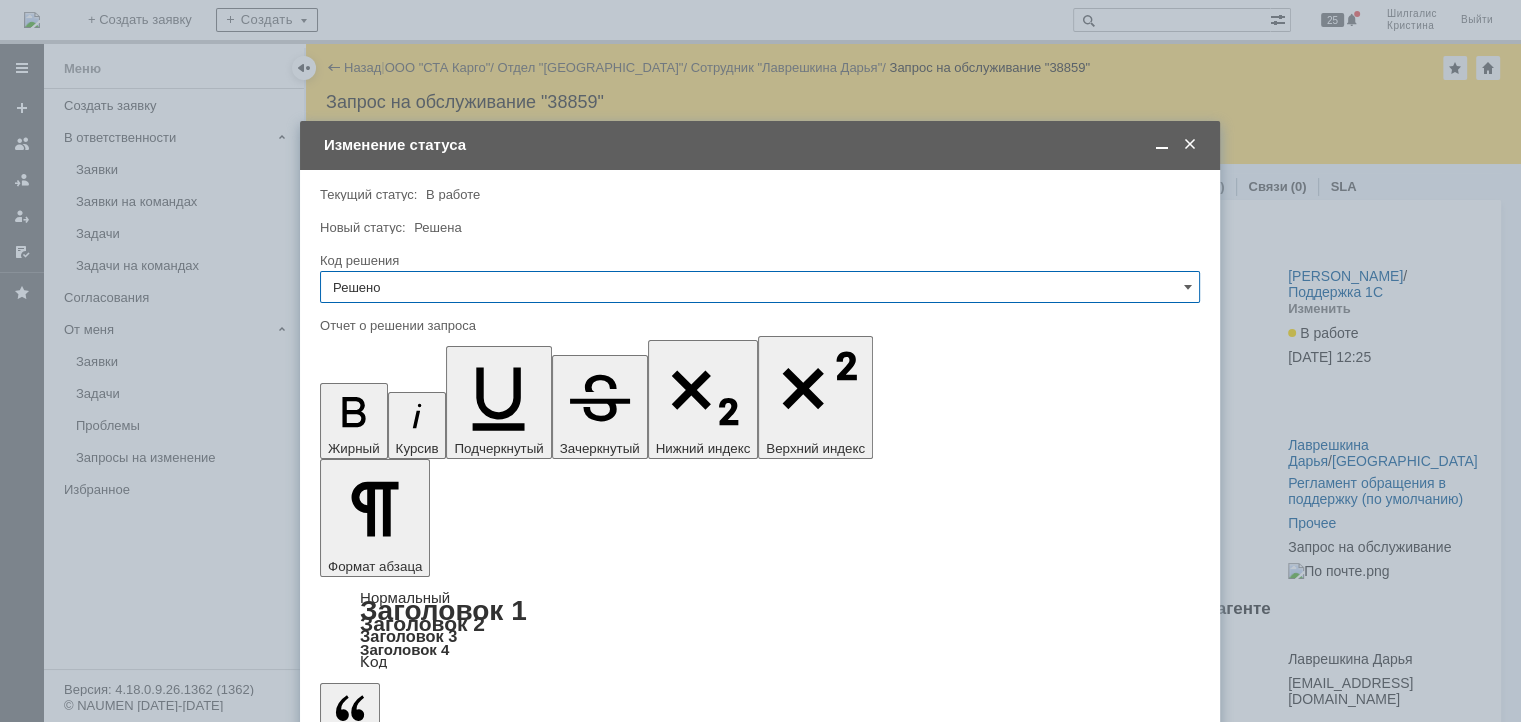 click at bounding box center (483, 5694) 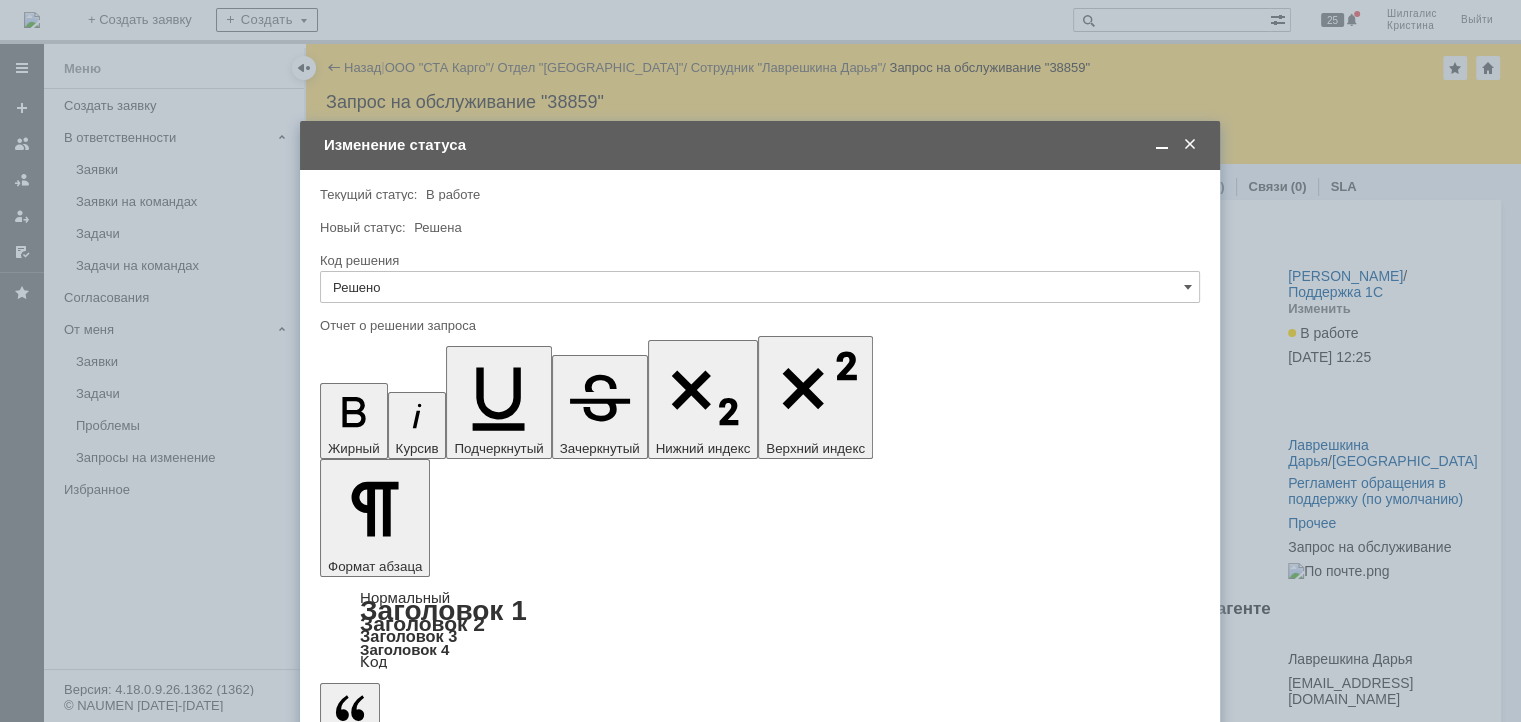 type 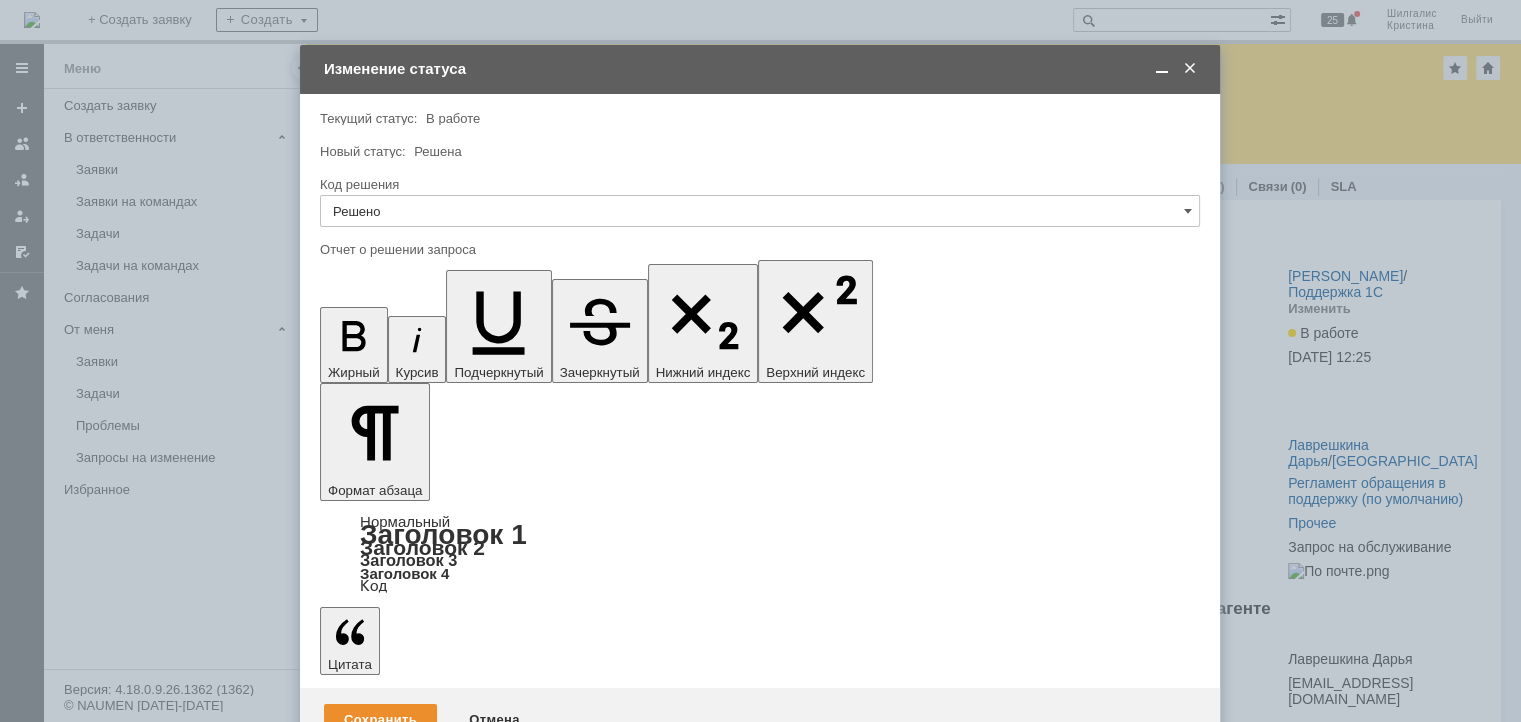 scroll, scrollTop: 200, scrollLeft: 0, axis: vertical 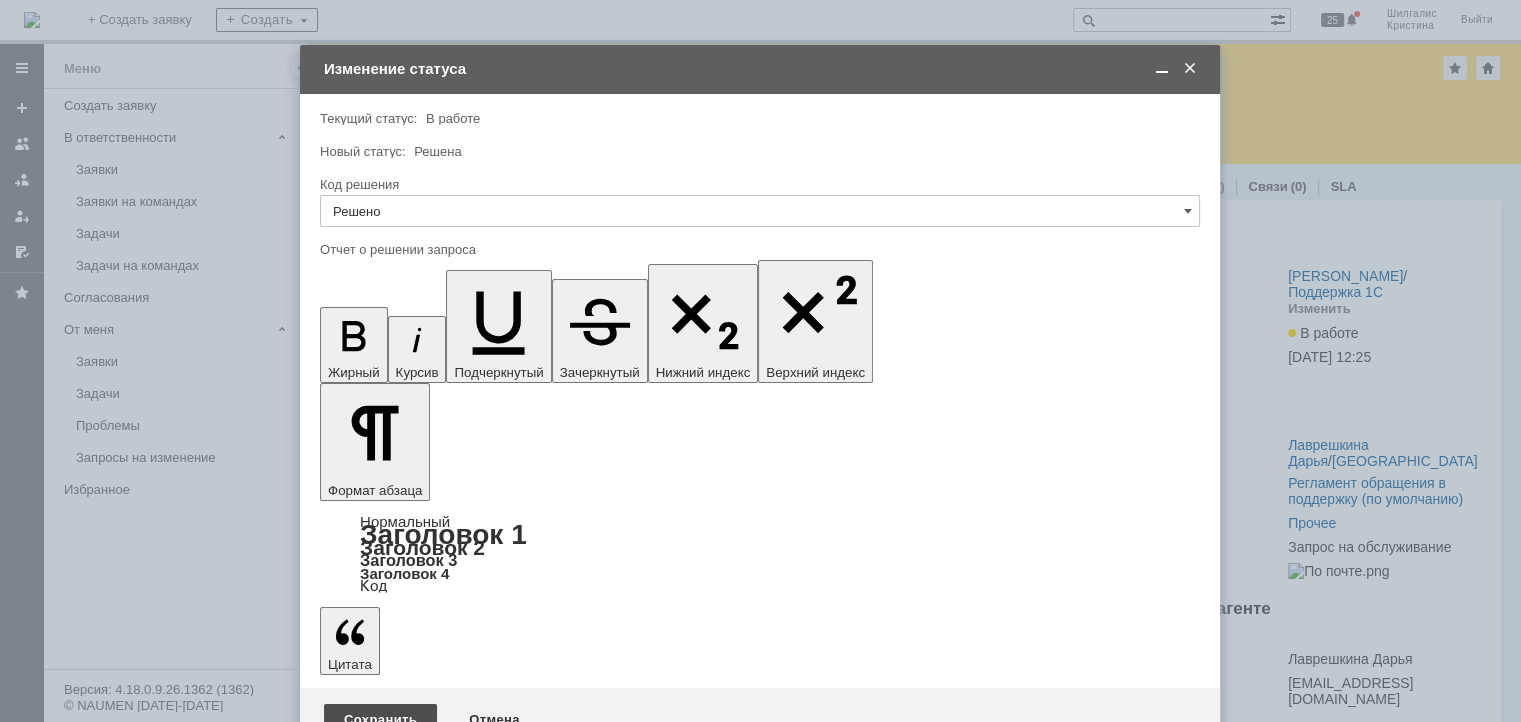 click on "Сохранить" at bounding box center (380, 720) 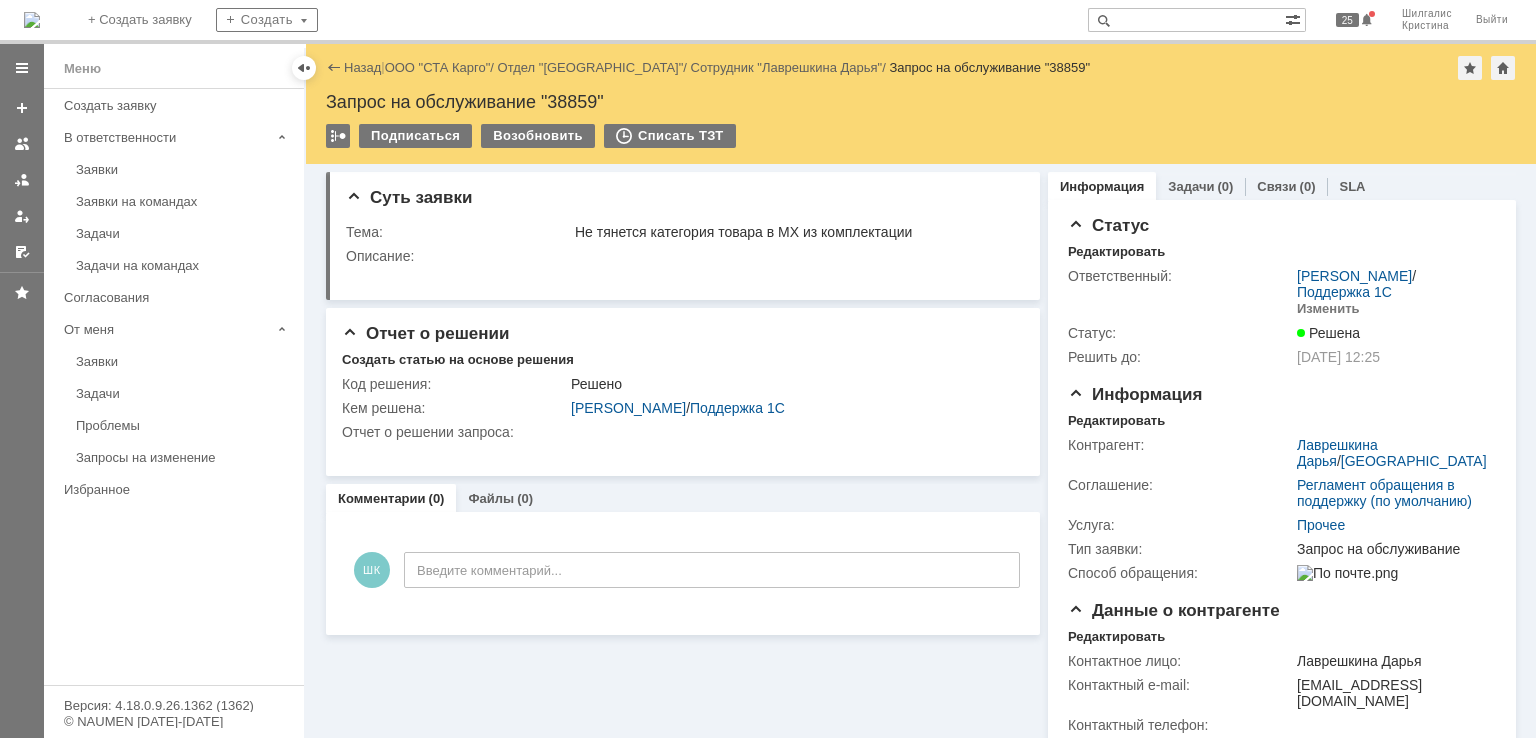 scroll, scrollTop: 0, scrollLeft: 0, axis: both 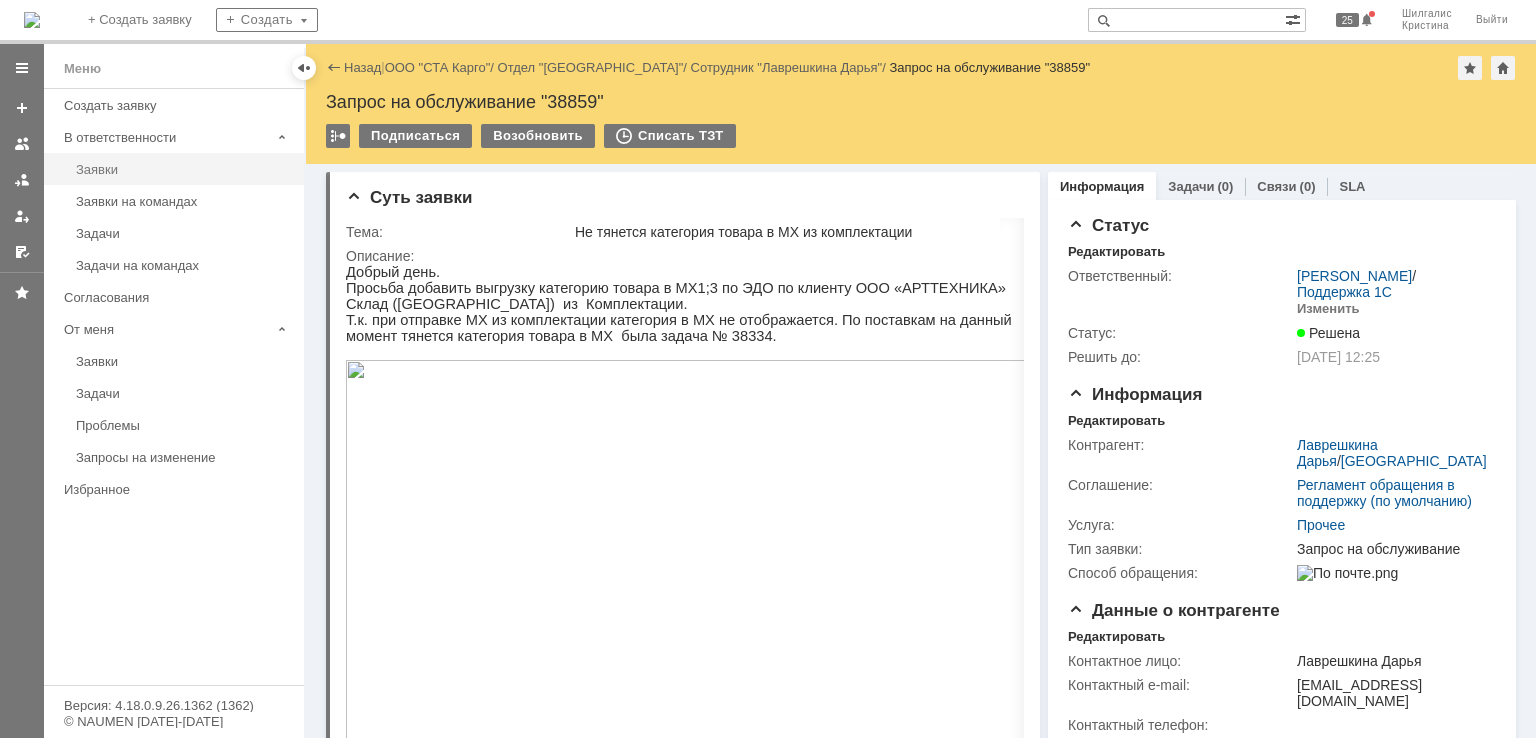 click on "Заявки" at bounding box center [184, 169] 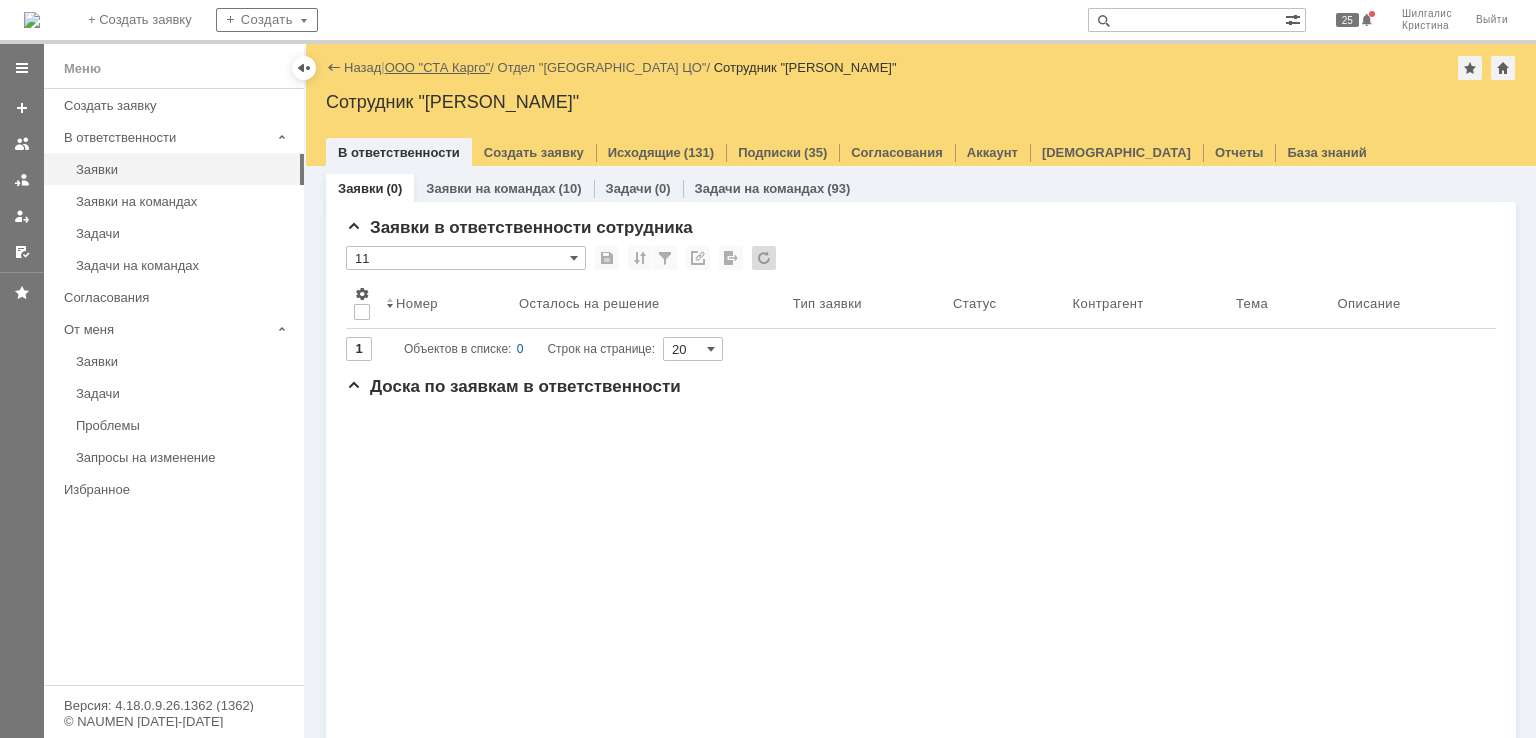 click on "ООО "СТА Карго"" at bounding box center [438, 67] 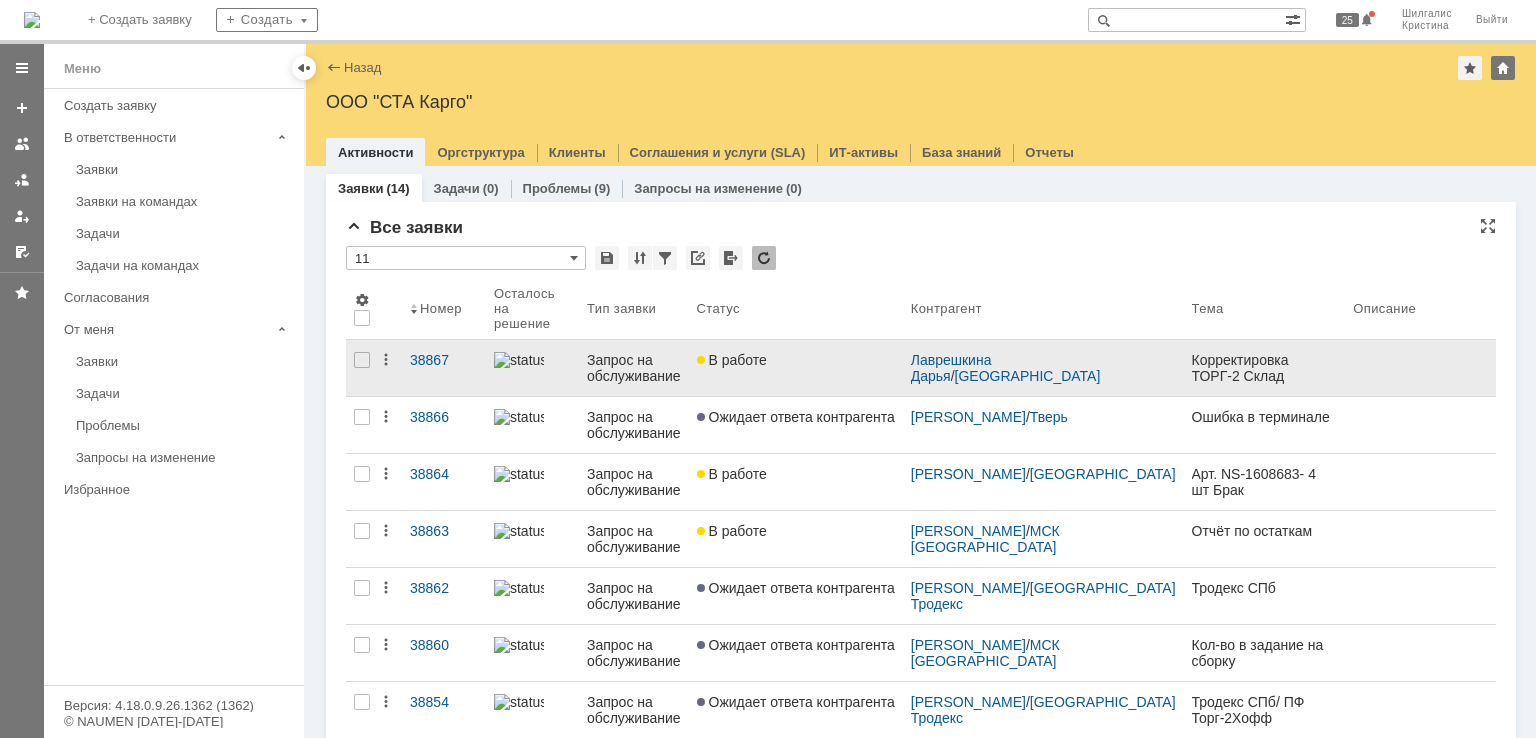 scroll, scrollTop: 0, scrollLeft: 0, axis: both 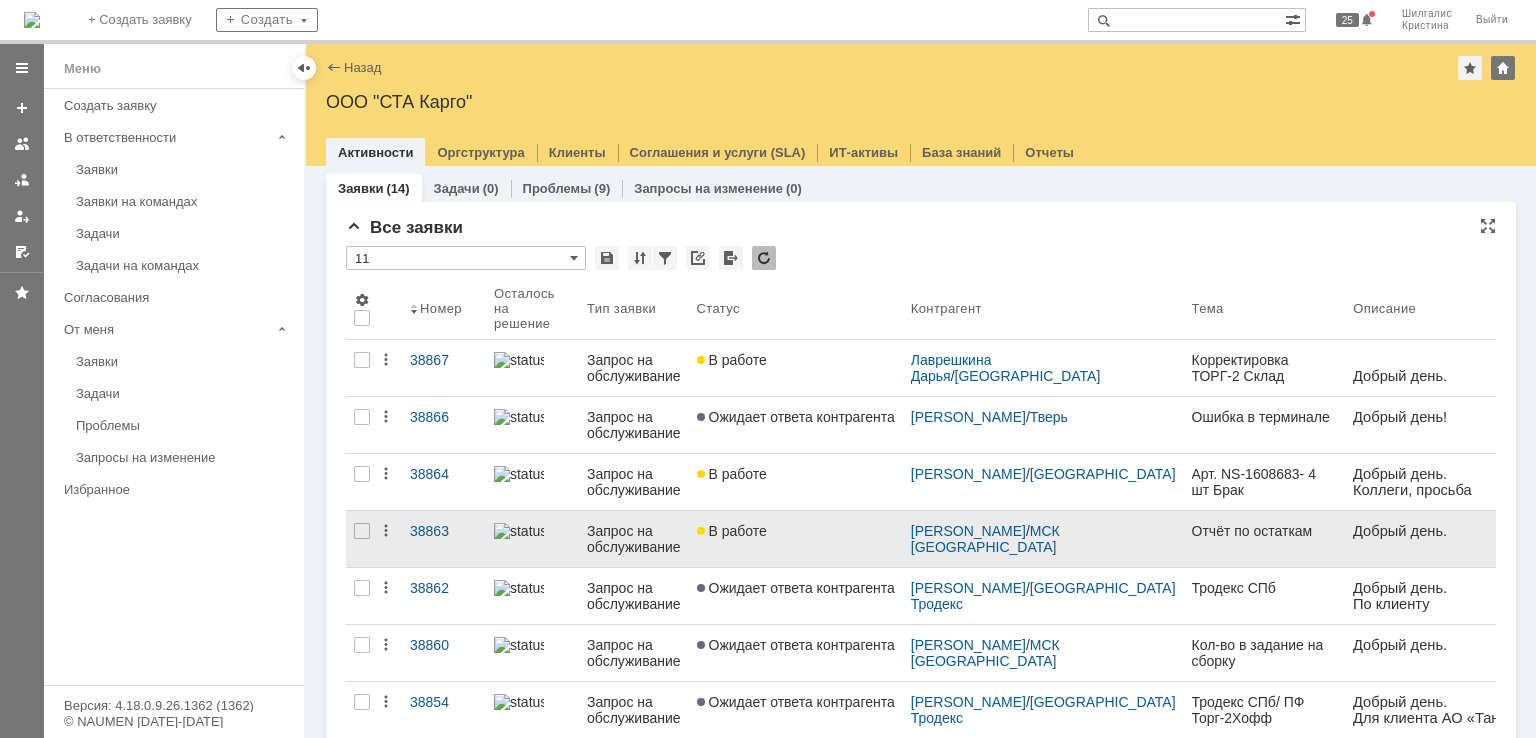 click on "В работе" at bounding box center (796, 539) 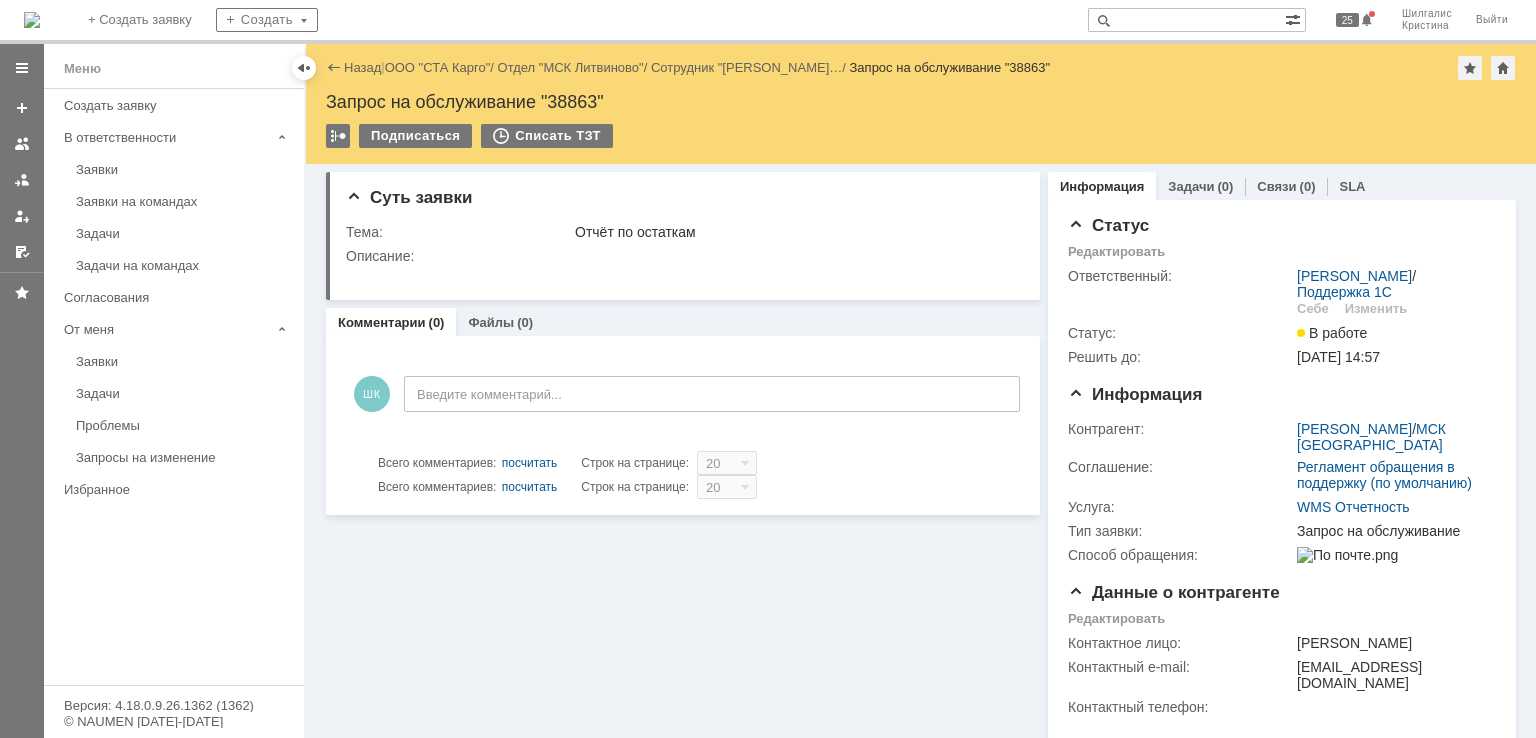 scroll, scrollTop: 0, scrollLeft: 0, axis: both 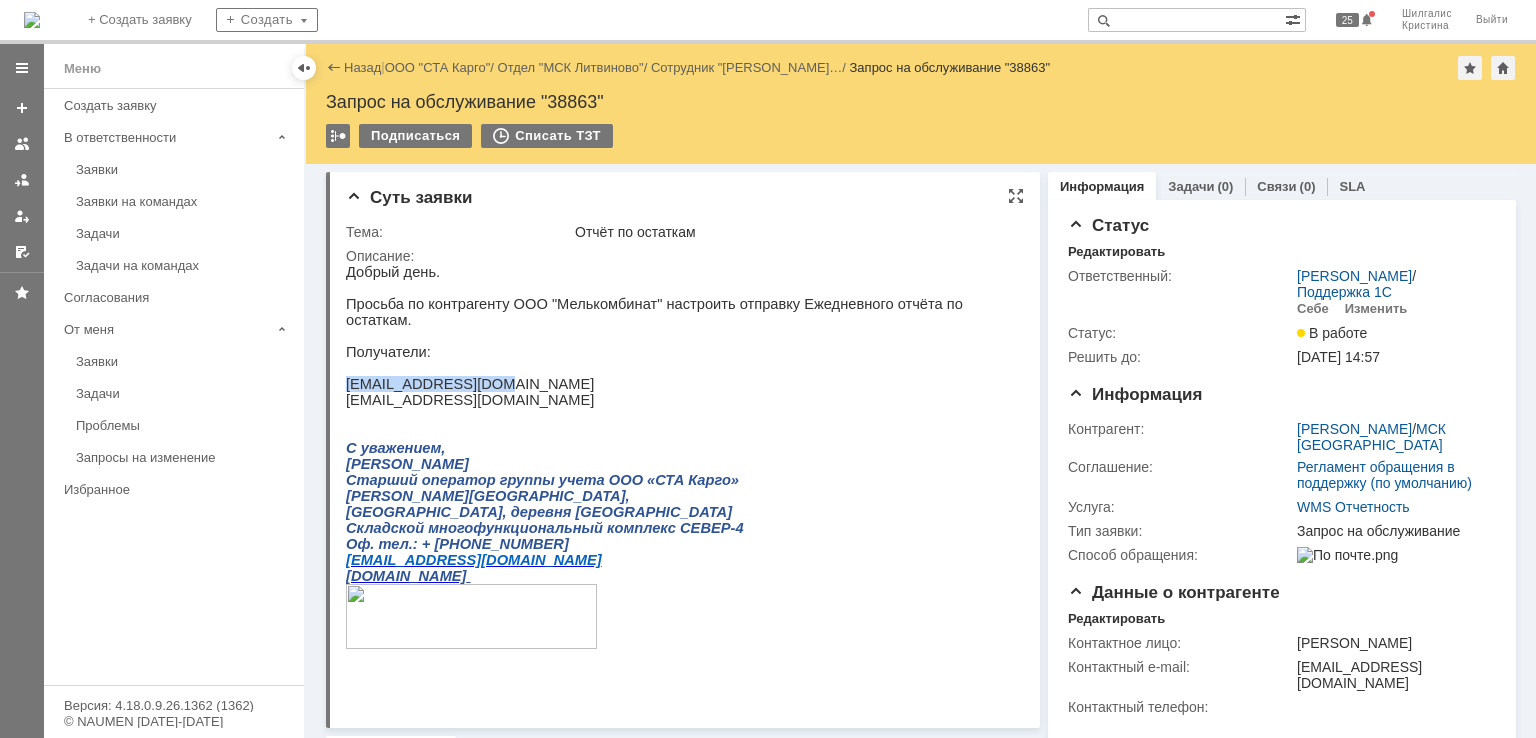 drag, startPoint x: 488, startPoint y: 381, endPoint x: 346, endPoint y: 377, distance: 142.05632 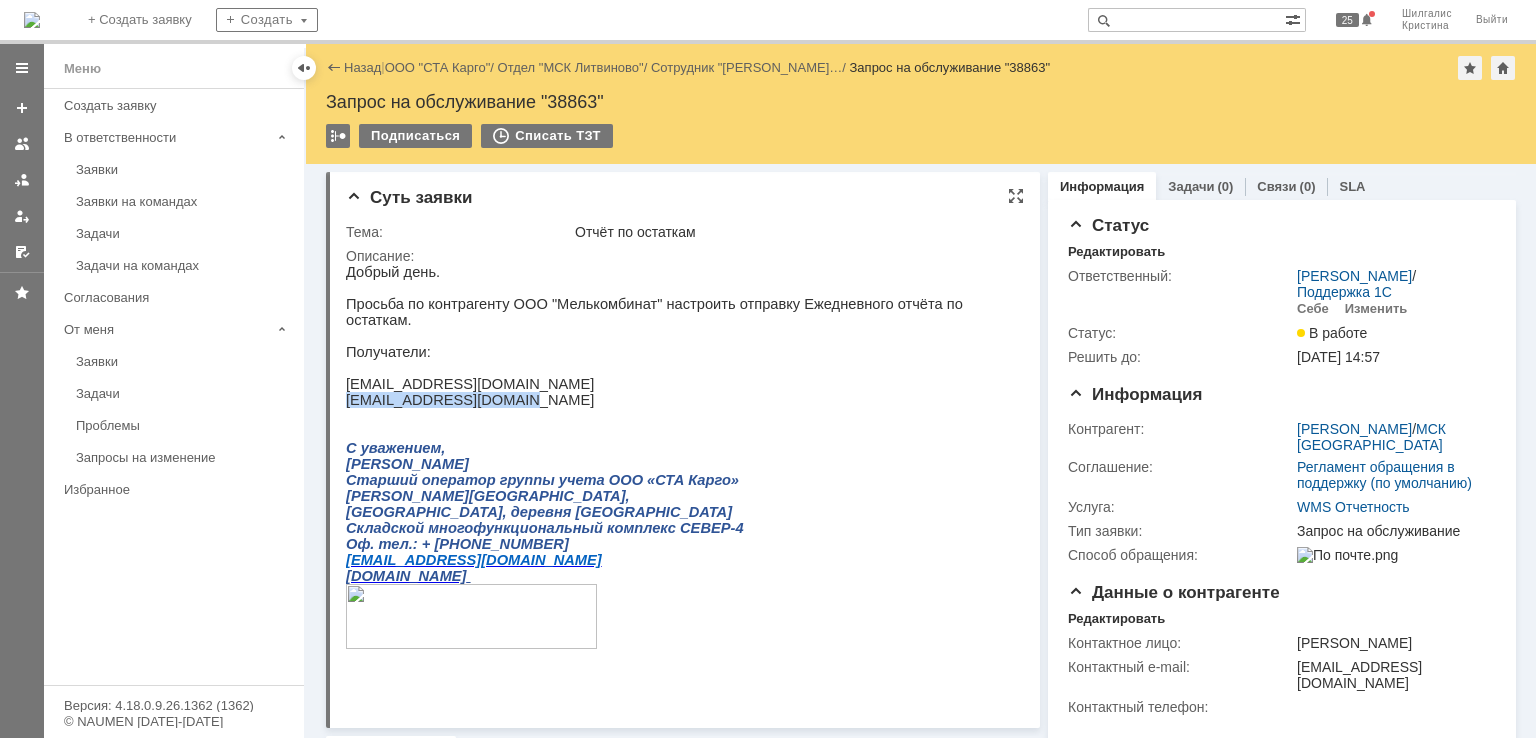 drag, startPoint x: 494, startPoint y: 393, endPoint x: 351, endPoint y: 395, distance: 143.01399 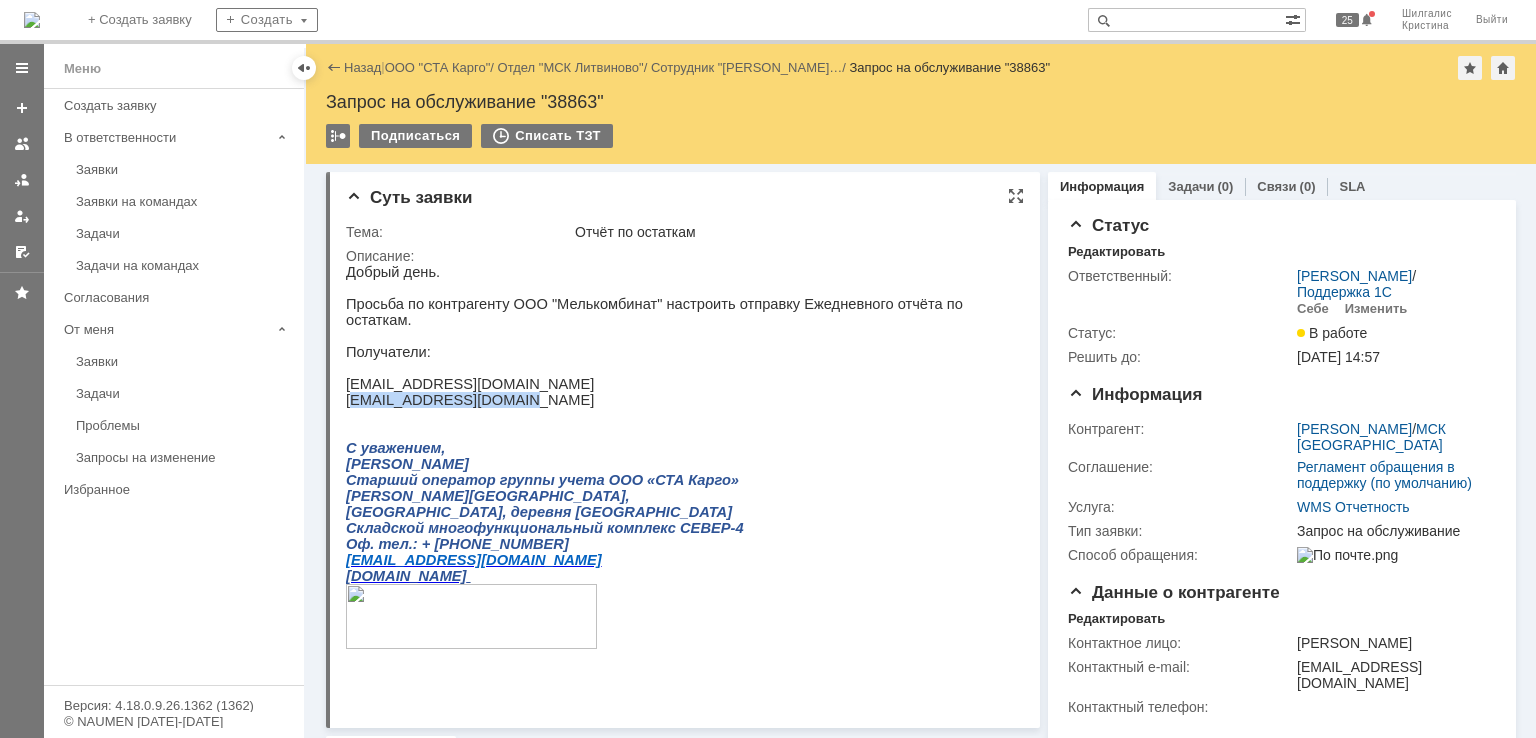 copy on "[EMAIL_ADDRESS][DOMAIN_NAME]" 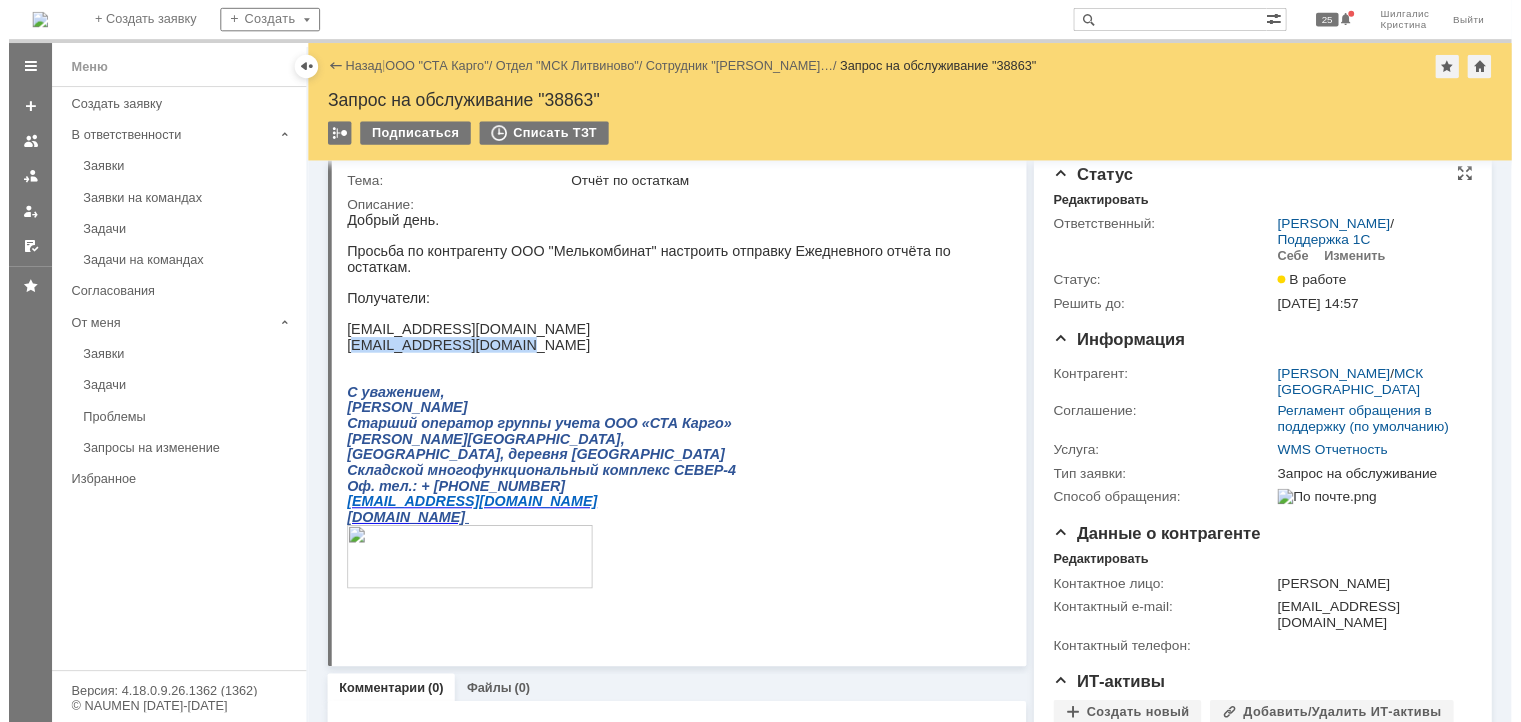 scroll, scrollTop: 0, scrollLeft: 0, axis: both 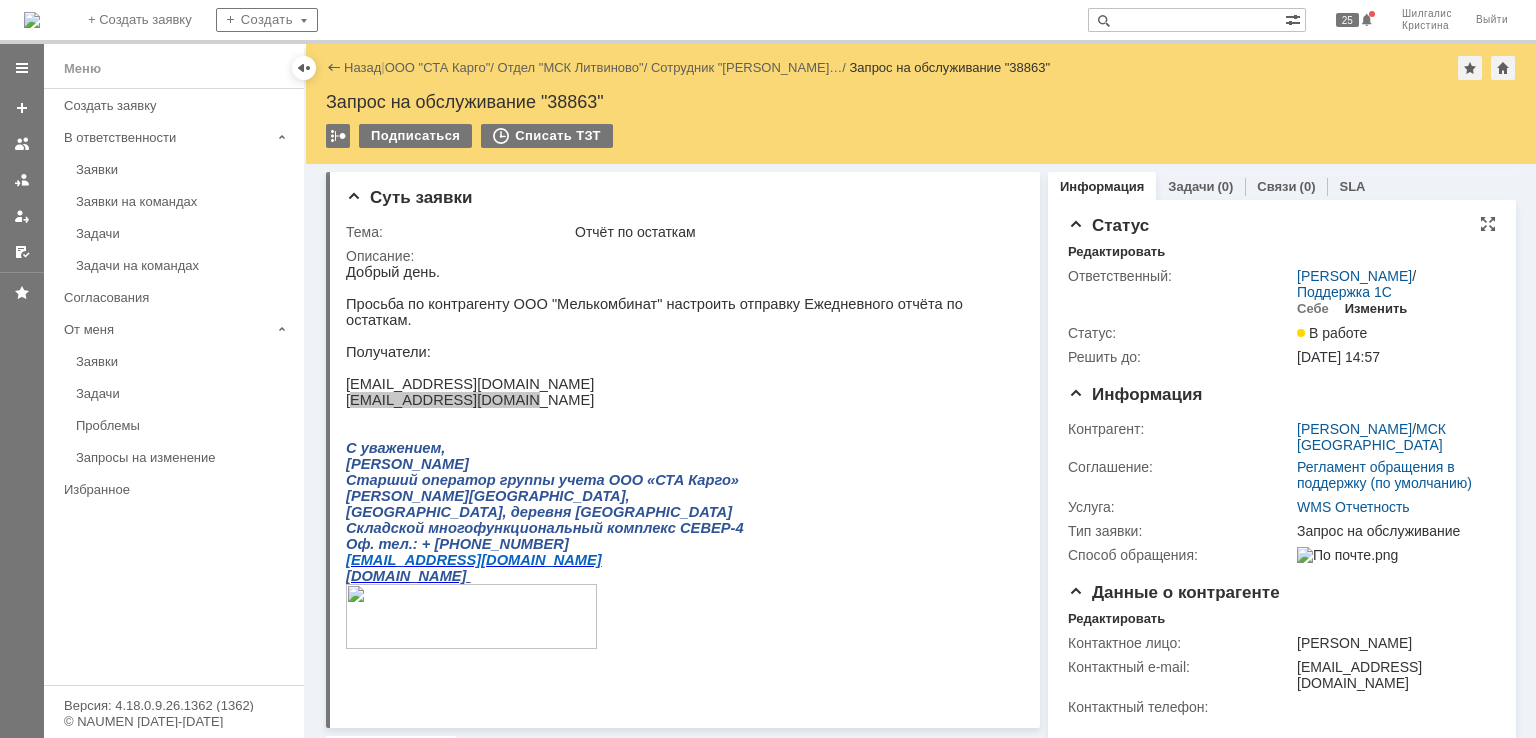 click on "Изменить" at bounding box center [1376, 309] 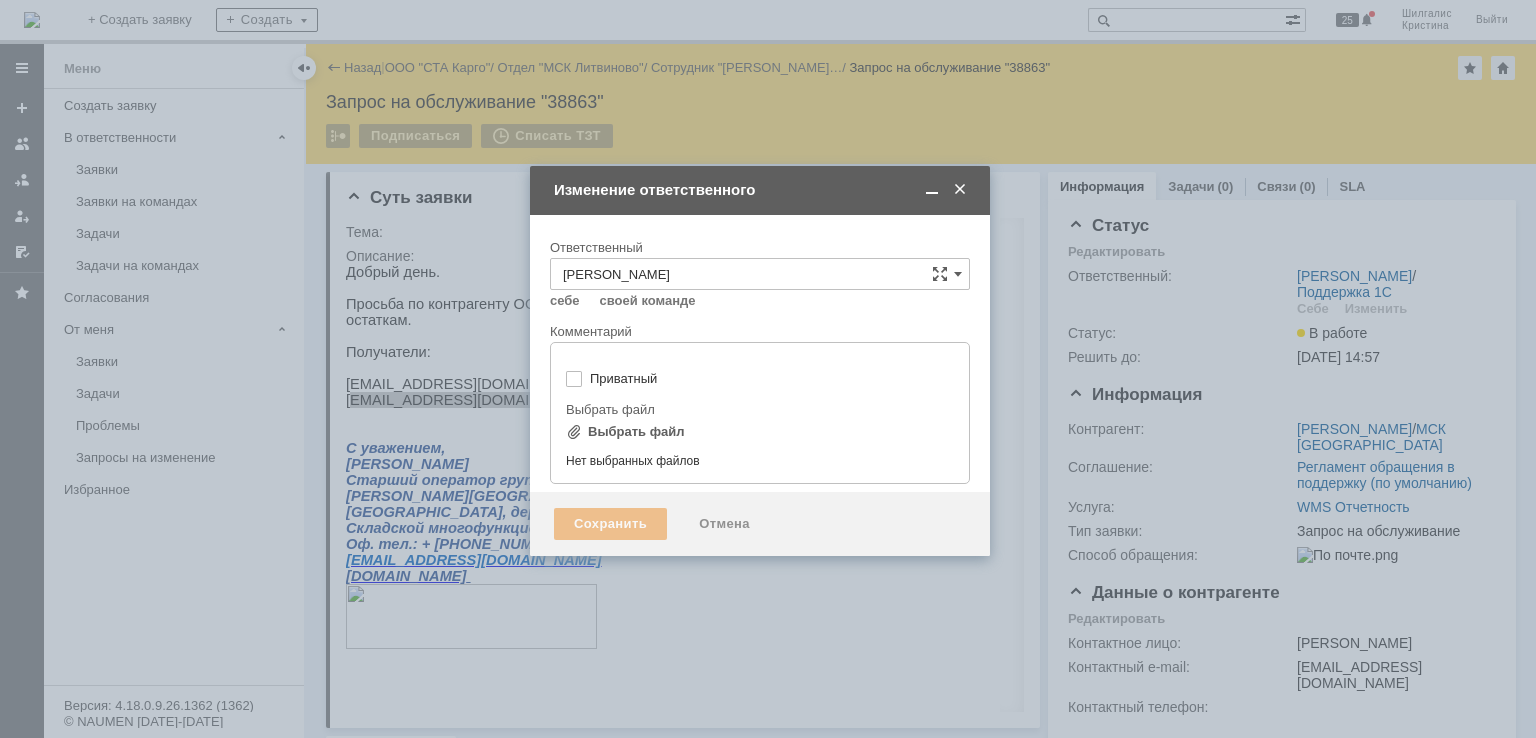 type on "[не указано]" 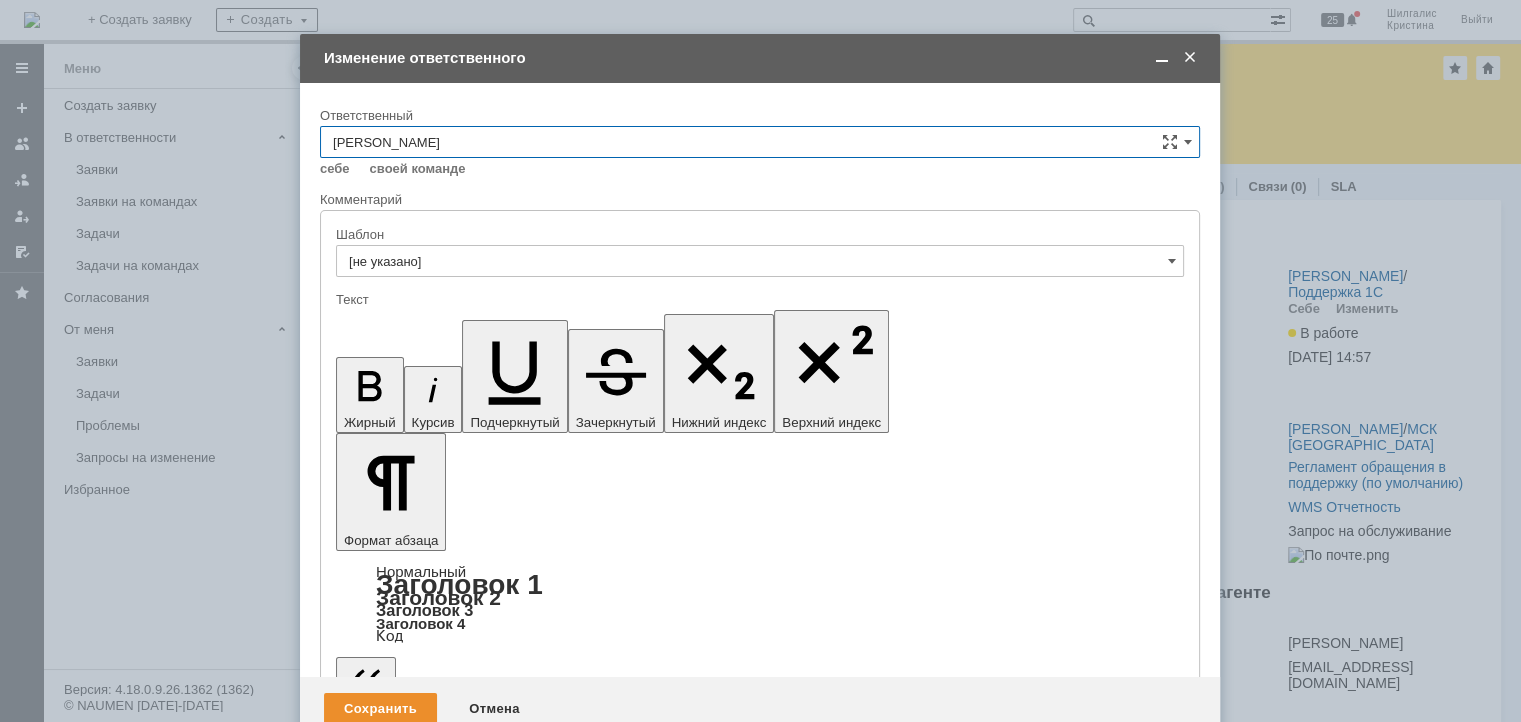 scroll, scrollTop: 0, scrollLeft: 0, axis: both 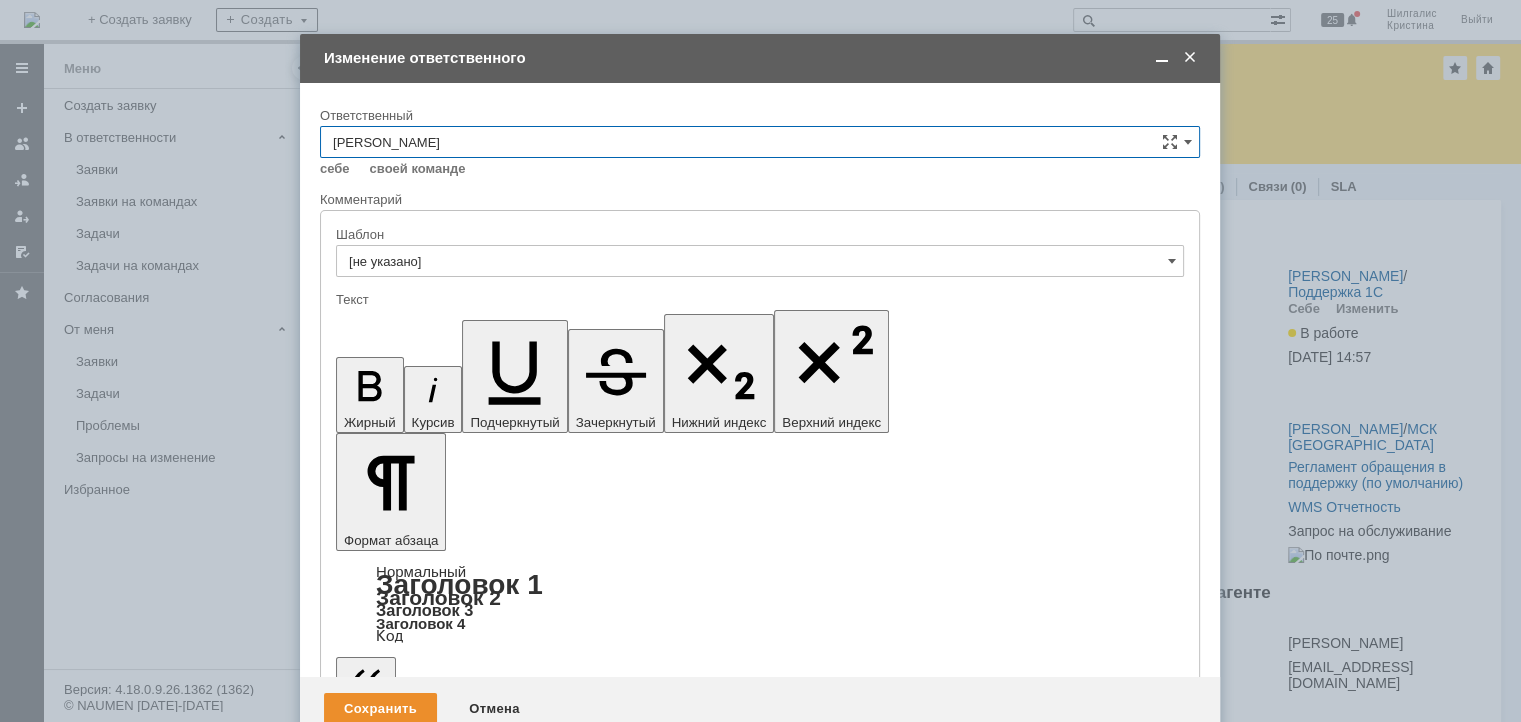 click on "[не указано]" at bounding box center (760, 179) 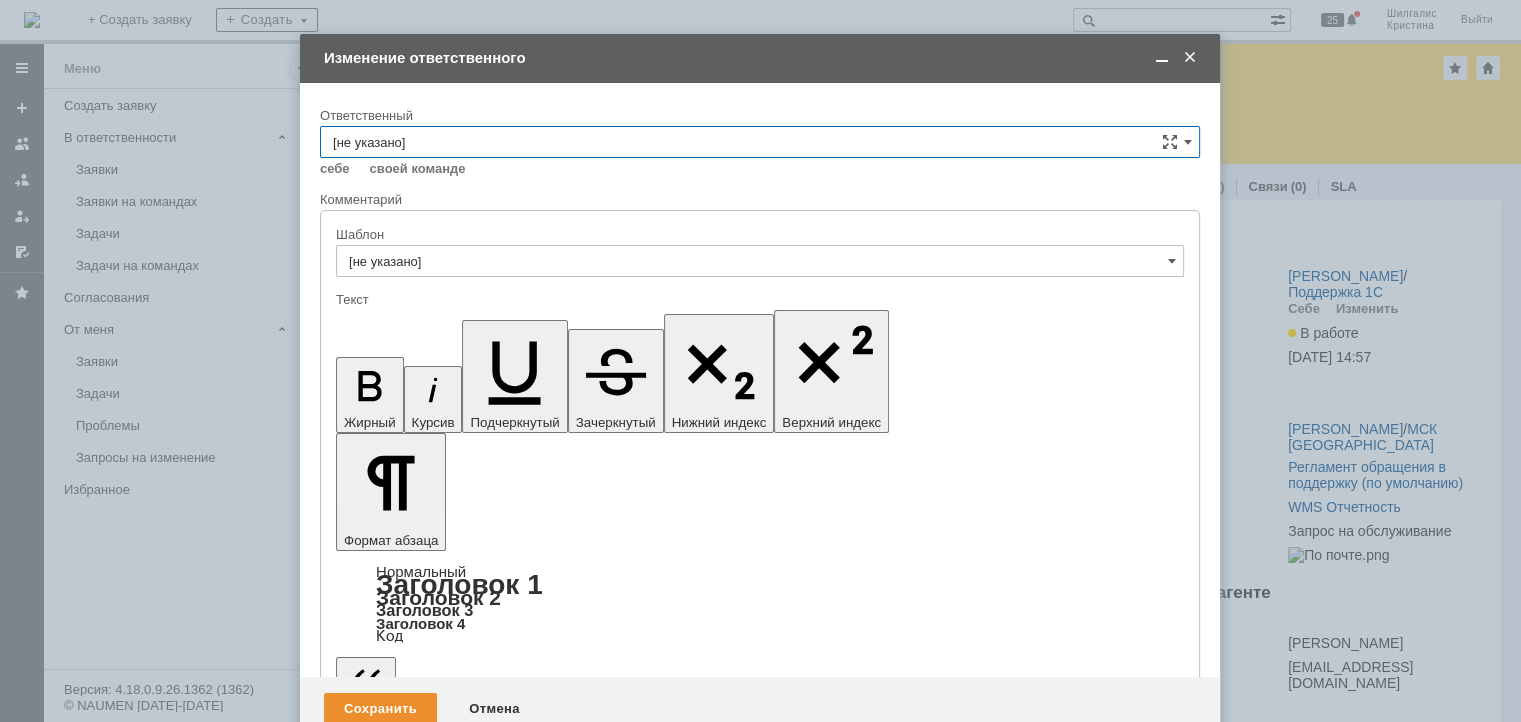 type on "[не указано]" 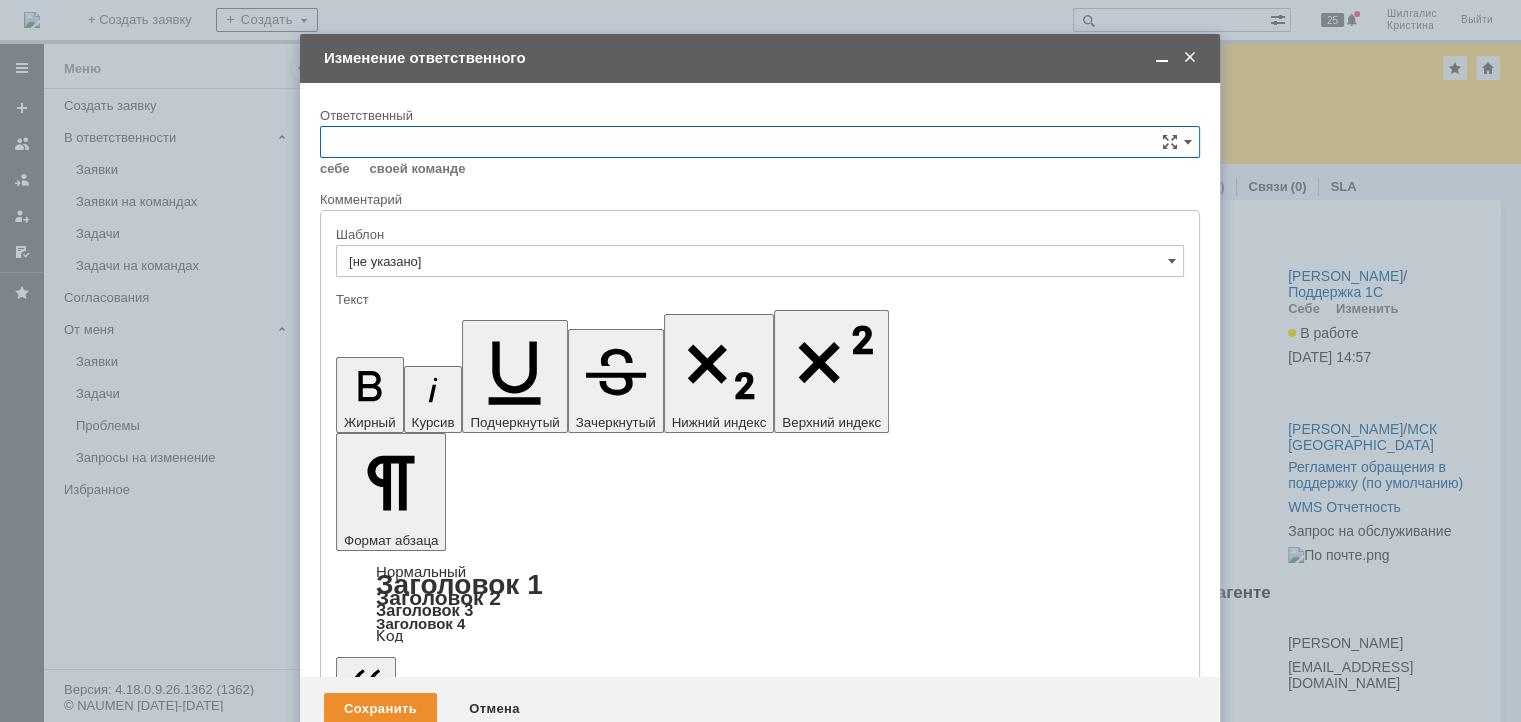 click at bounding box center [1190, 58] 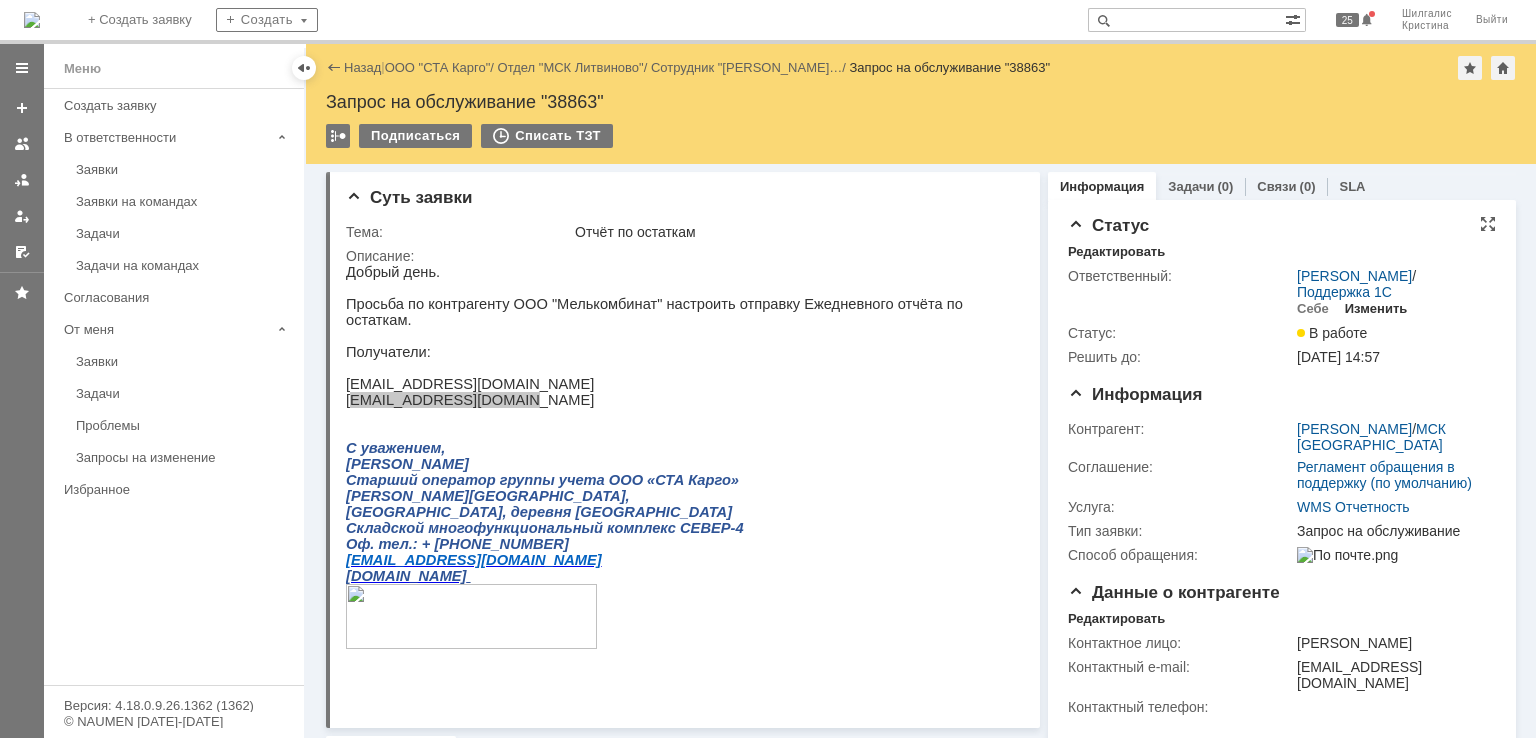 click on "Изменить" at bounding box center (1376, 309) 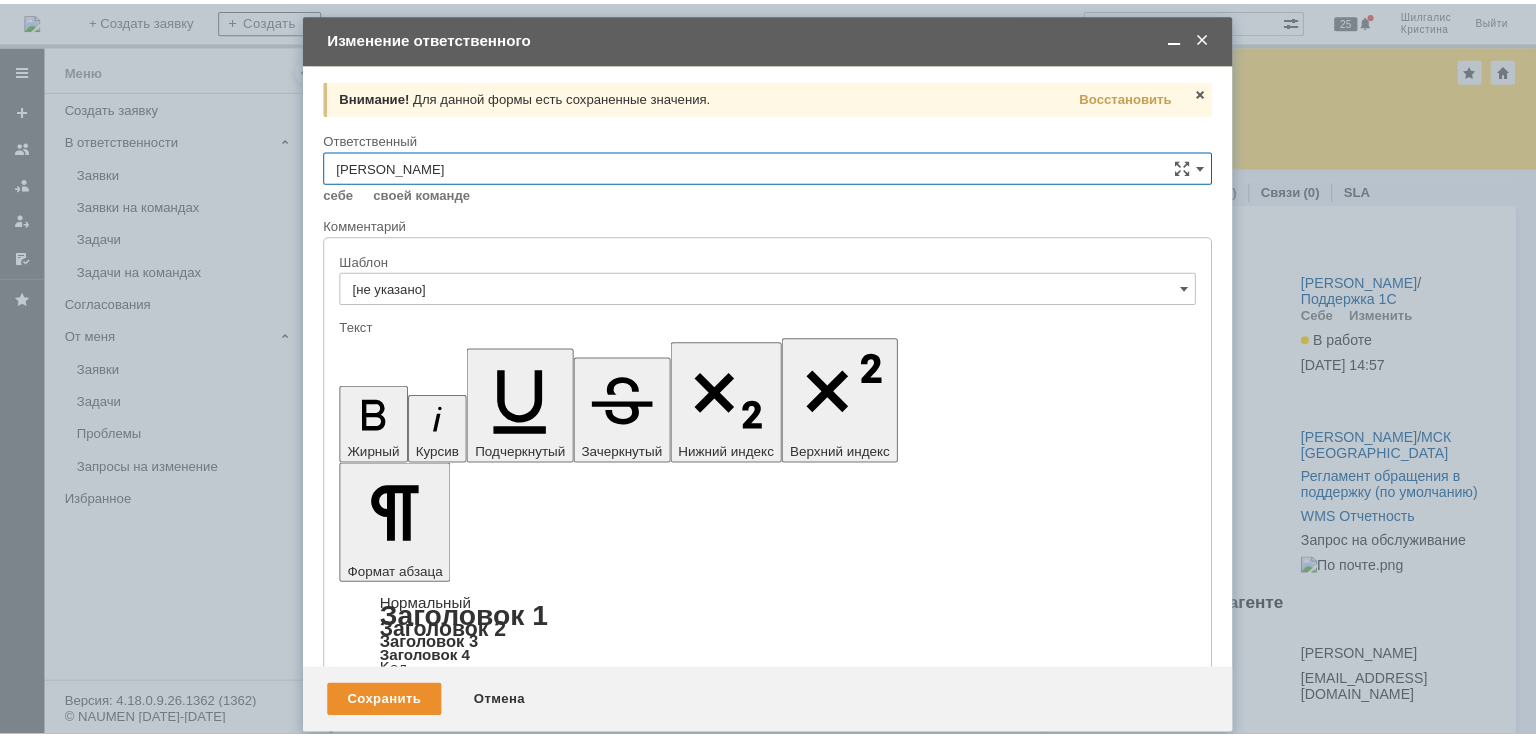 scroll, scrollTop: 0, scrollLeft: 0, axis: both 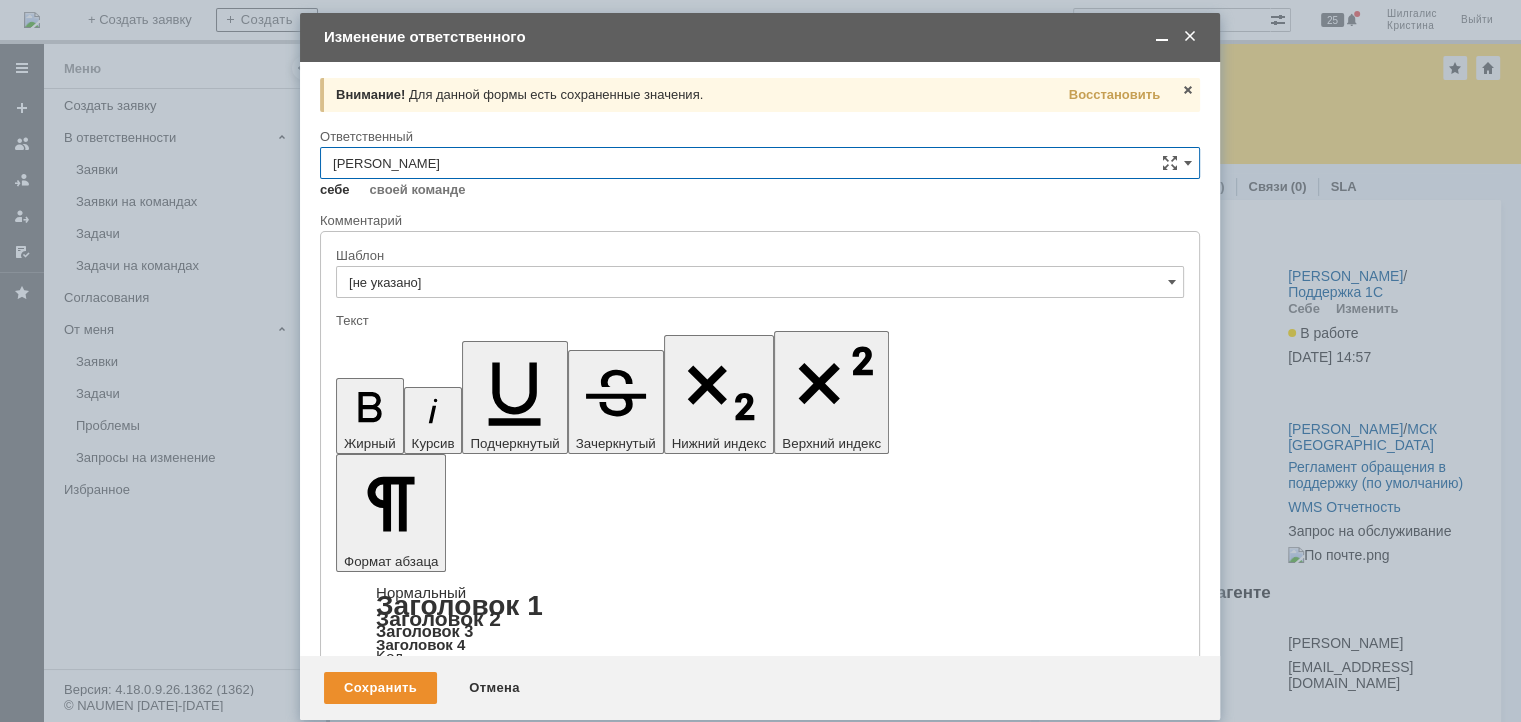 click on "себе" at bounding box center (335, 190) 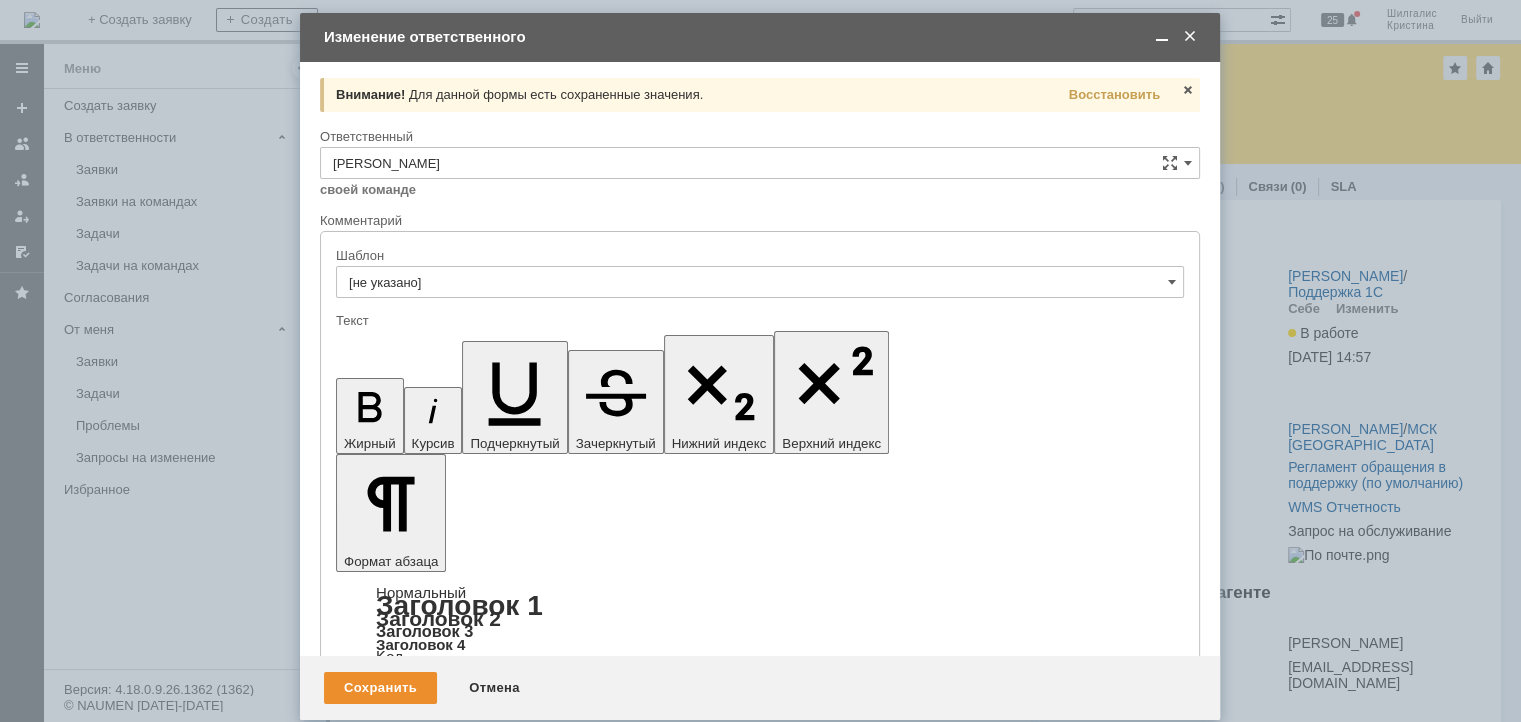 click on "[PERSON_NAME]" at bounding box center [760, 163] 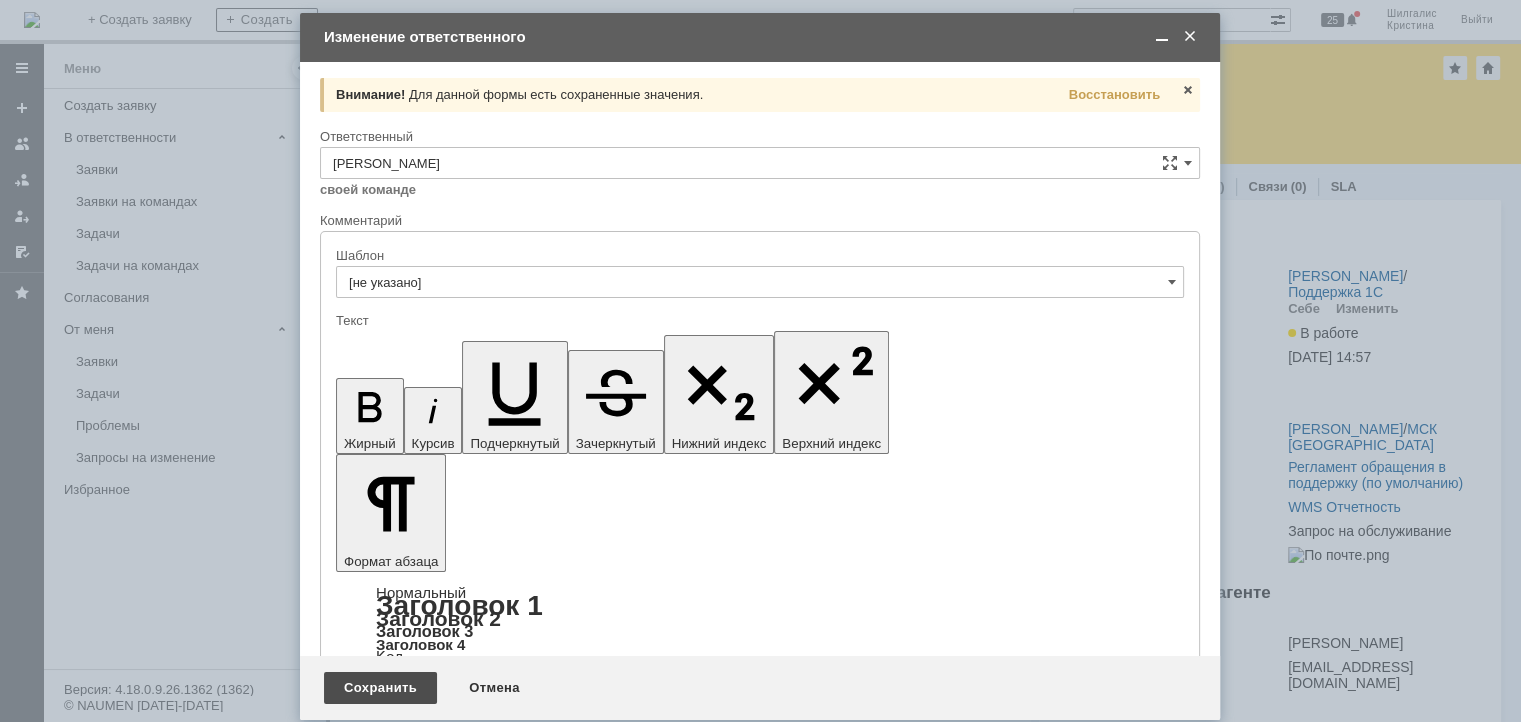 click on "Сохранить" at bounding box center (380, 688) 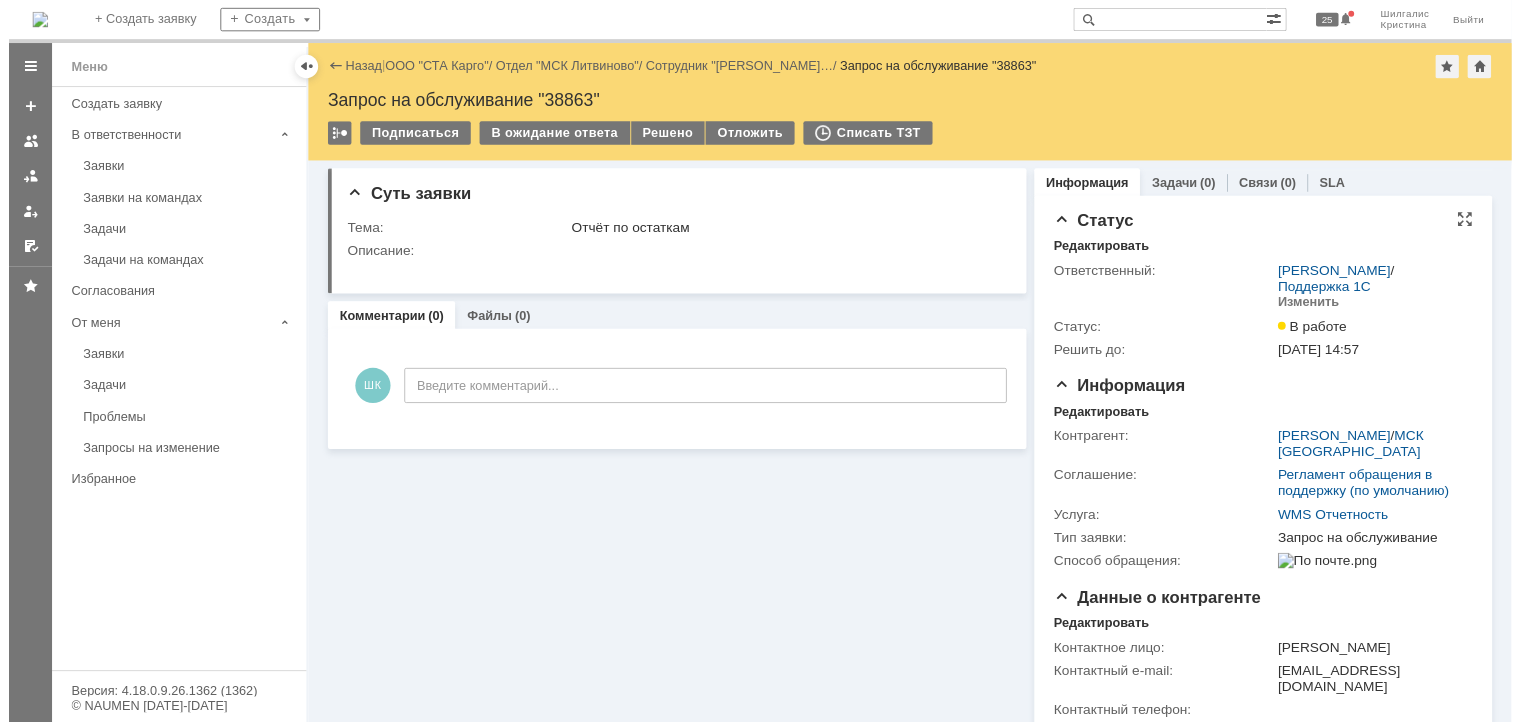 scroll, scrollTop: 0, scrollLeft: 0, axis: both 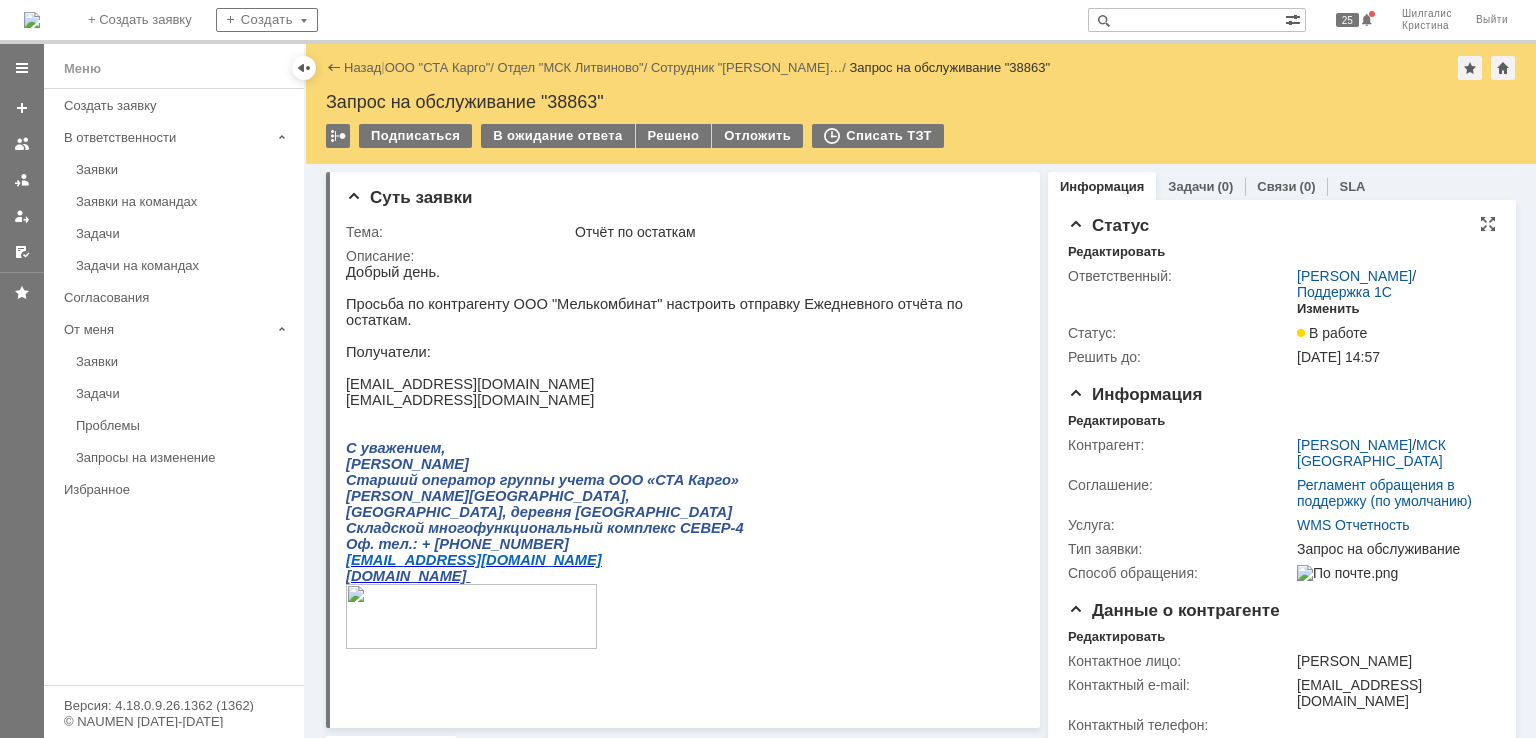 click on "Изменить" at bounding box center (1328, 309) 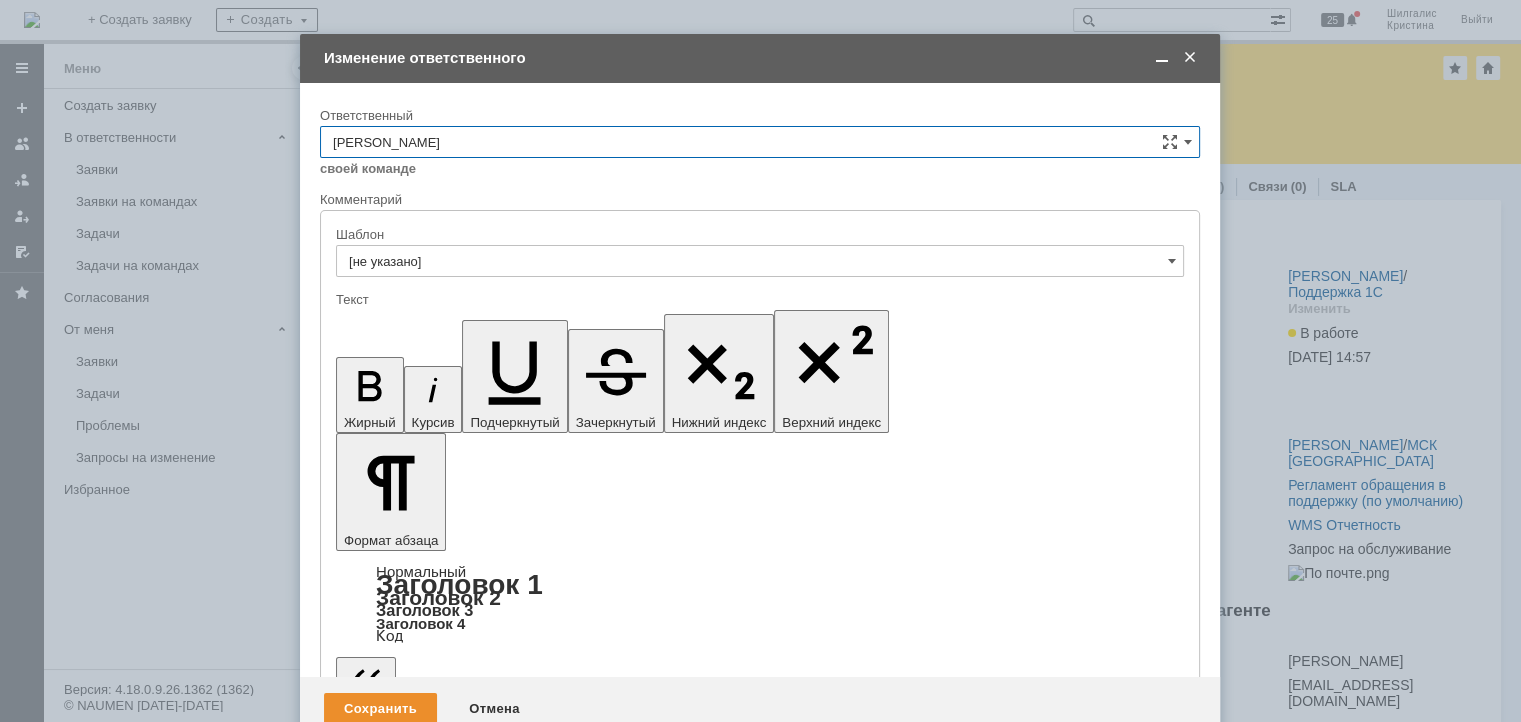 scroll, scrollTop: 0, scrollLeft: 0, axis: both 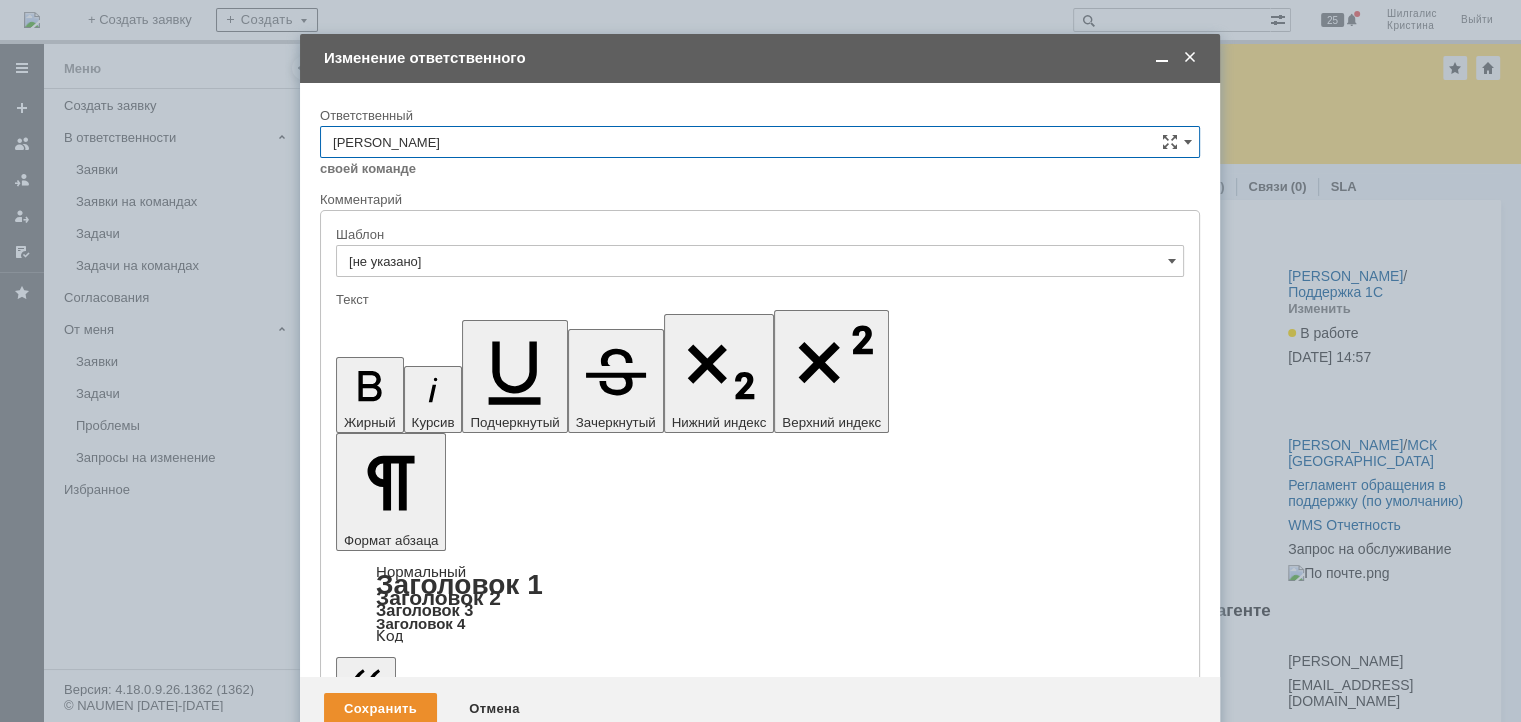 click on "[PERSON_NAME]" at bounding box center [760, 142] 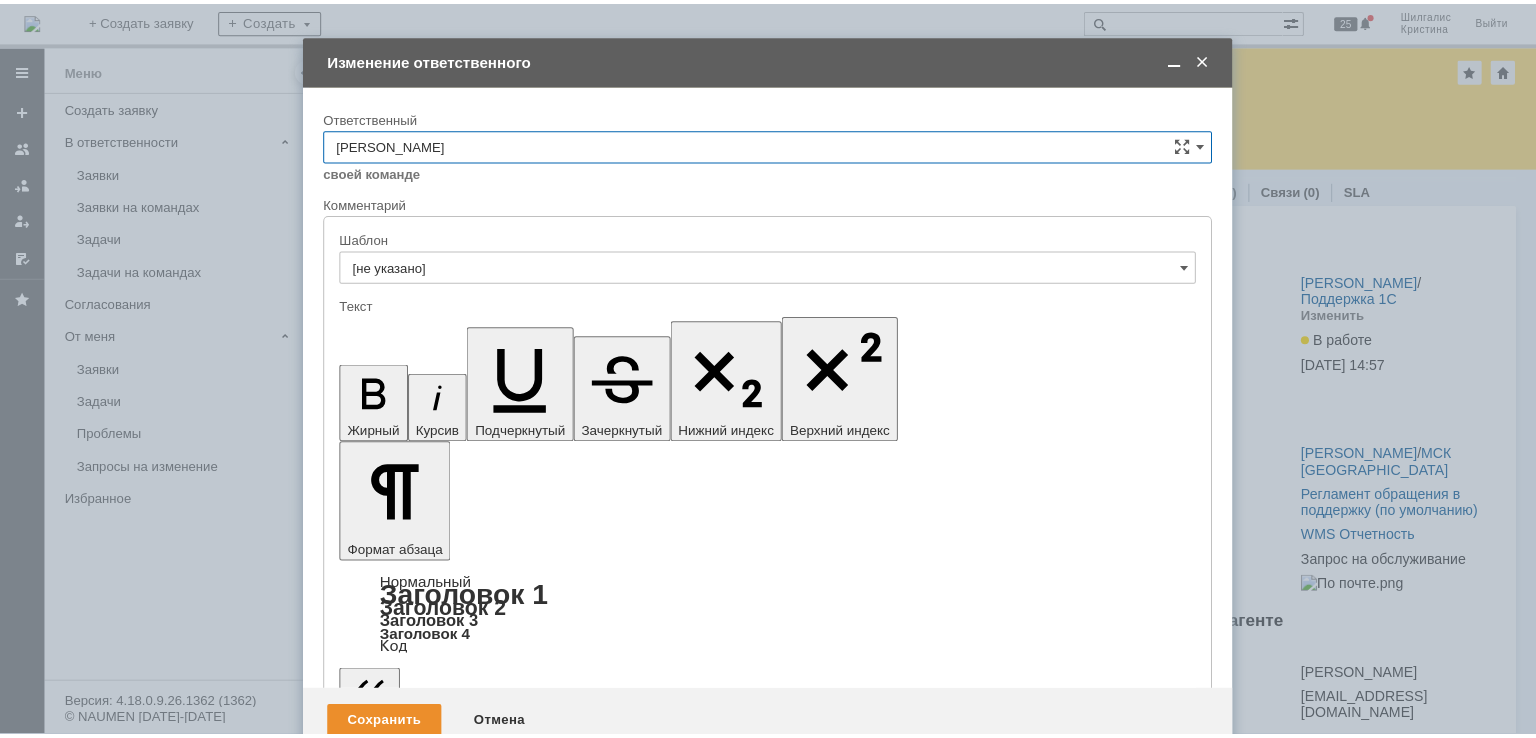 scroll, scrollTop: 200, scrollLeft: 0, axis: vertical 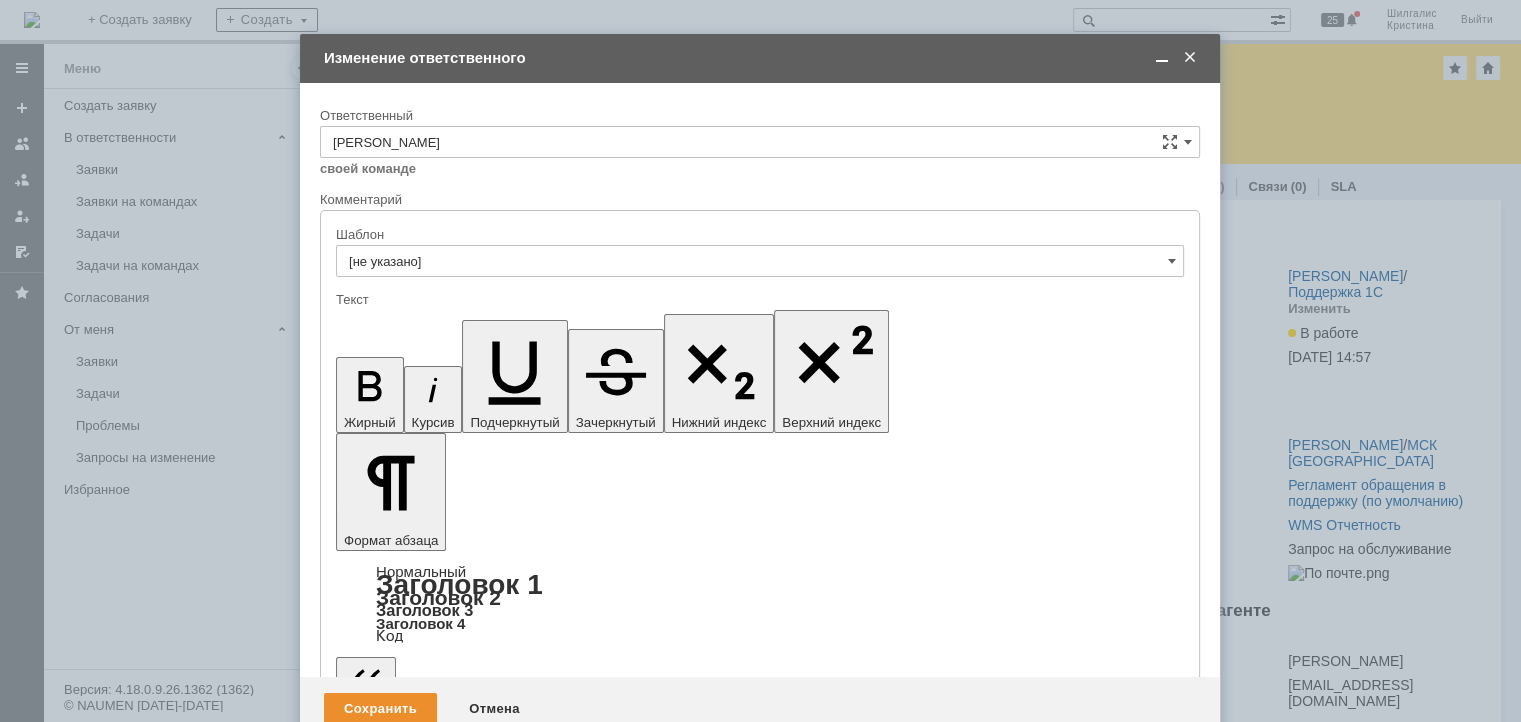 click on "[PERSON_NAME]" at bounding box center [760, 276] 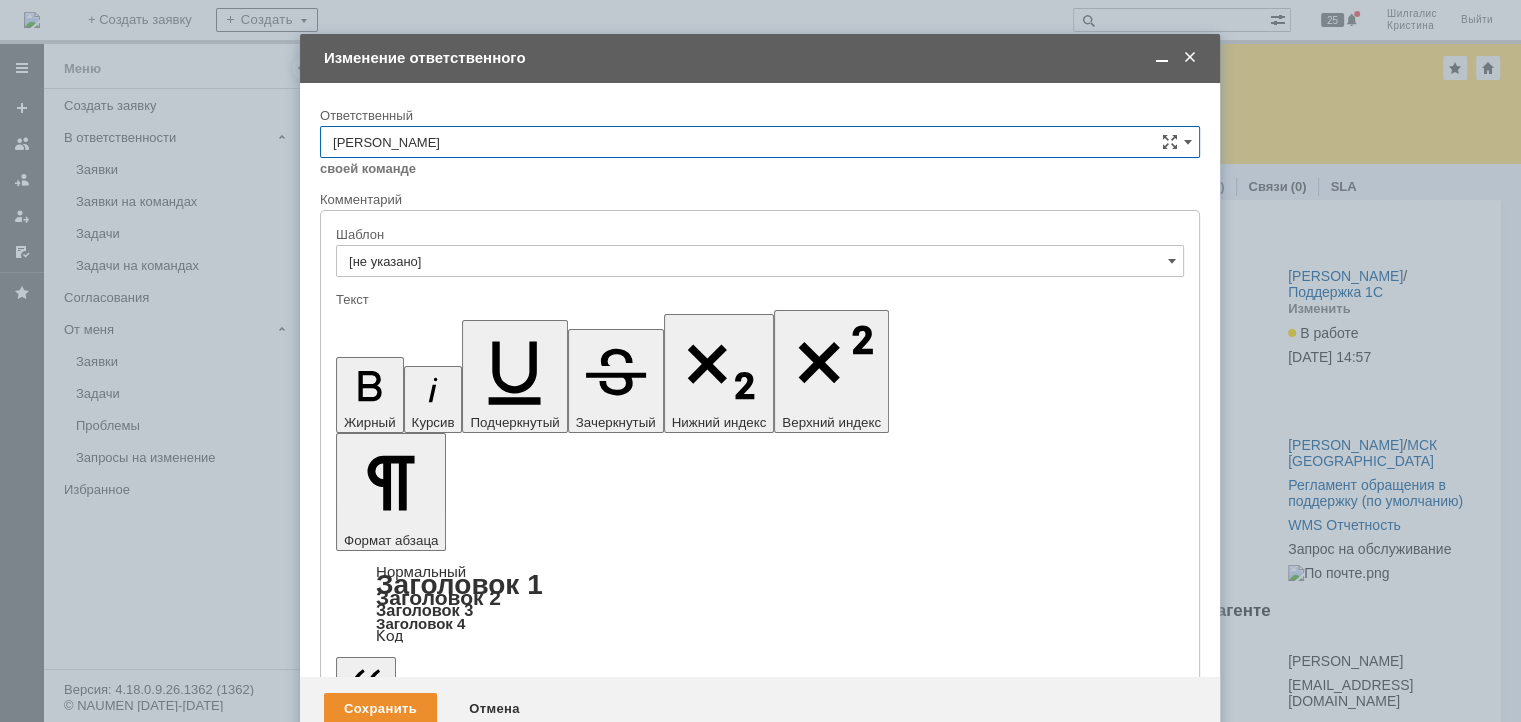 type on "[PERSON_NAME]" 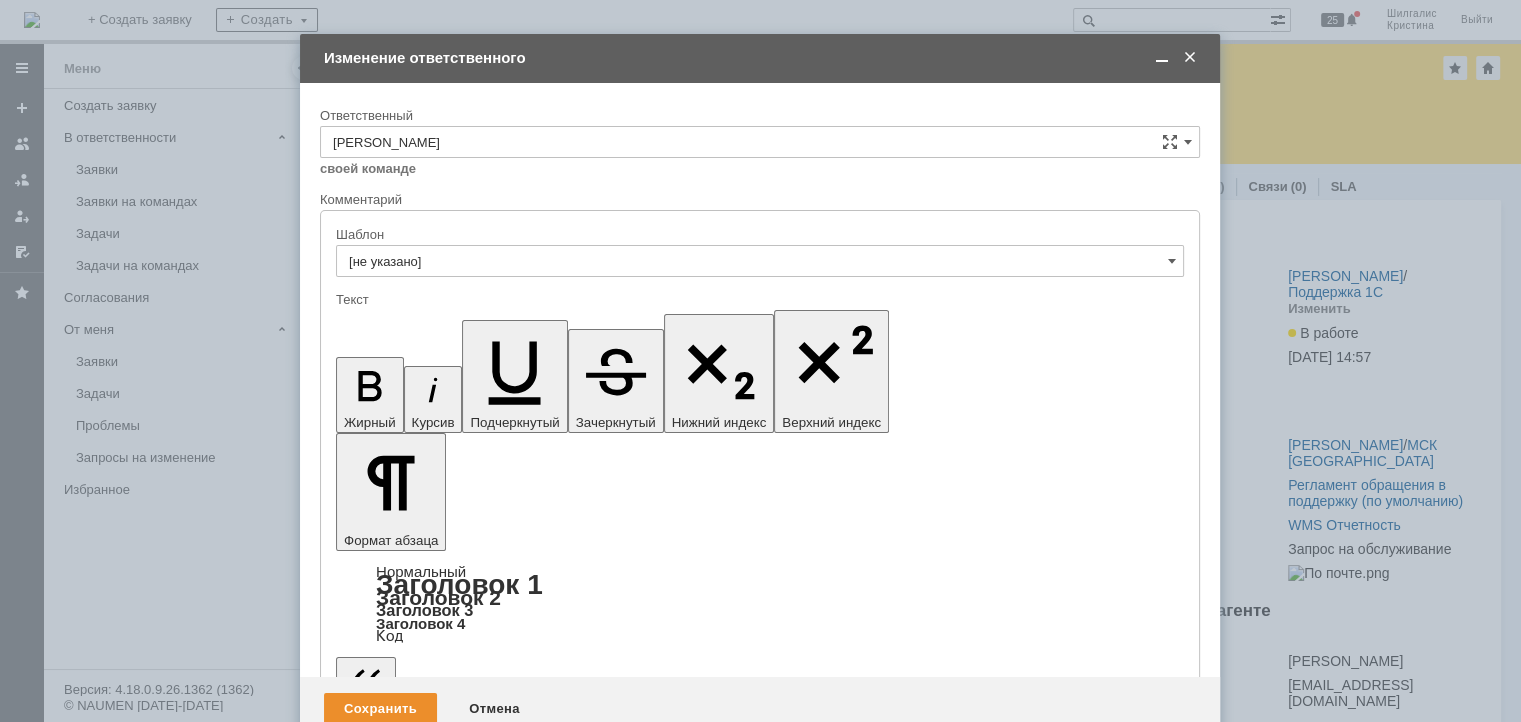 click at bounding box center [499, 5597] 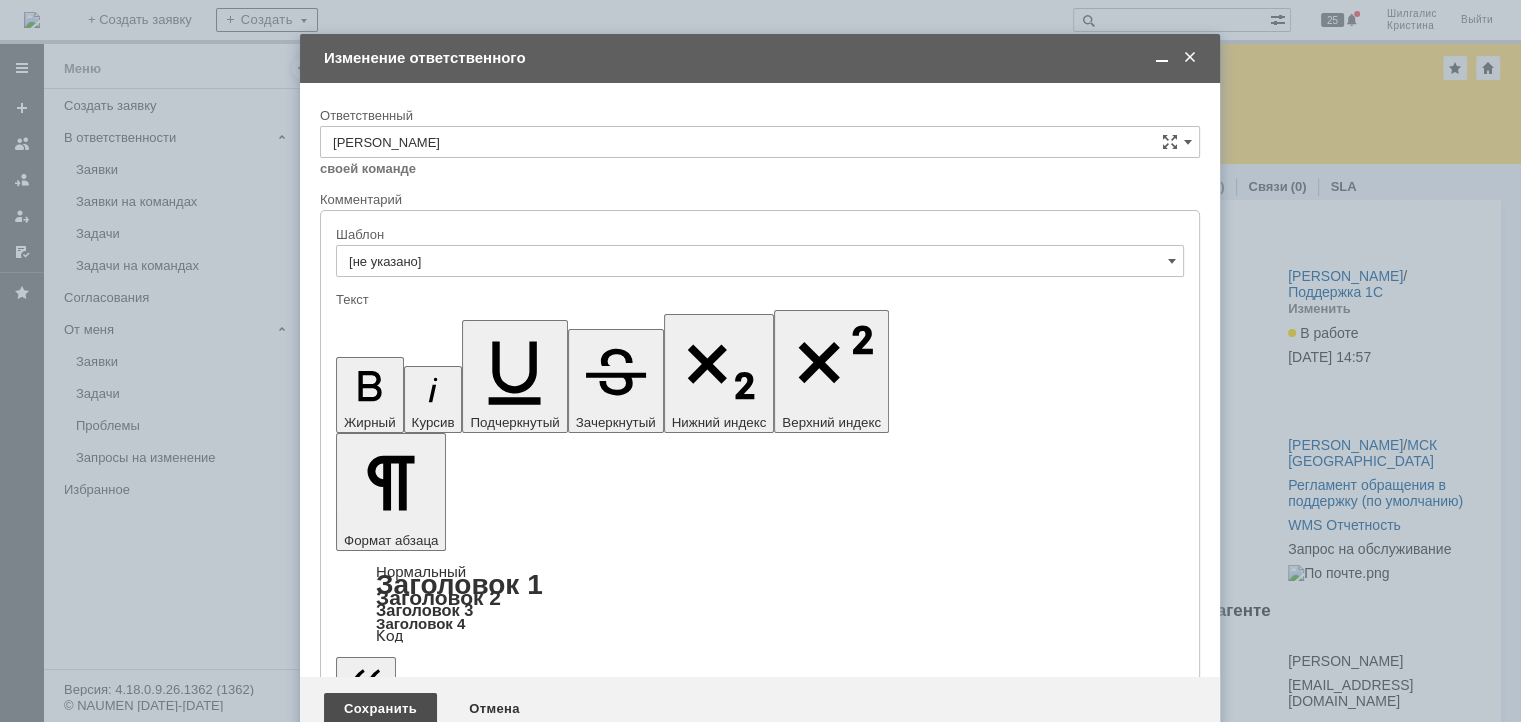 click on "Сохранить" at bounding box center [380, 709] 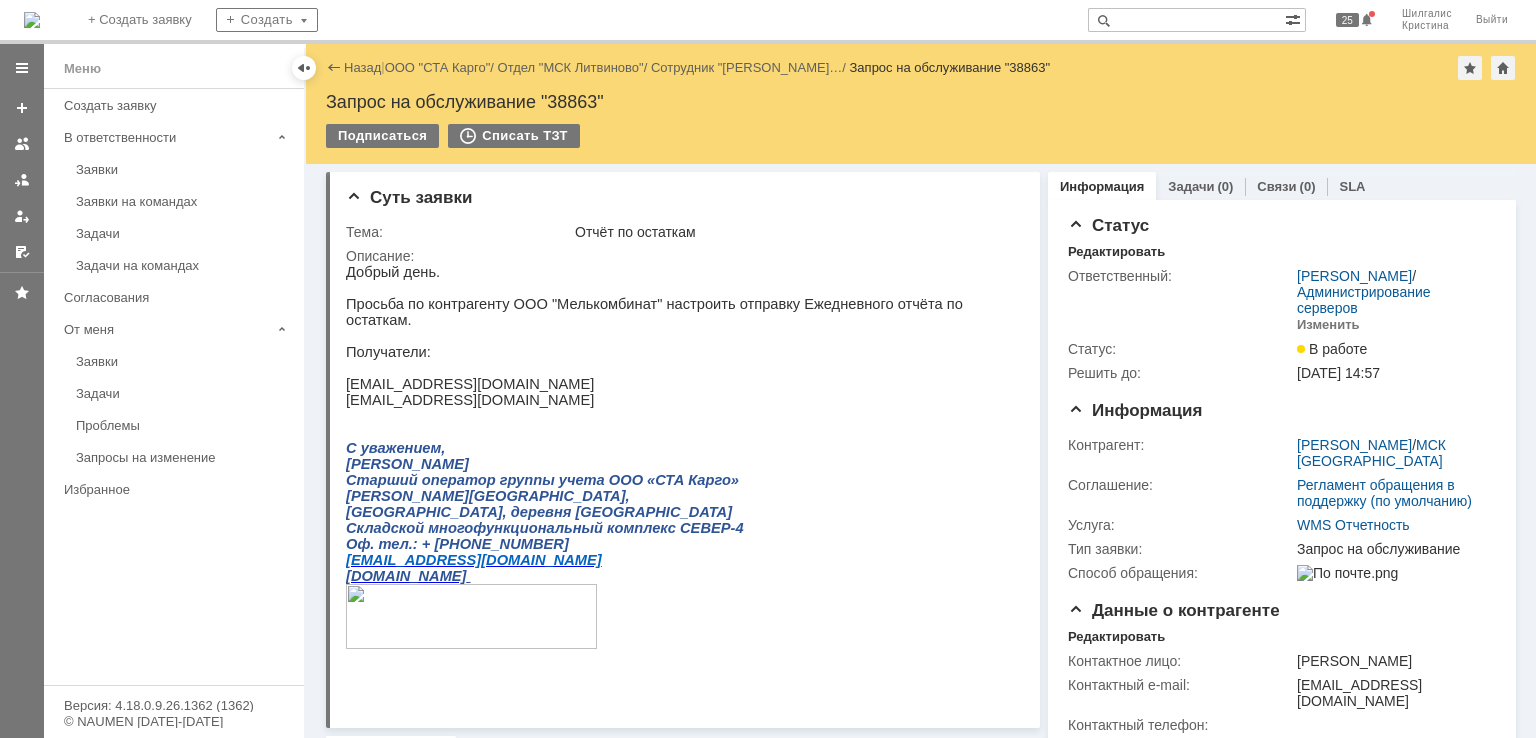 scroll, scrollTop: 0, scrollLeft: 0, axis: both 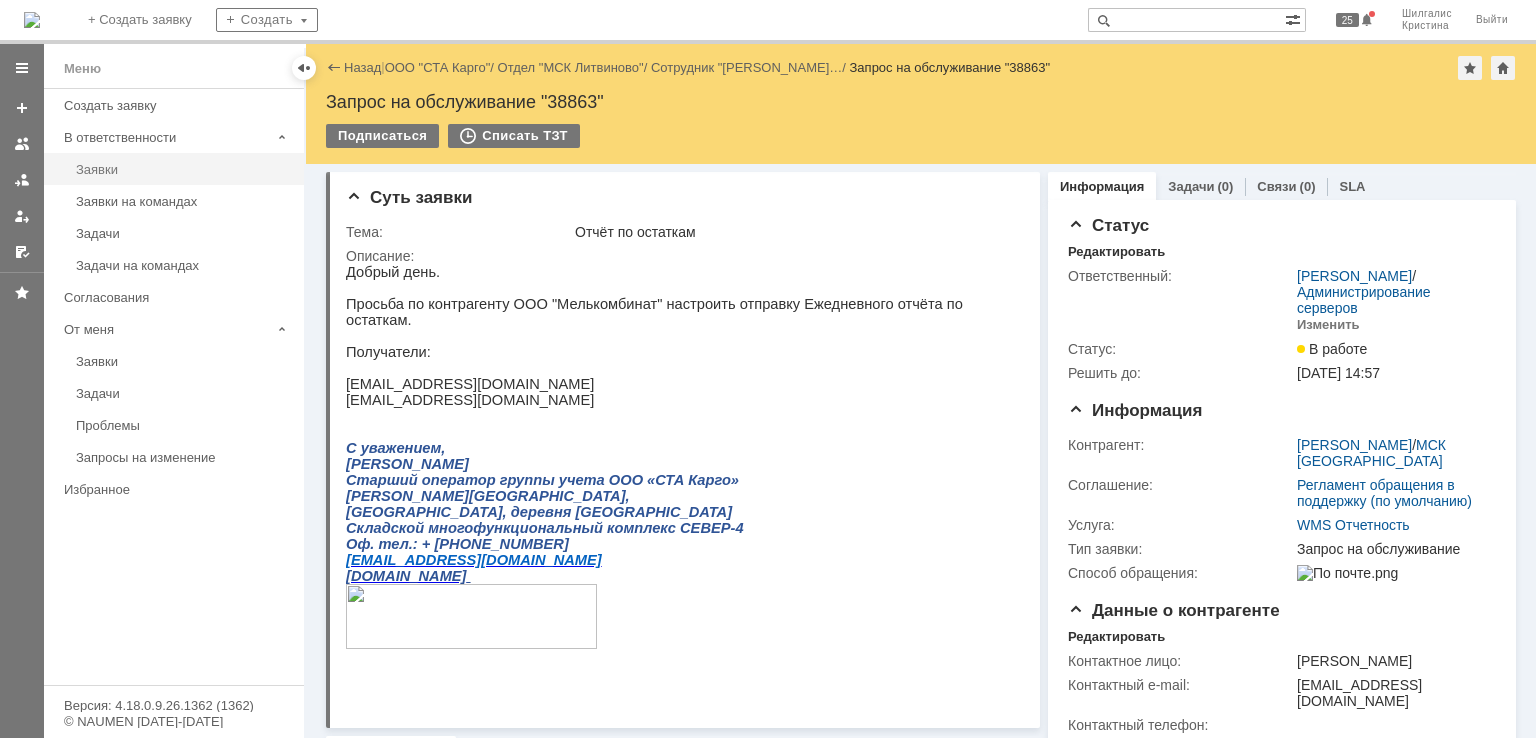 click on "Заявки" at bounding box center [184, 169] 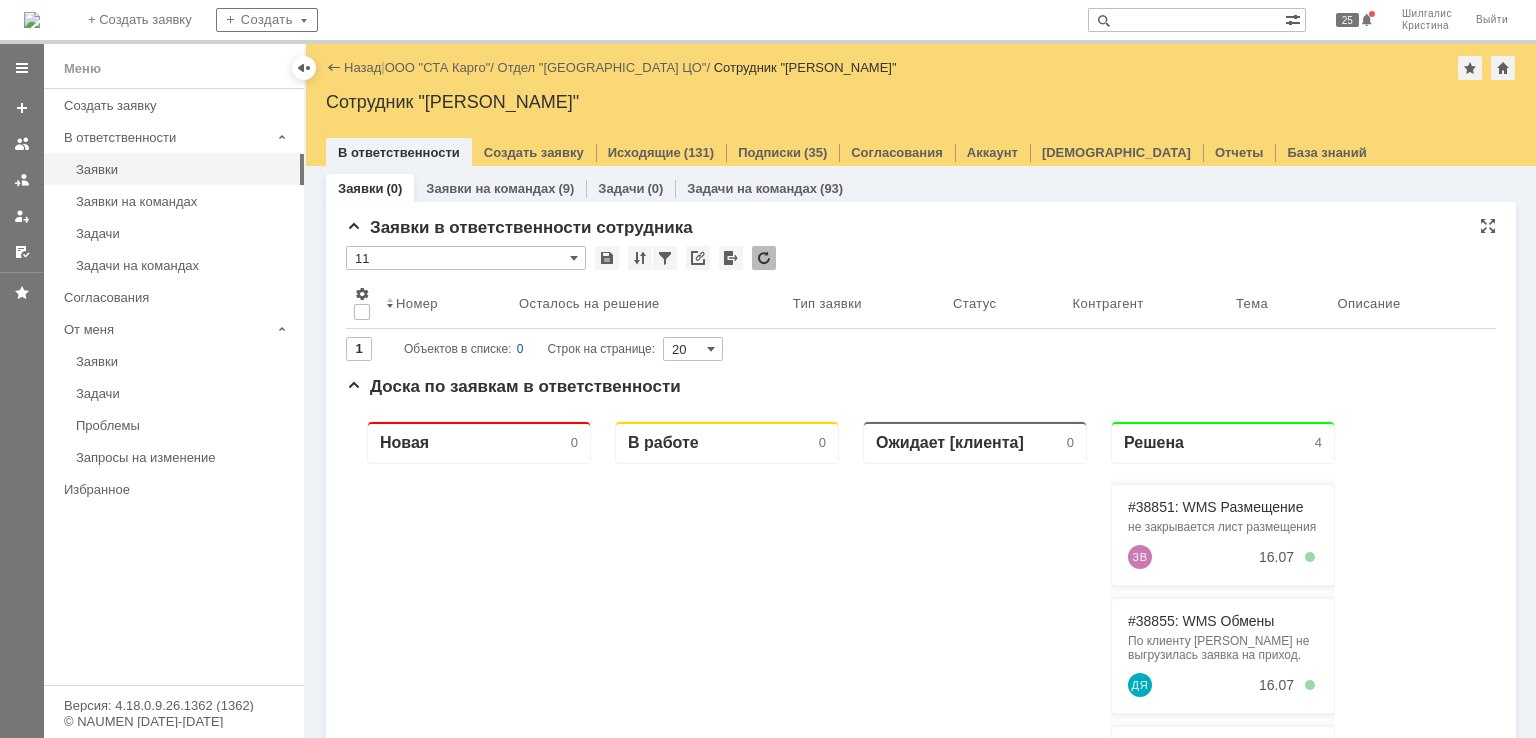 scroll, scrollTop: 0, scrollLeft: 0, axis: both 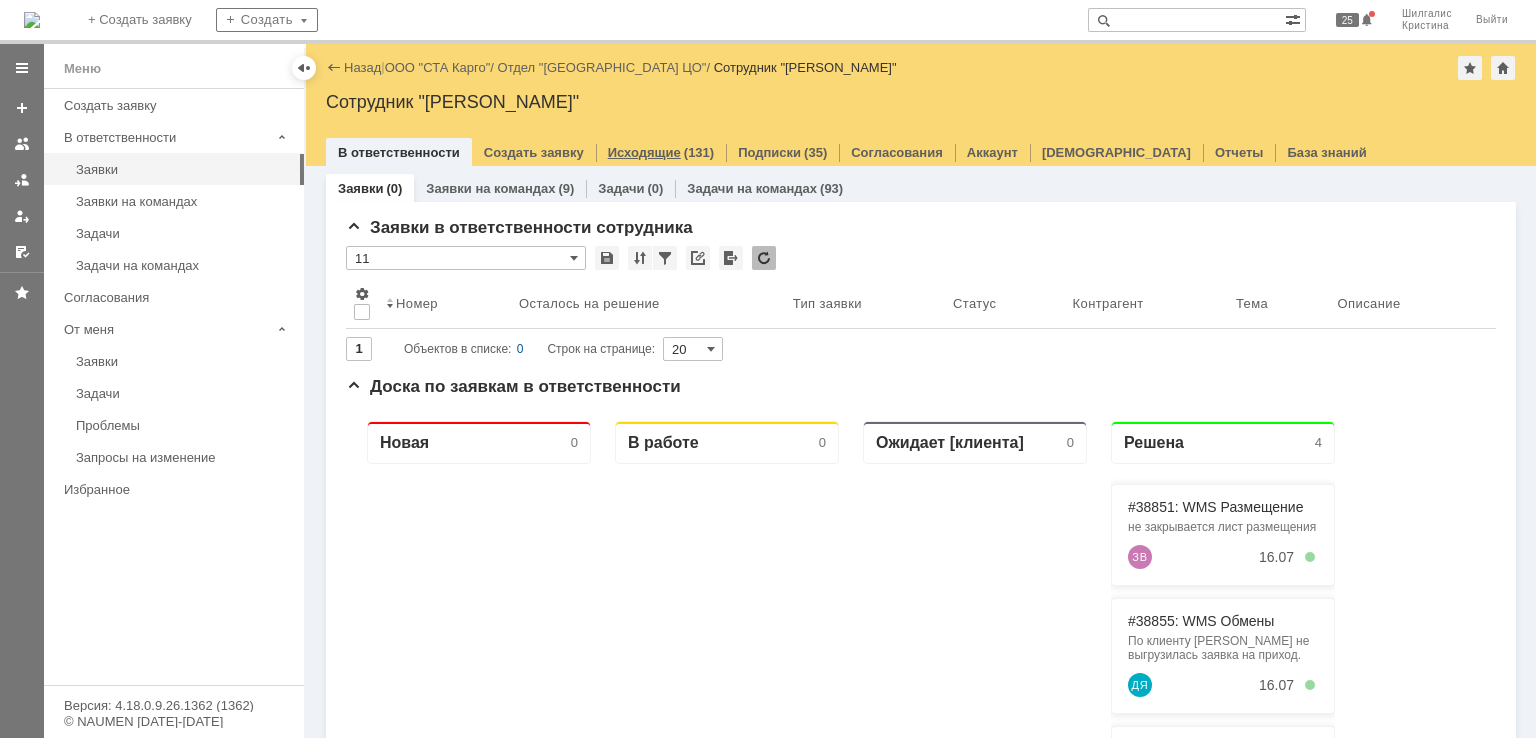 click on "Исходящие" at bounding box center (644, 152) 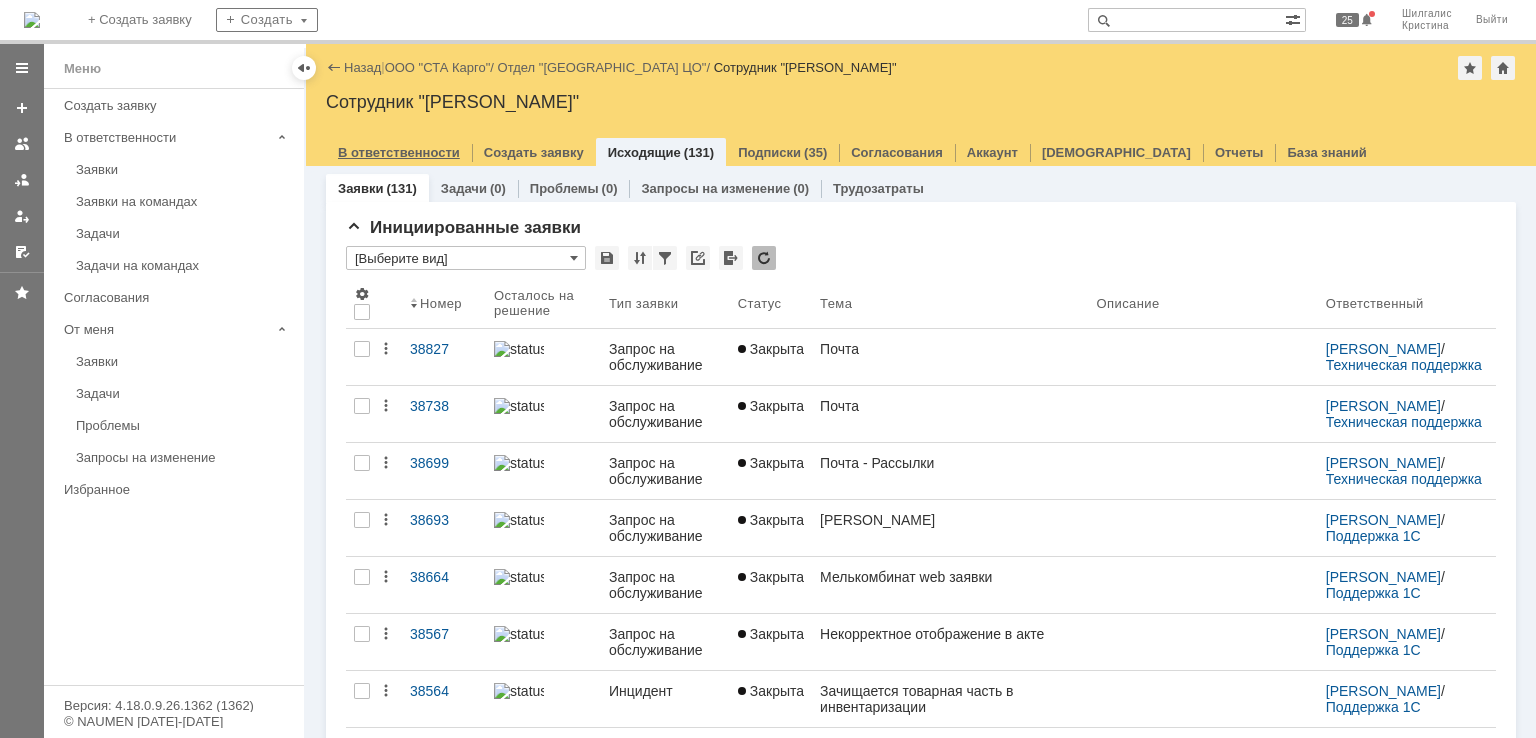 scroll, scrollTop: 0, scrollLeft: 0, axis: both 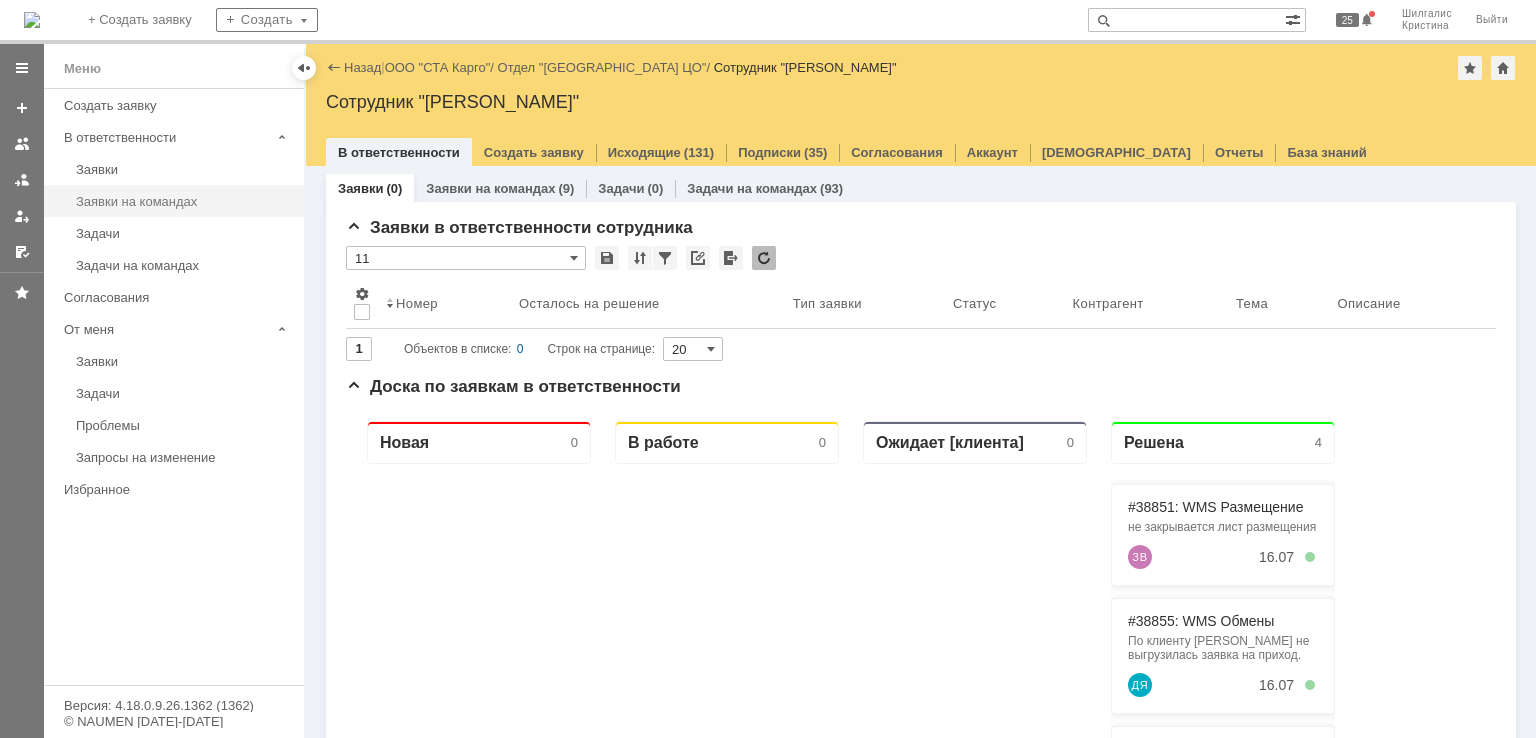 click on "Заявки на командах" at bounding box center (184, 201) 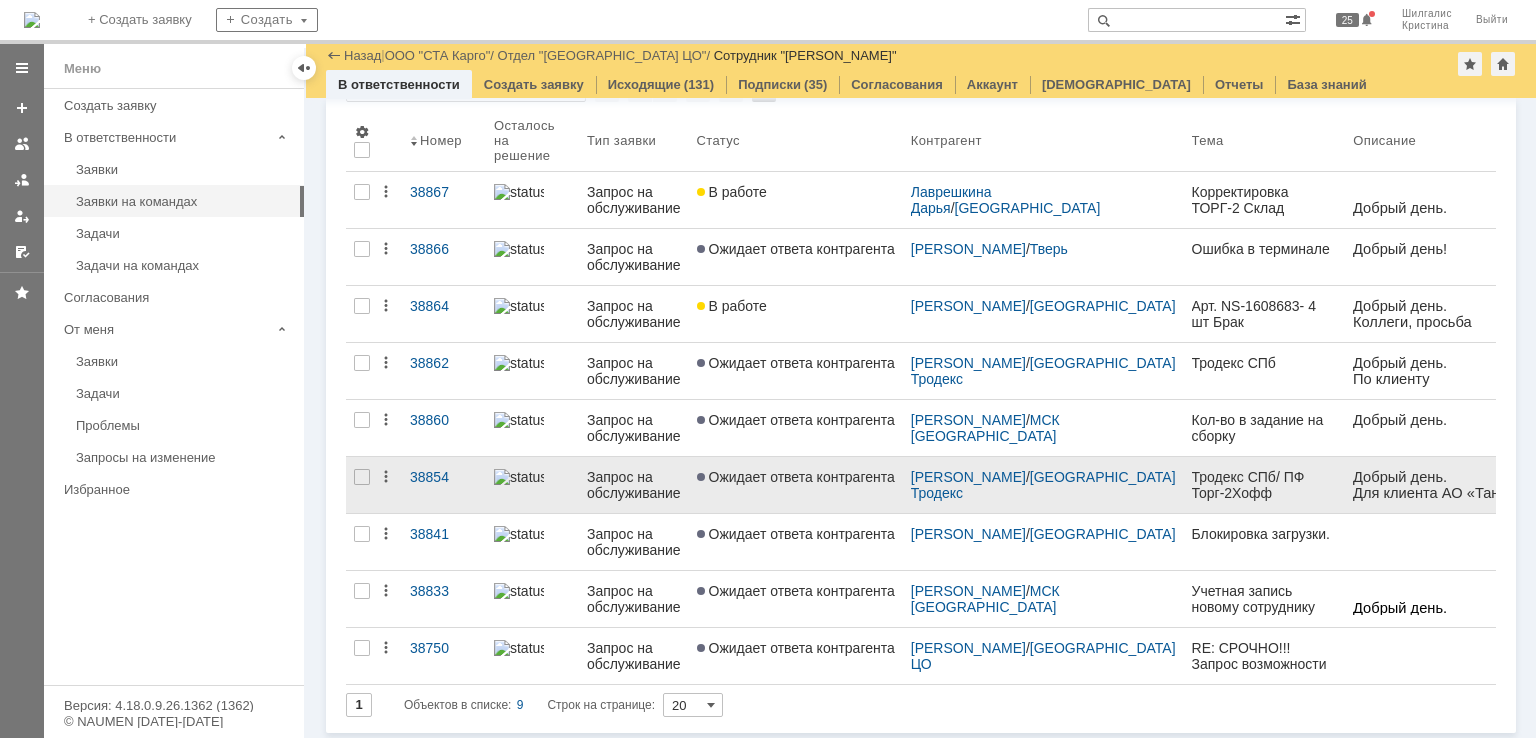 scroll, scrollTop: 0, scrollLeft: 0, axis: both 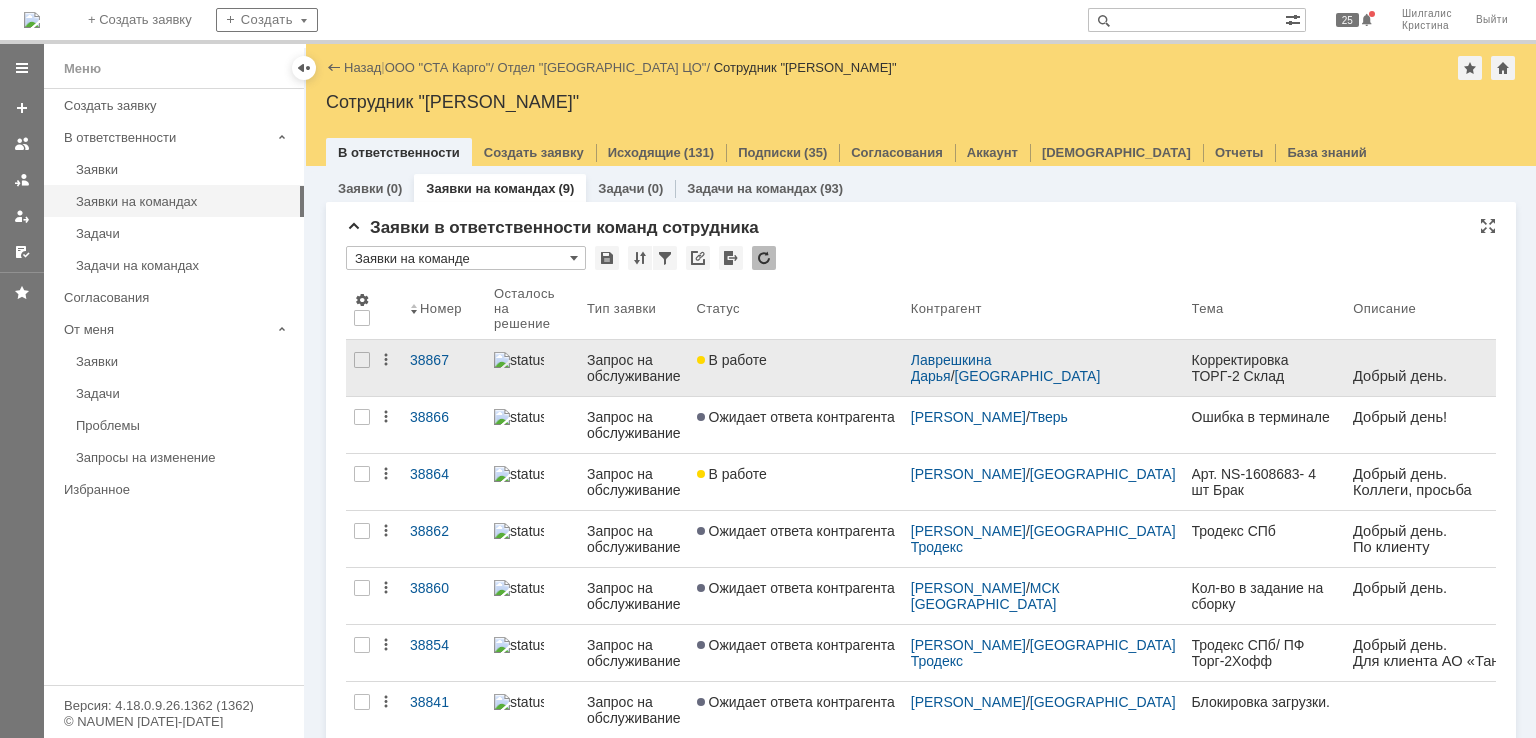 click on "В работе" at bounding box center (796, 368) 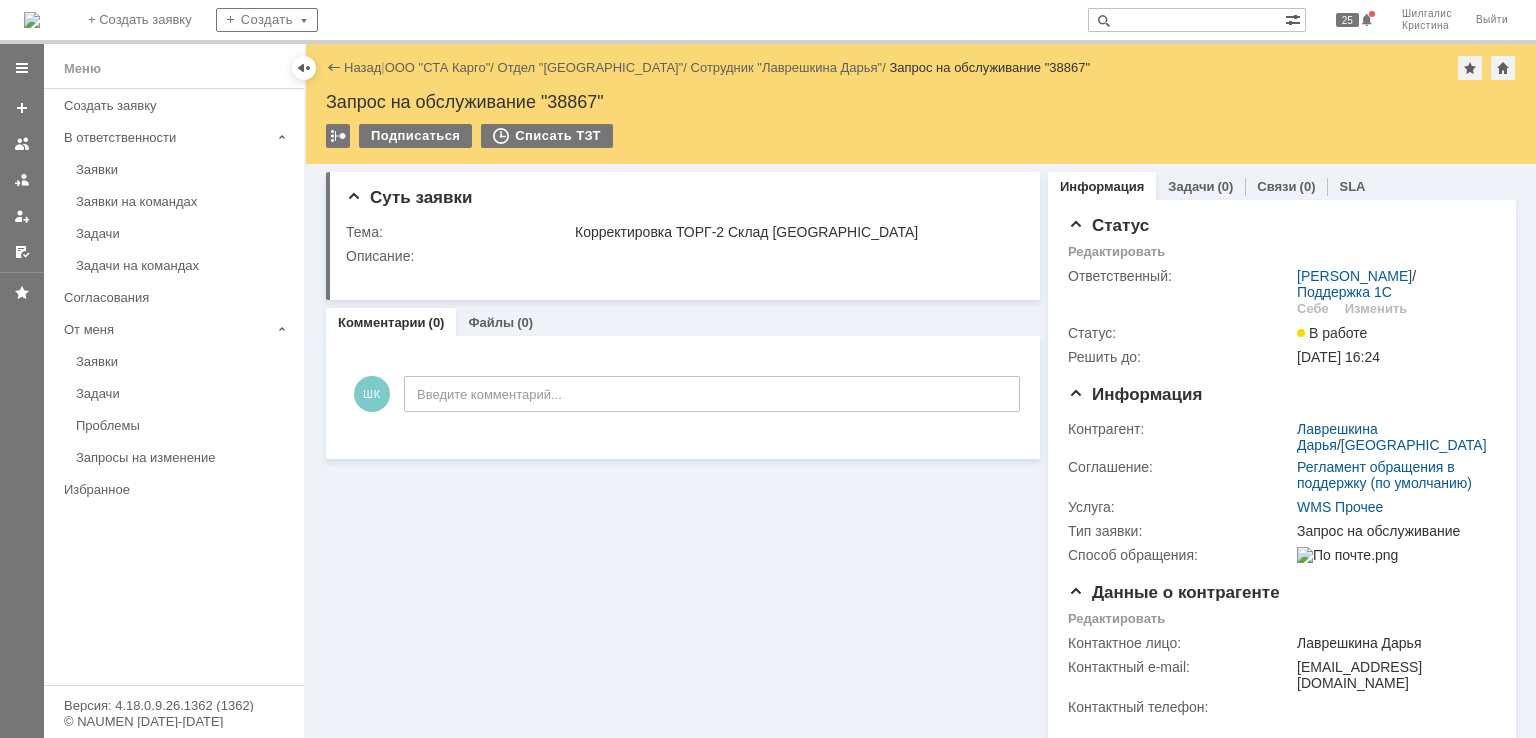 scroll, scrollTop: 0, scrollLeft: 0, axis: both 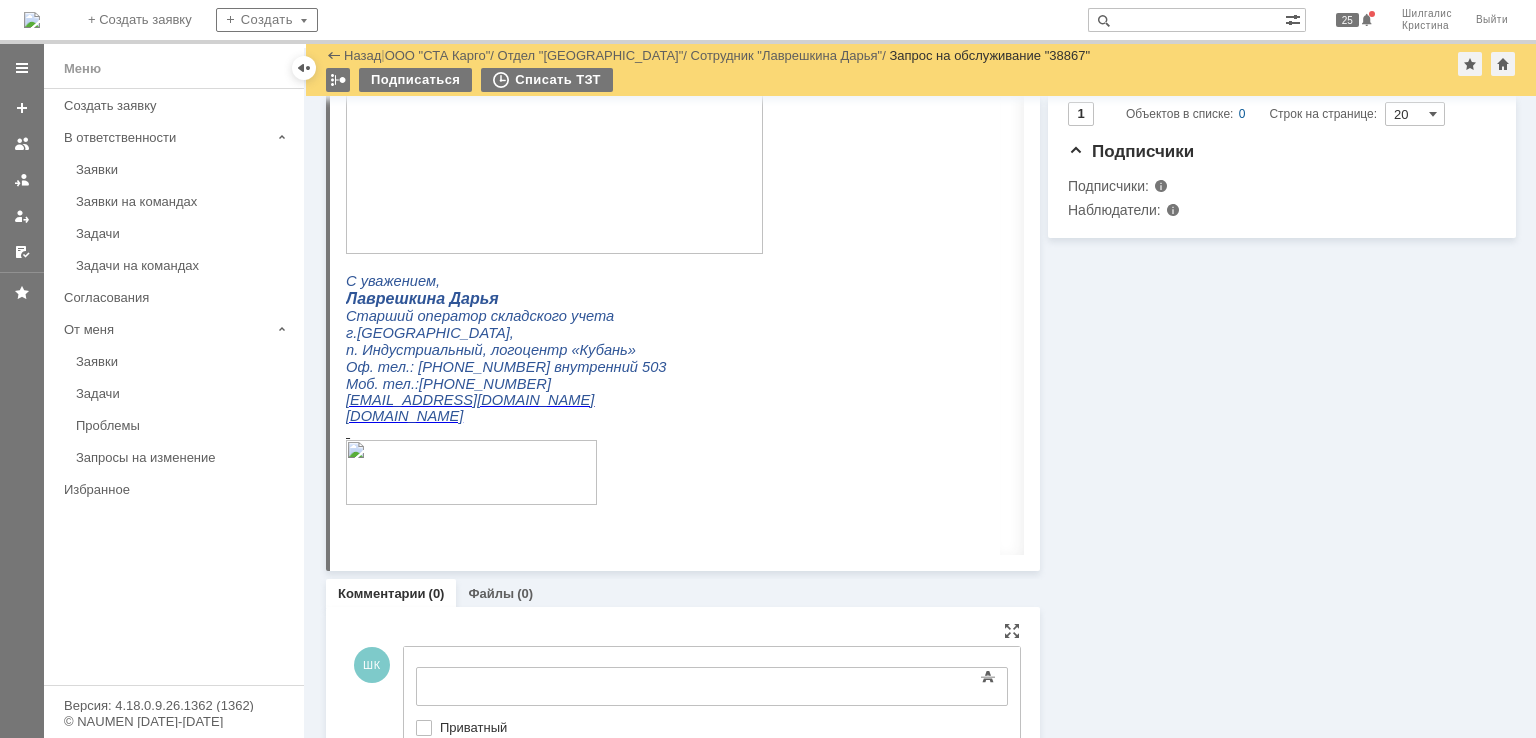click on "Информация Задачи (0) Связи (0) SLA Статус Редактировать Ответственный: [PERSON_NAME] / Поддержка 1С Себе Изменить Статус: В работе Решить до: [DATE] 16:24 Информация Контрагент: [PERSON_NAME] / Краснодар Соглашение: Регламент обращения в поддержку (по умолчанию) Услуга: WMS Прочее Тип заявки: Запрос на обслуживание Способ обращения: Данные о контрагенте Редактировать Контактное лицо: [PERSON_NAME] Контактный e-mail: [EMAIL_ADDRESS][DOMAIN_NAME] Контактный телефон: ИТ-активы
Создать новый
Добавить/Удалить ИТ-активы Результаты поиска:                   Изменить Сбросить 1" at bounding box center (1278, 125) 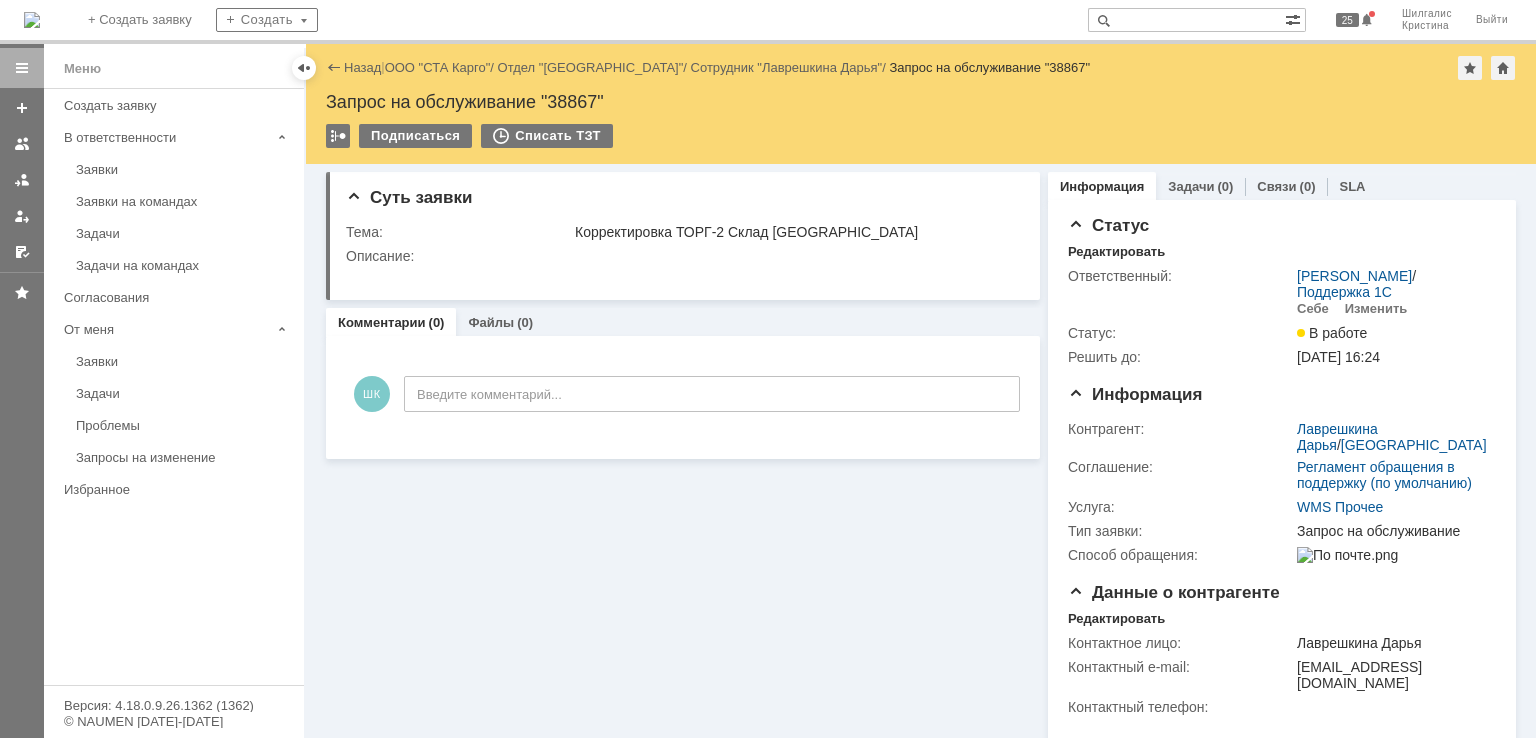 scroll, scrollTop: 0, scrollLeft: 0, axis: both 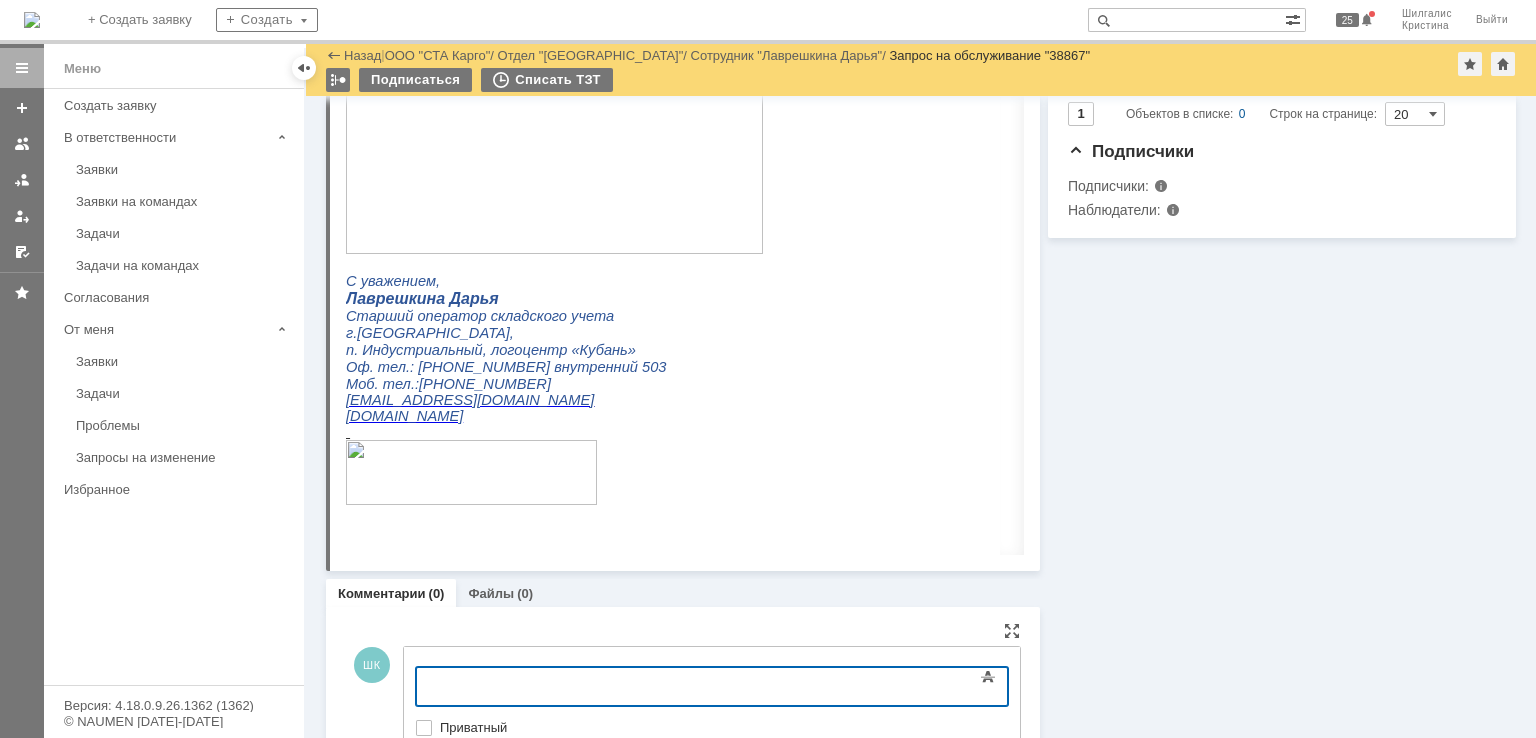 type 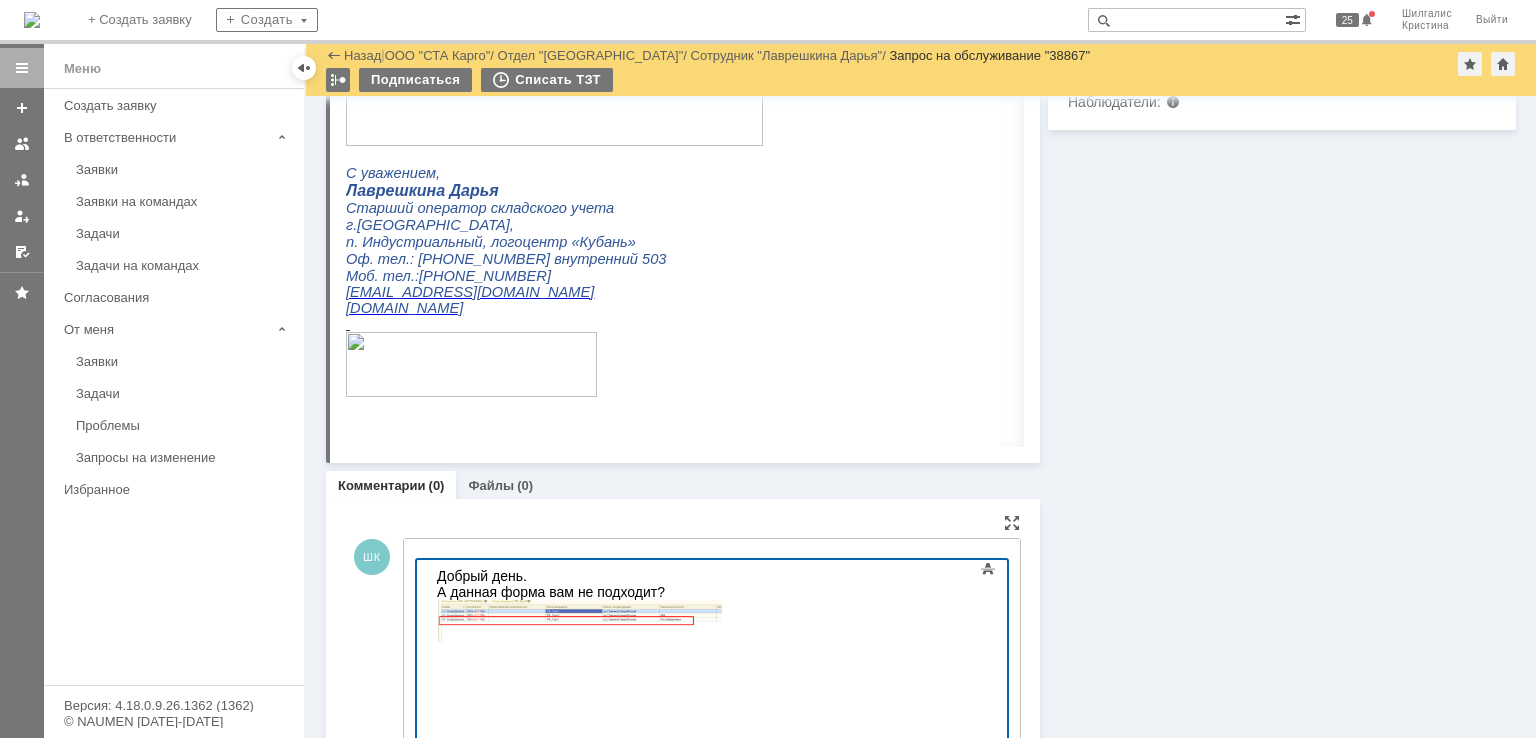 scroll, scrollTop: 885, scrollLeft: 0, axis: vertical 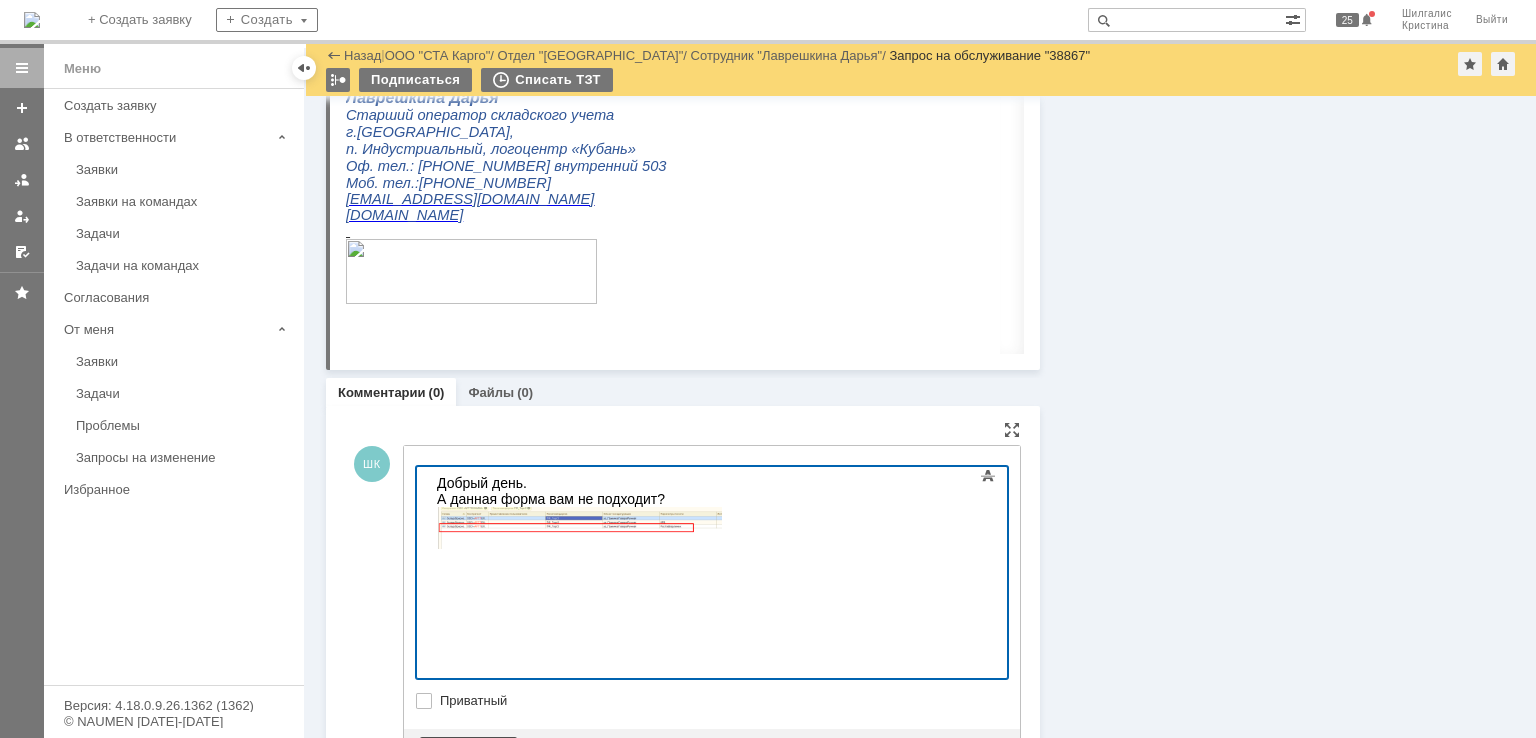 click on "Отправить" at bounding box center [468, 749] 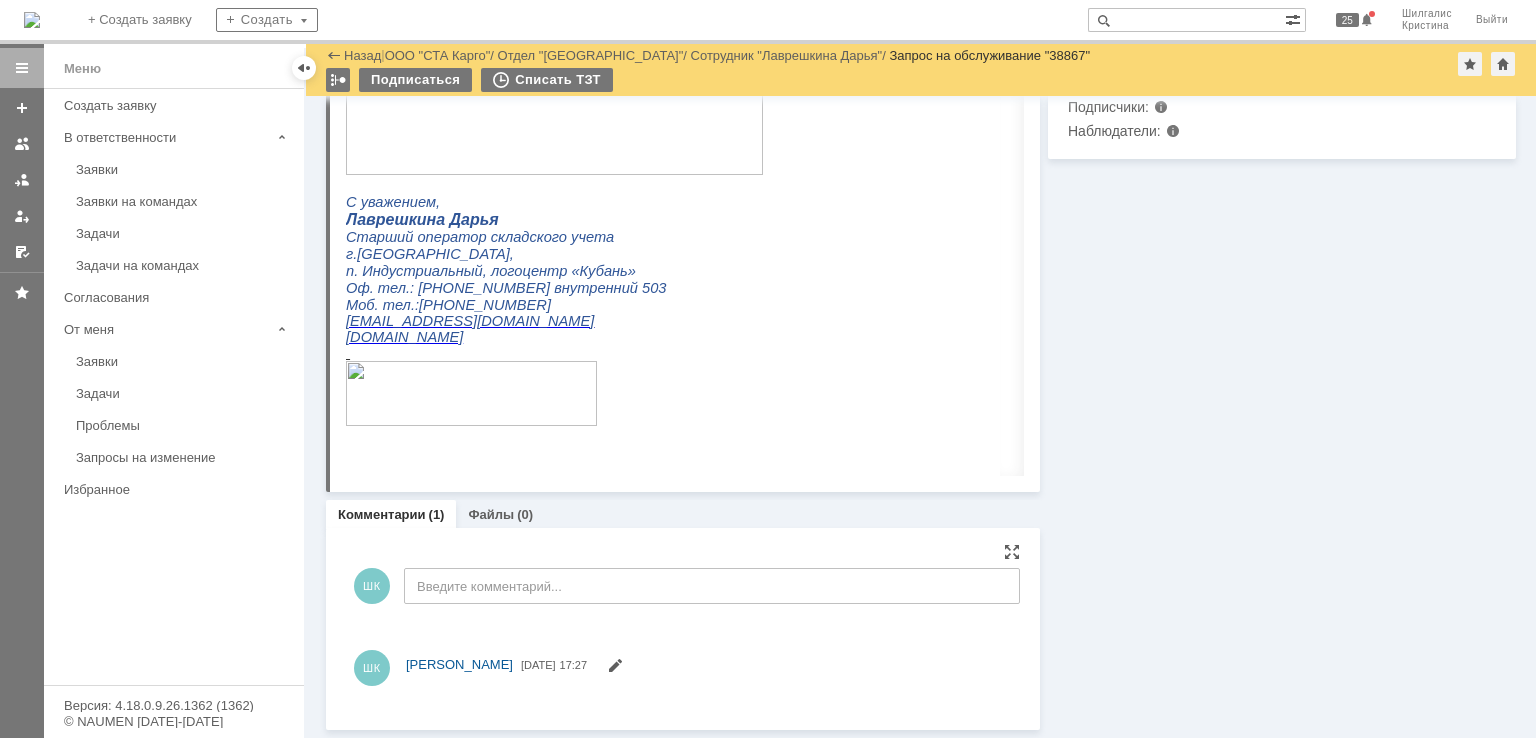 scroll, scrollTop: 885, scrollLeft: 0, axis: vertical 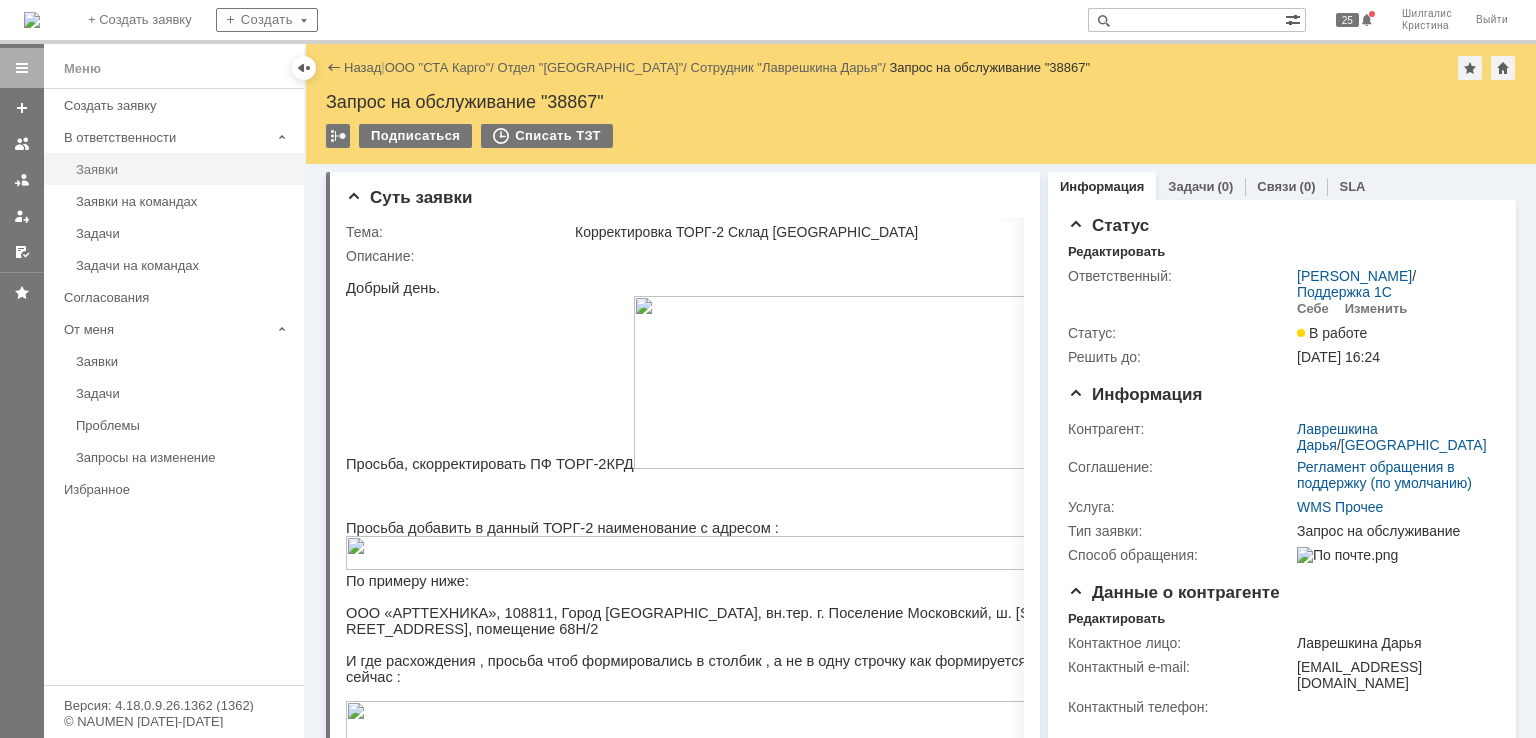 click on "Заявки" at bounding box center (184, 169) 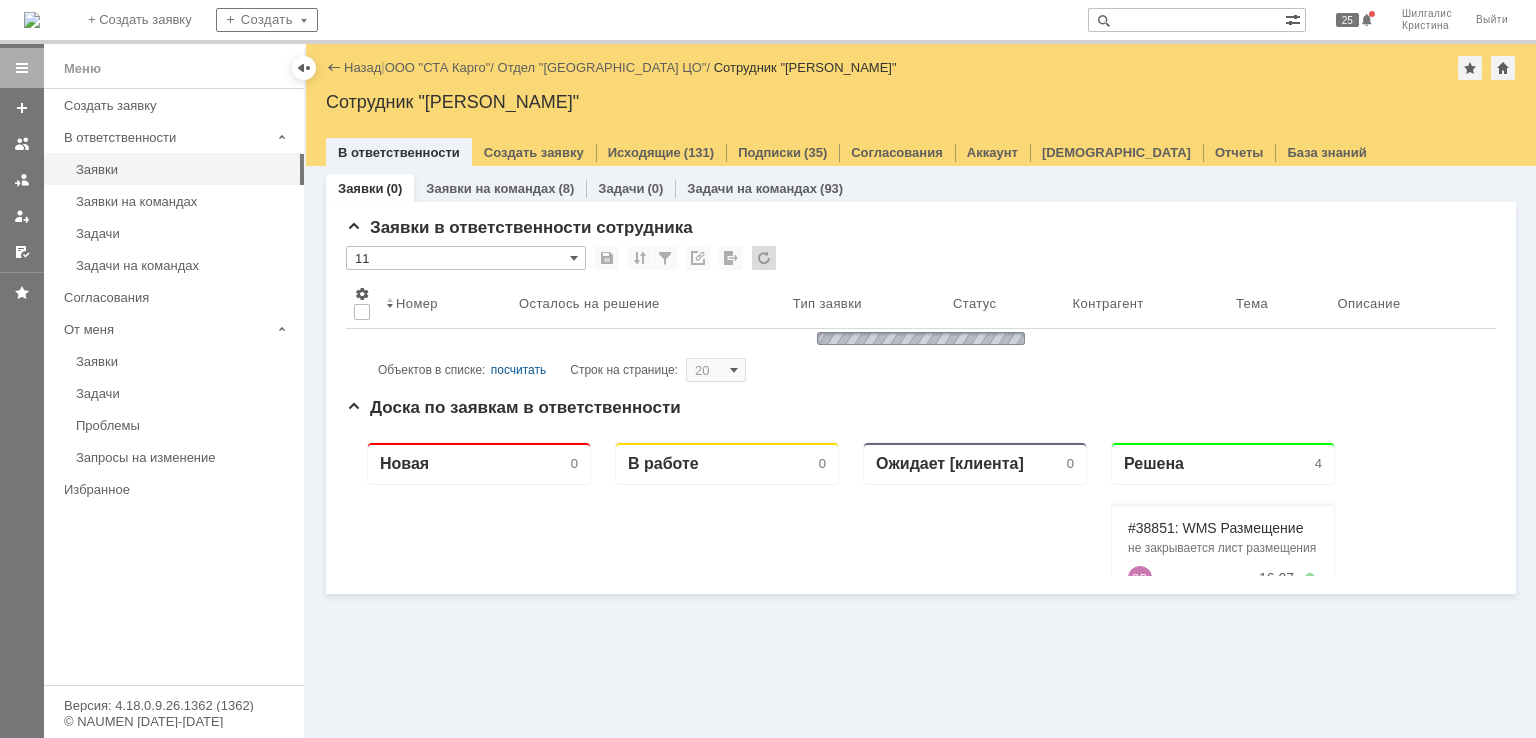 scroll, scrollTop: 0, scrollLeft: 0, axis: both 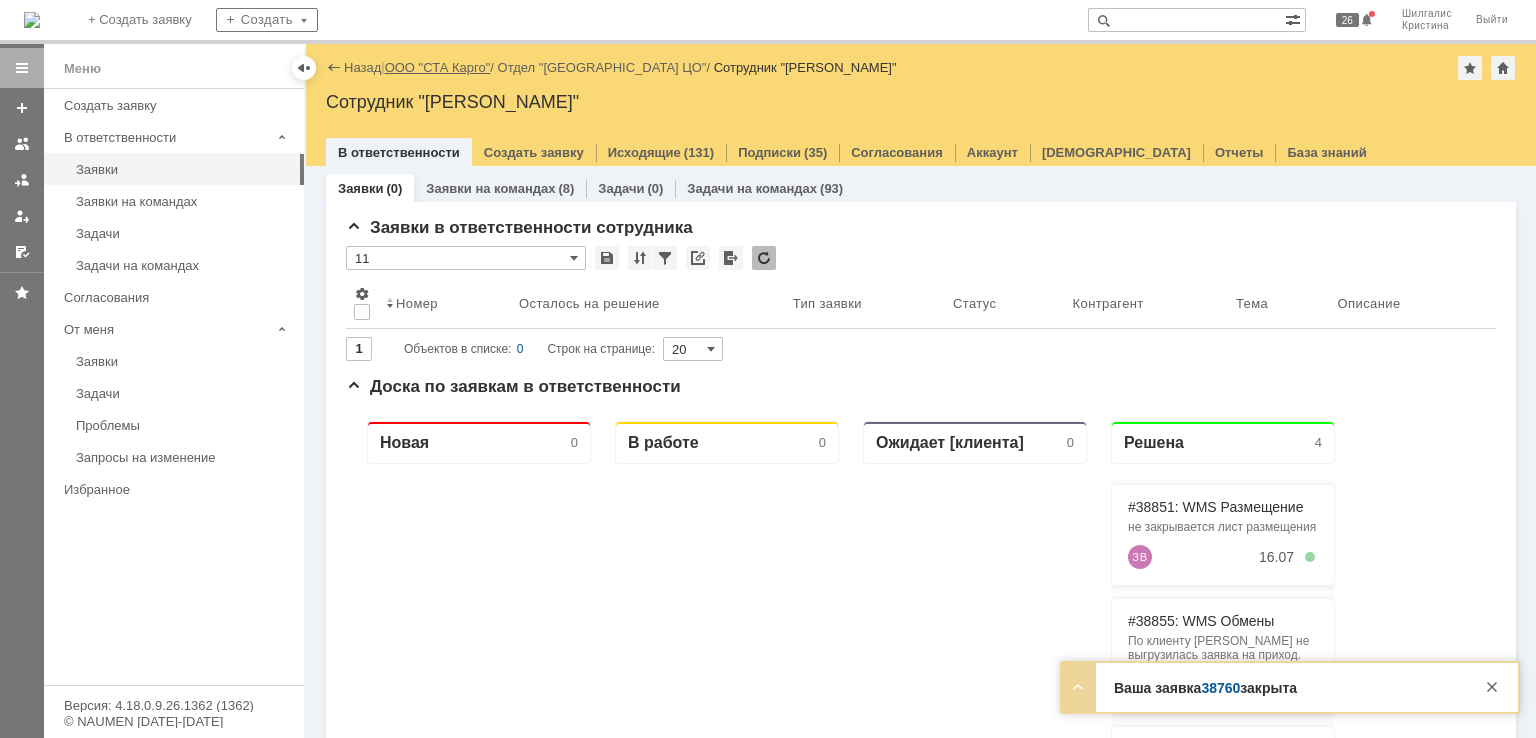 click on "ООО "СТА Карго"" at bounding box center [438, 67] 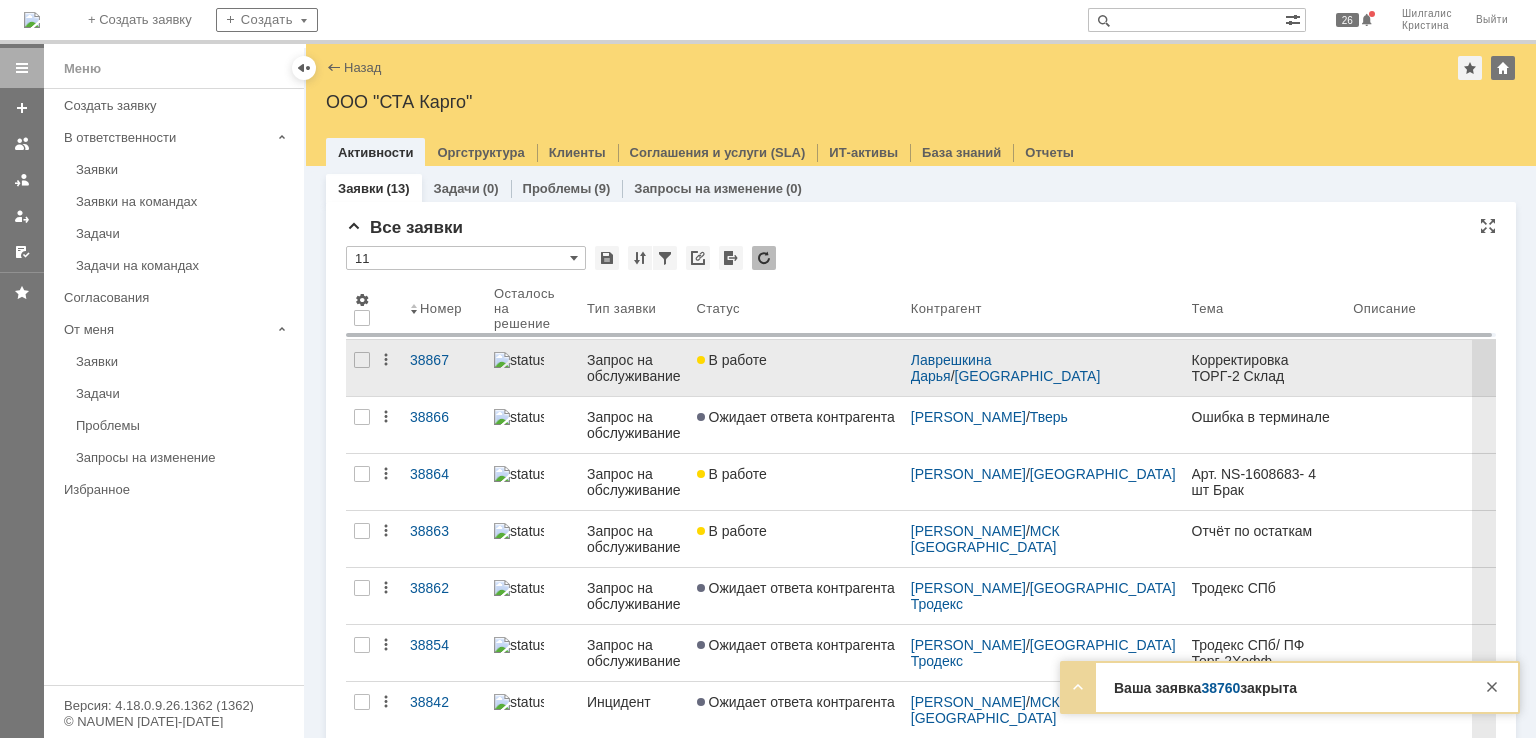 scroll, scrollTop: 0, scrollLeft: 0, axis: both 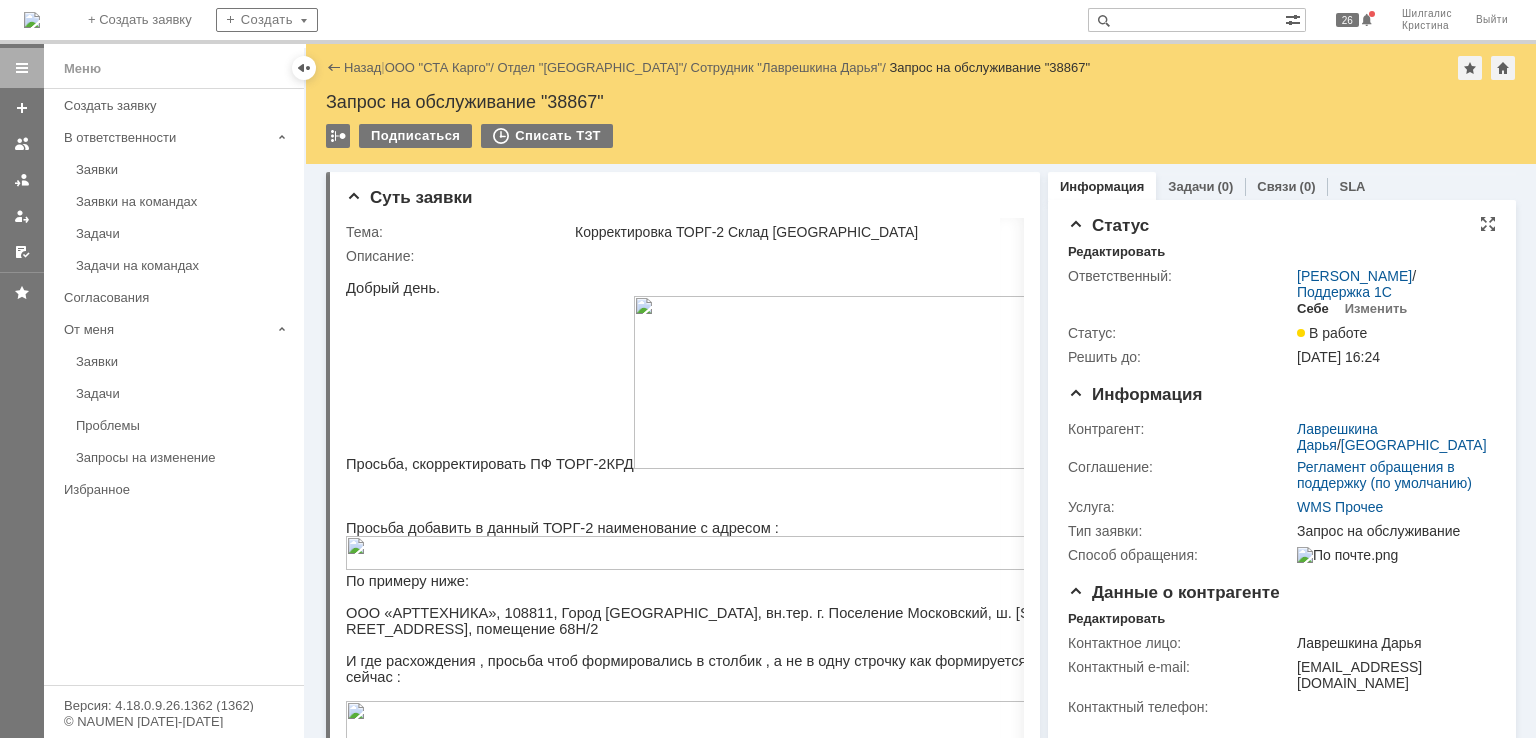 click on "Себе" at bounding box center (1313, 309) 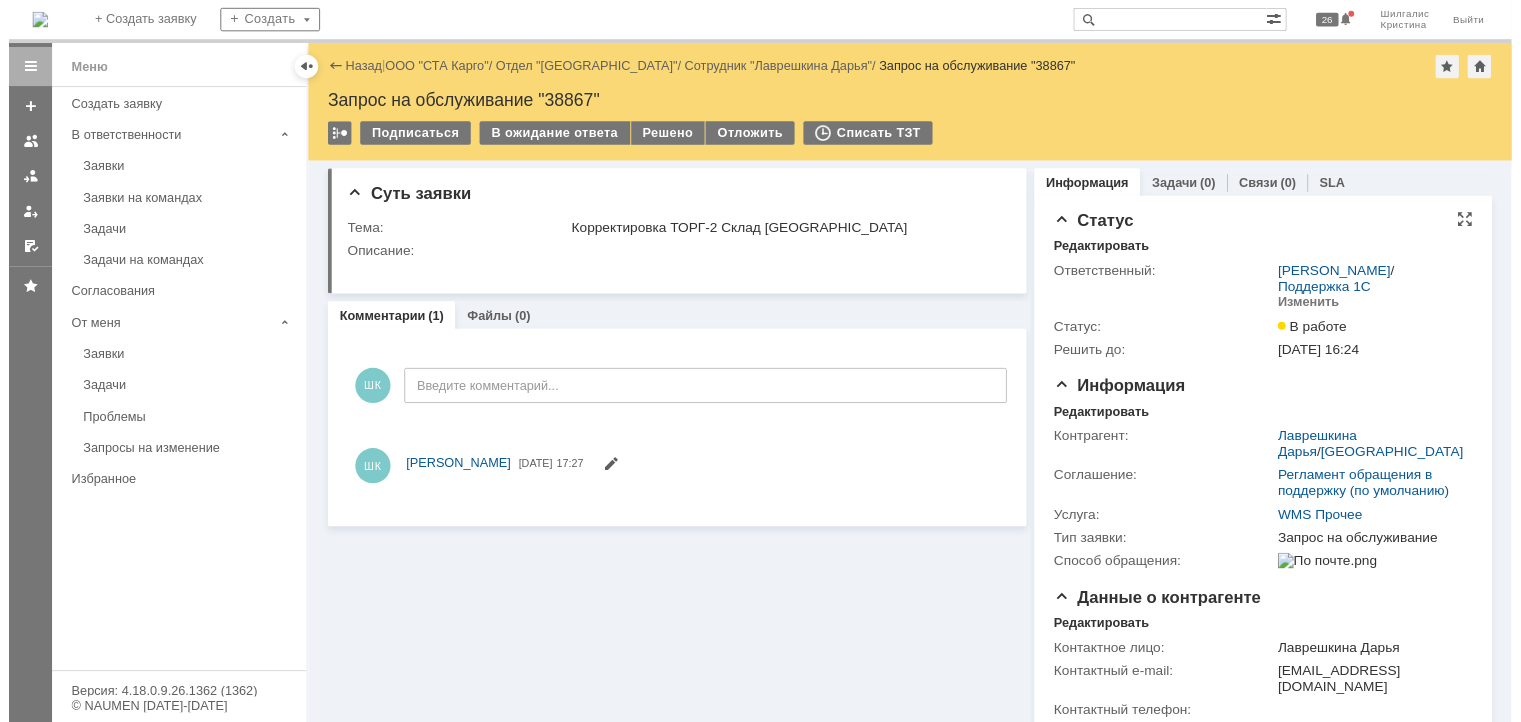 scroll, scrollTop: 0, scrollLeft: 0, axis: both 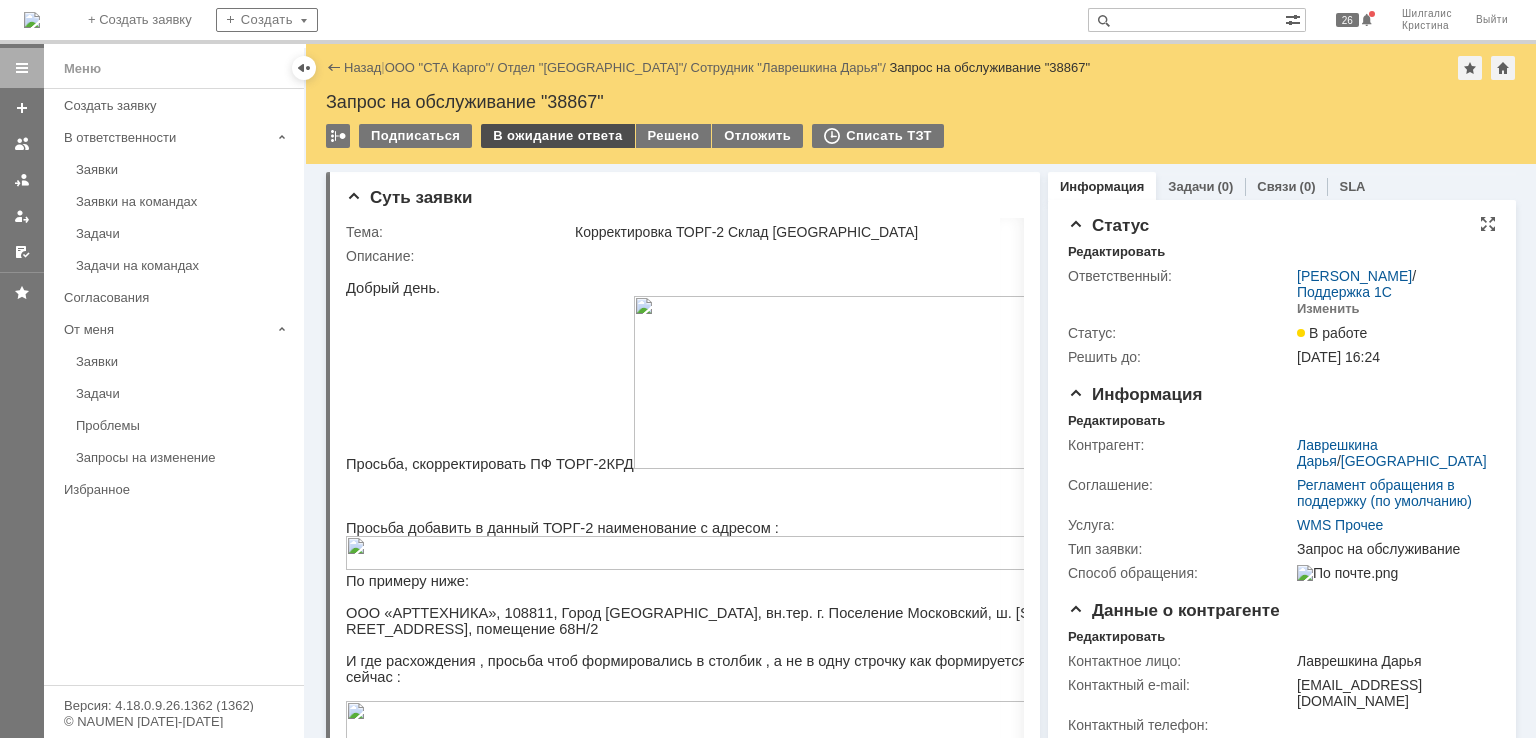 click on "В ожидание ответа" at bounding box center (557, 136) 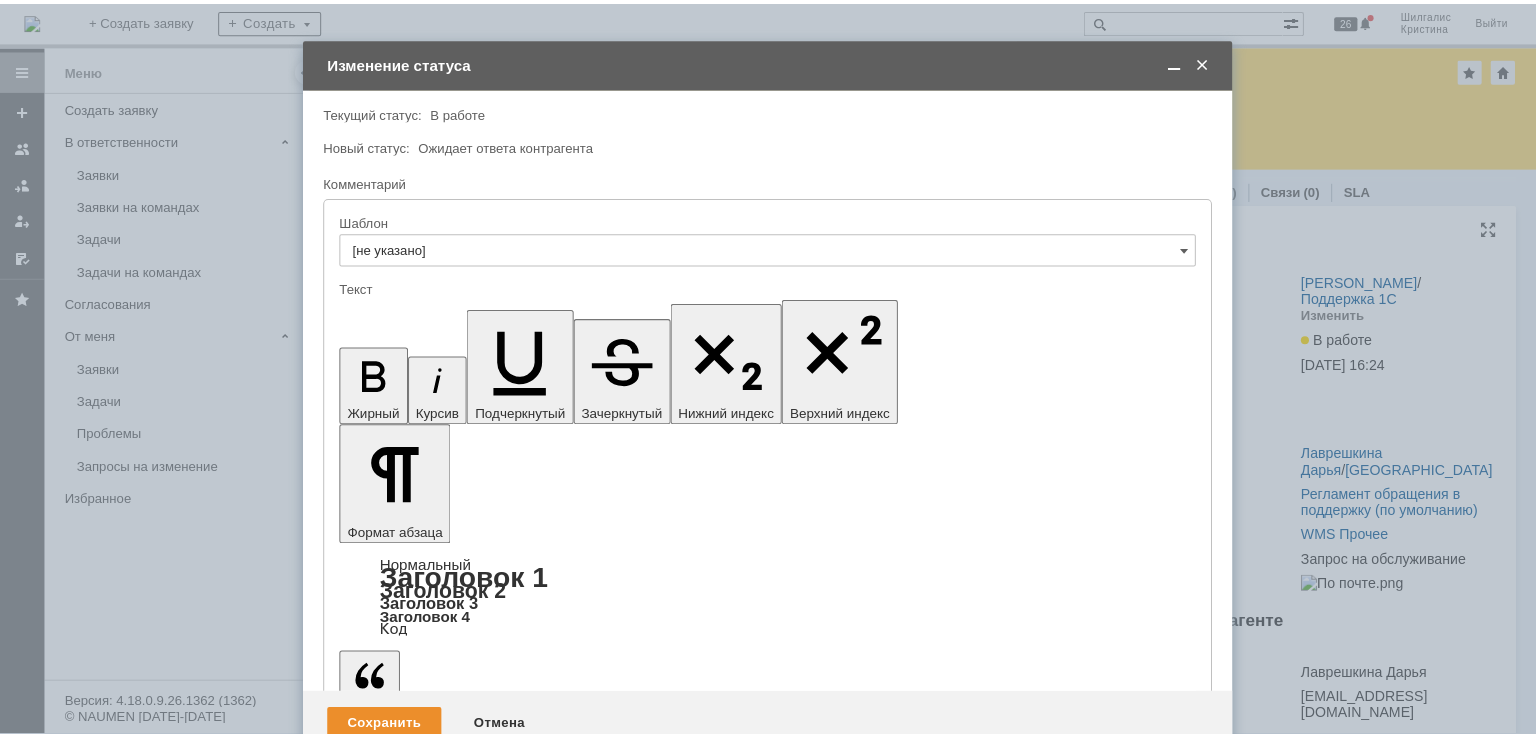 scroll, scrollTop: 0, scrollLeft: 0, axis: both 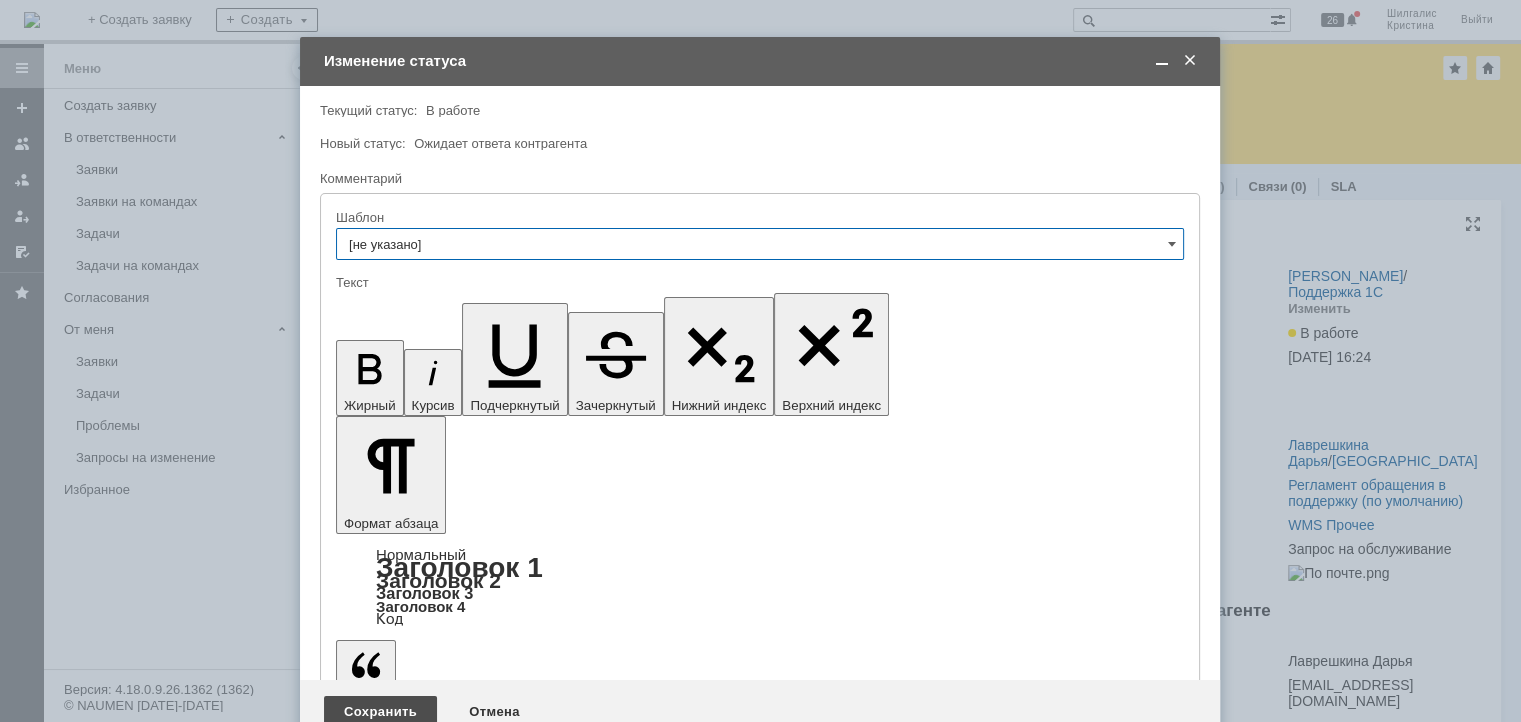 click on "Сохранить" at bounding box center (380, 712) 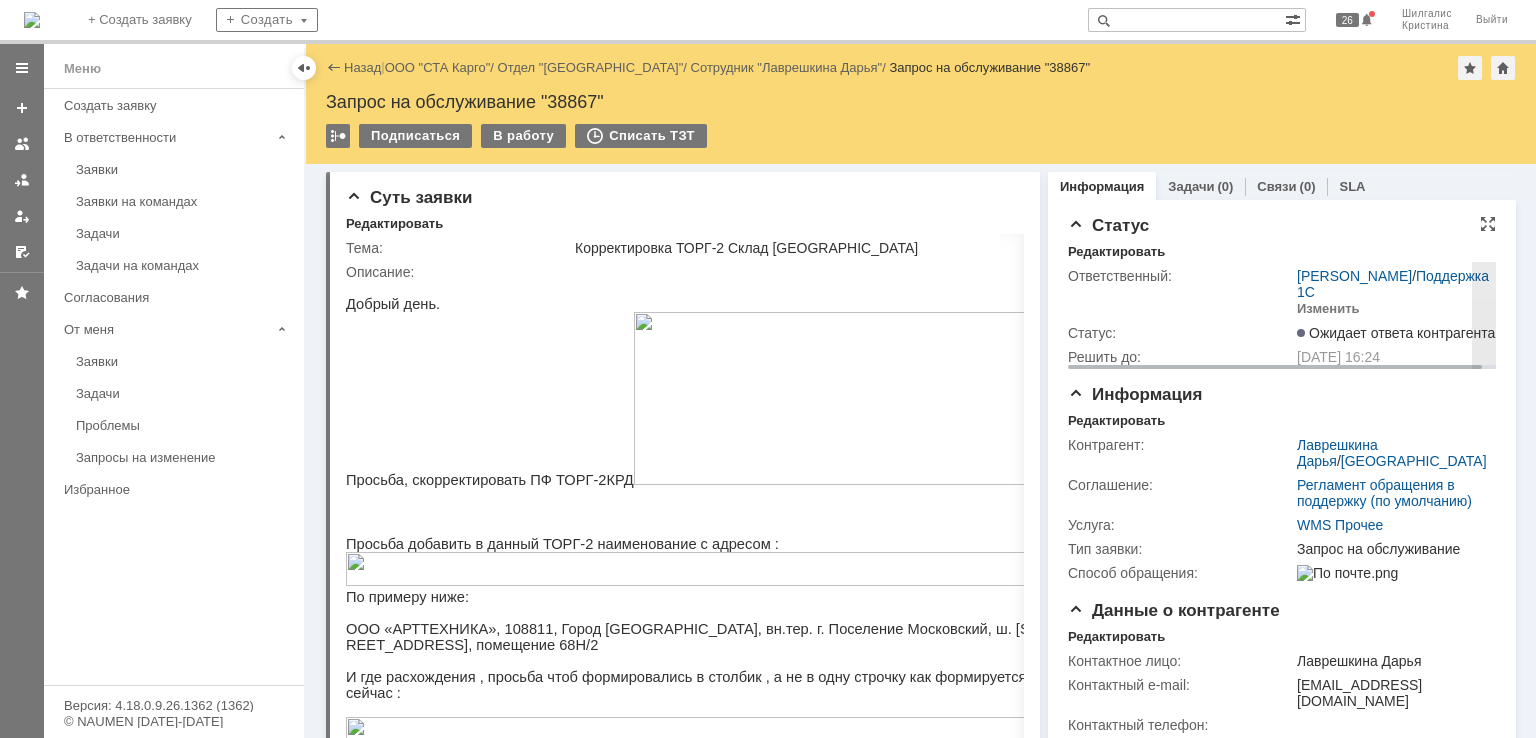 scroll, scrollTop: 0, scrollLeft: 0, axis: both 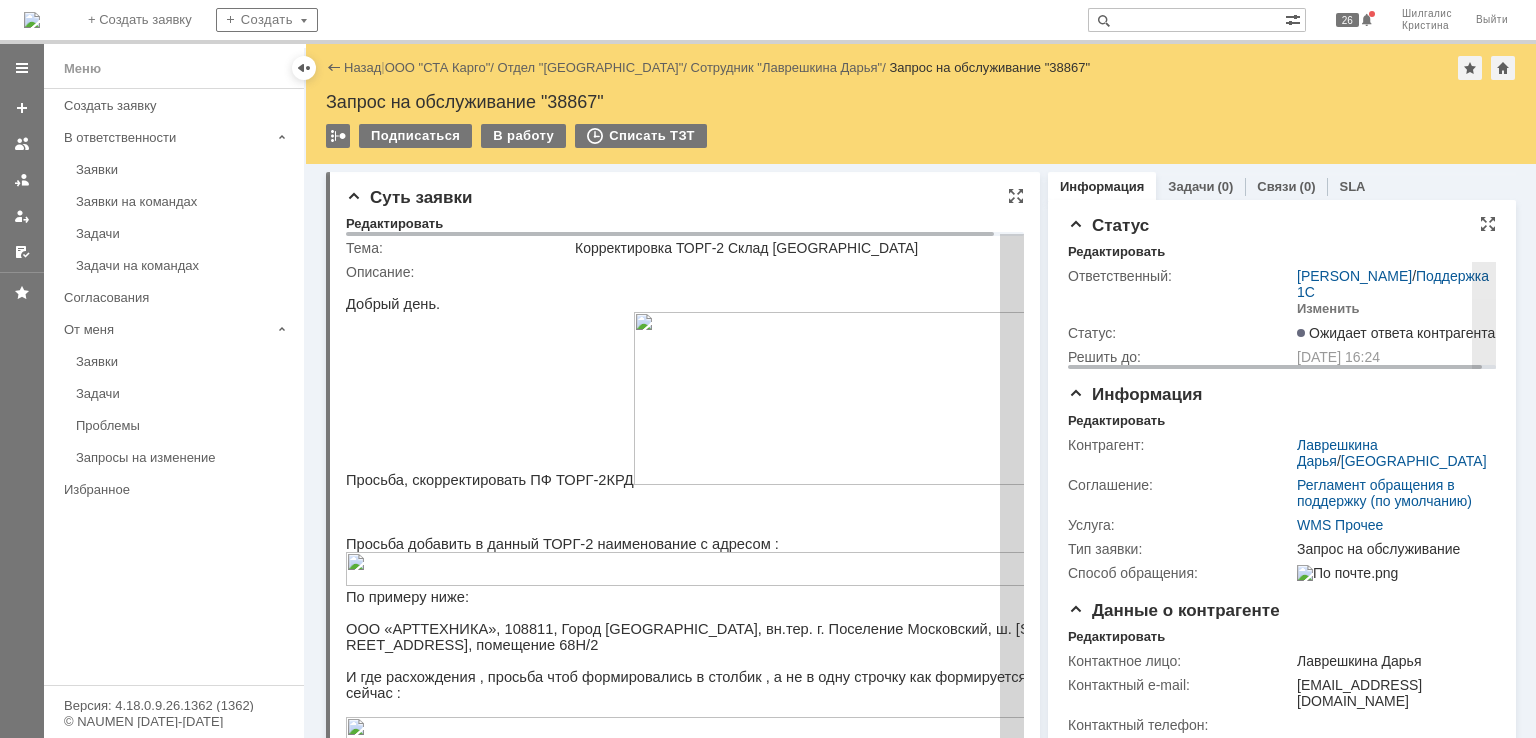 drag, startPoint x: 1195, startPoint y: 473, endPoint x: 1012, endPoint y: 245, distance: 292.35767 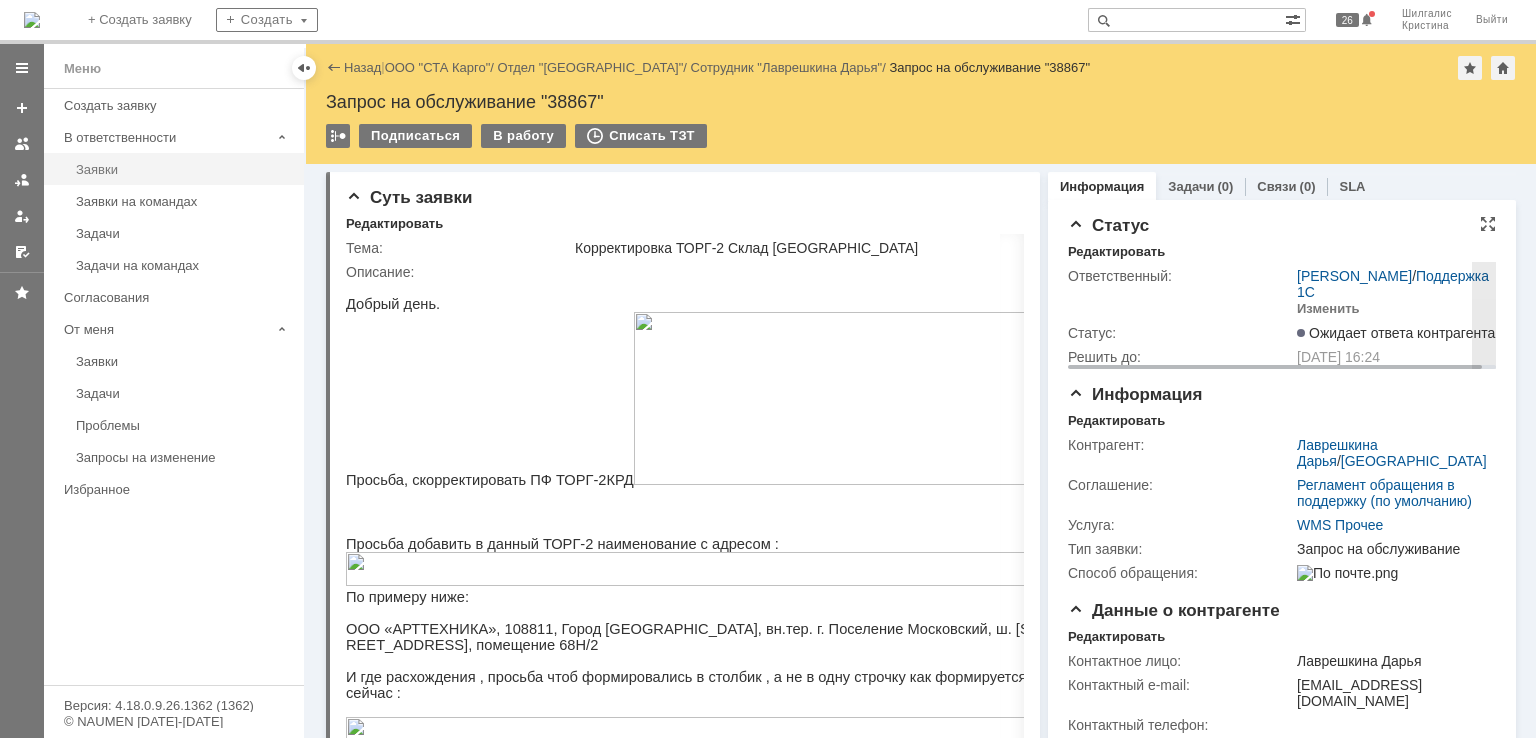 click on "Заявки" at bounding box center (184, 169) 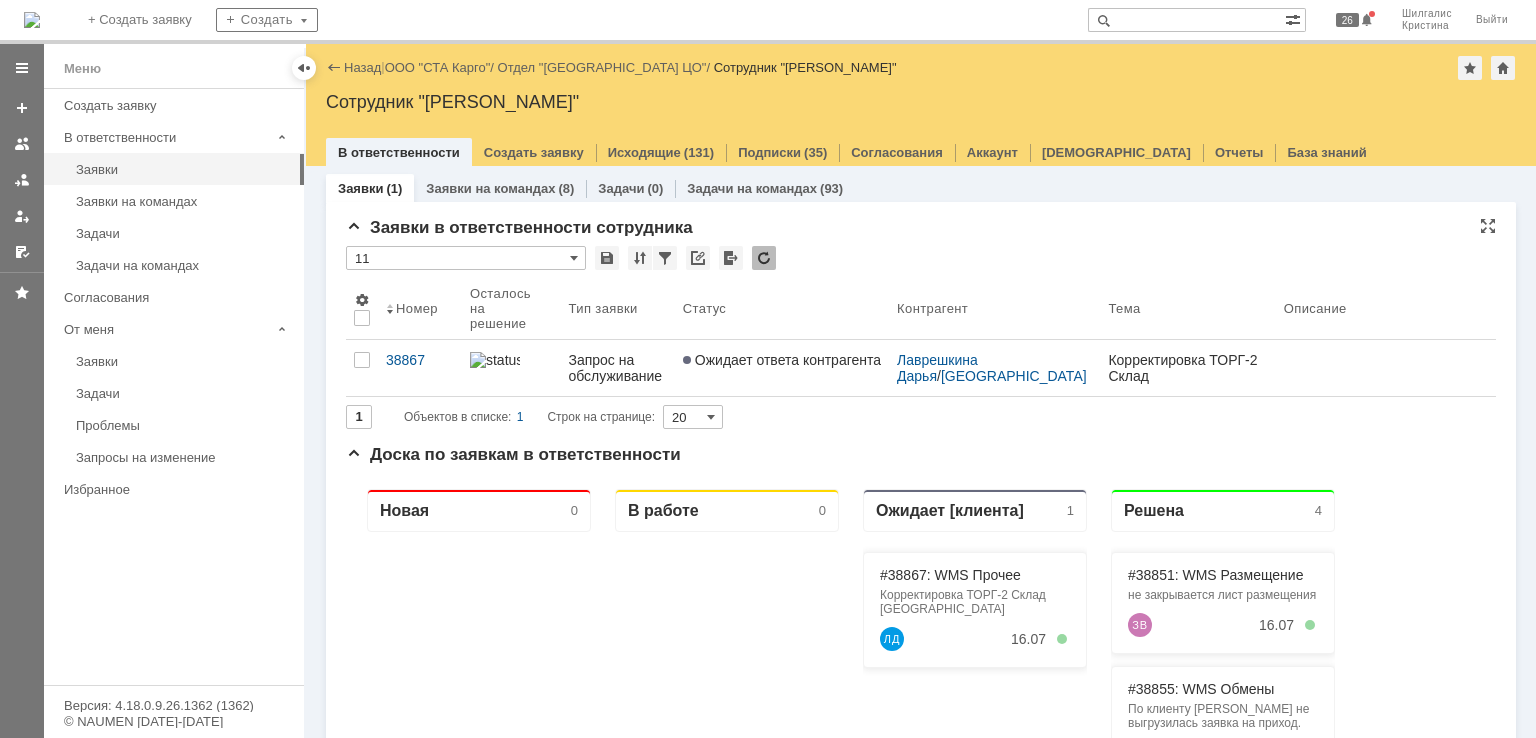 scroll, scrollTop: 0, scrollLeft: 0, axis: both 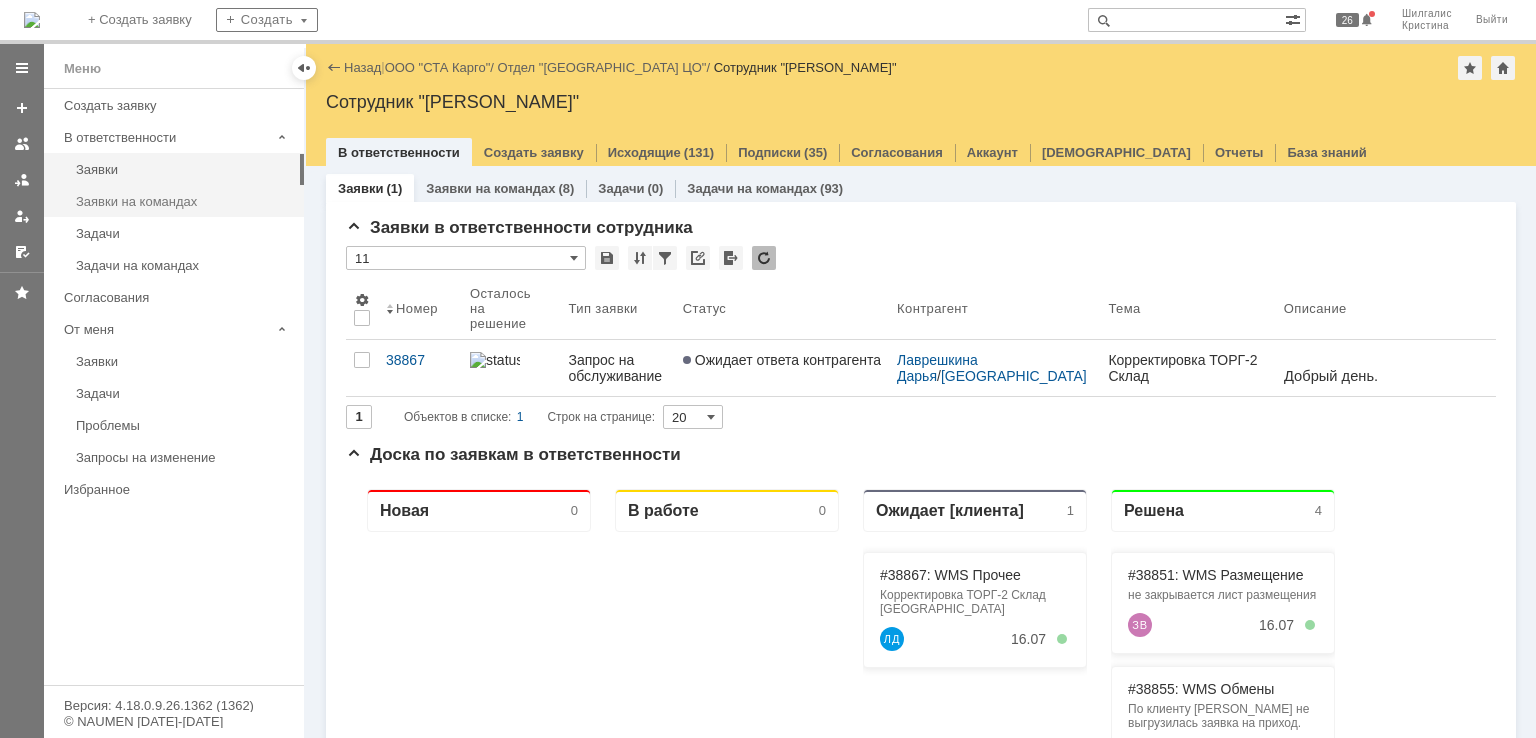 click on "Заявки на командах" at bounding box center (184, 201) 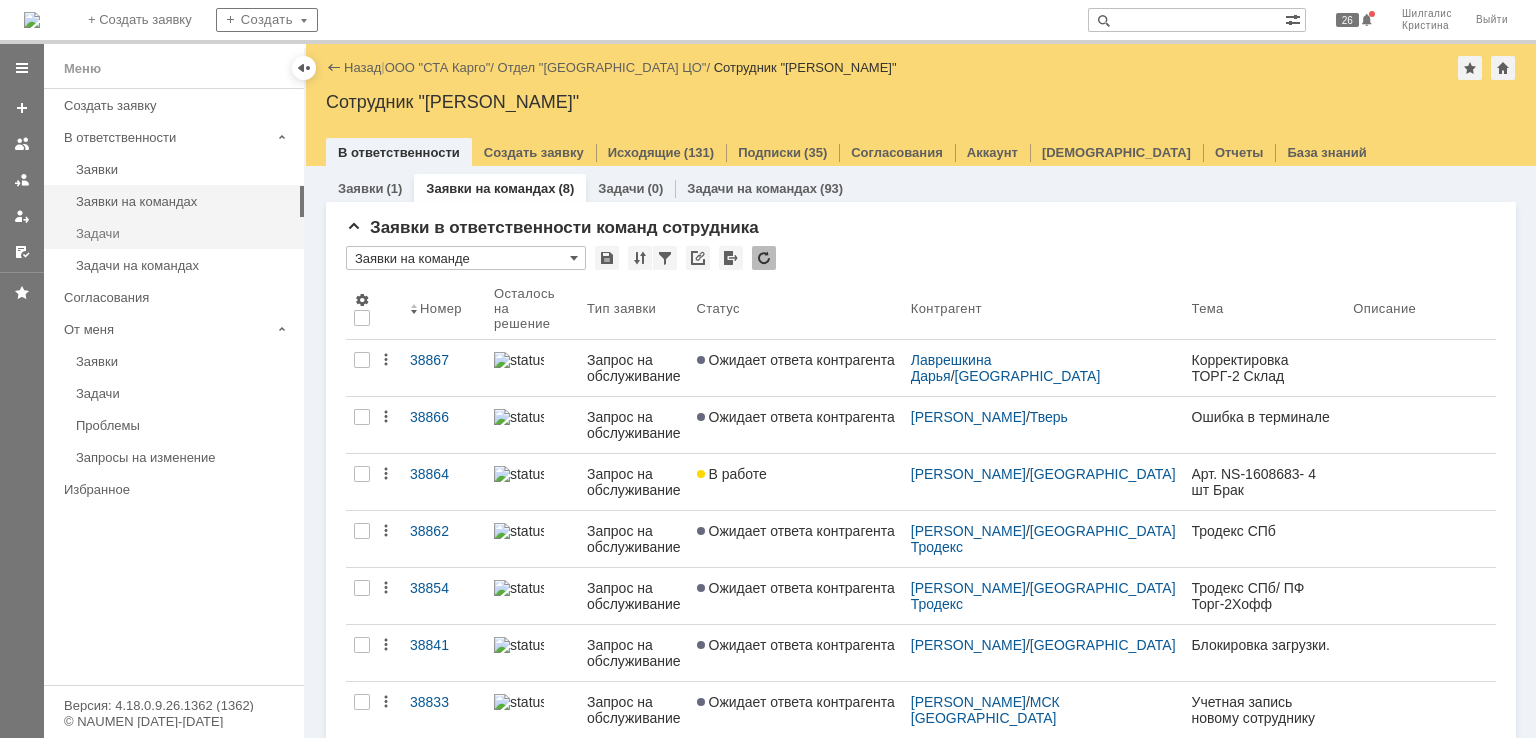 scroll, scrollTop: 0, scrollLeft: 0, axis: both 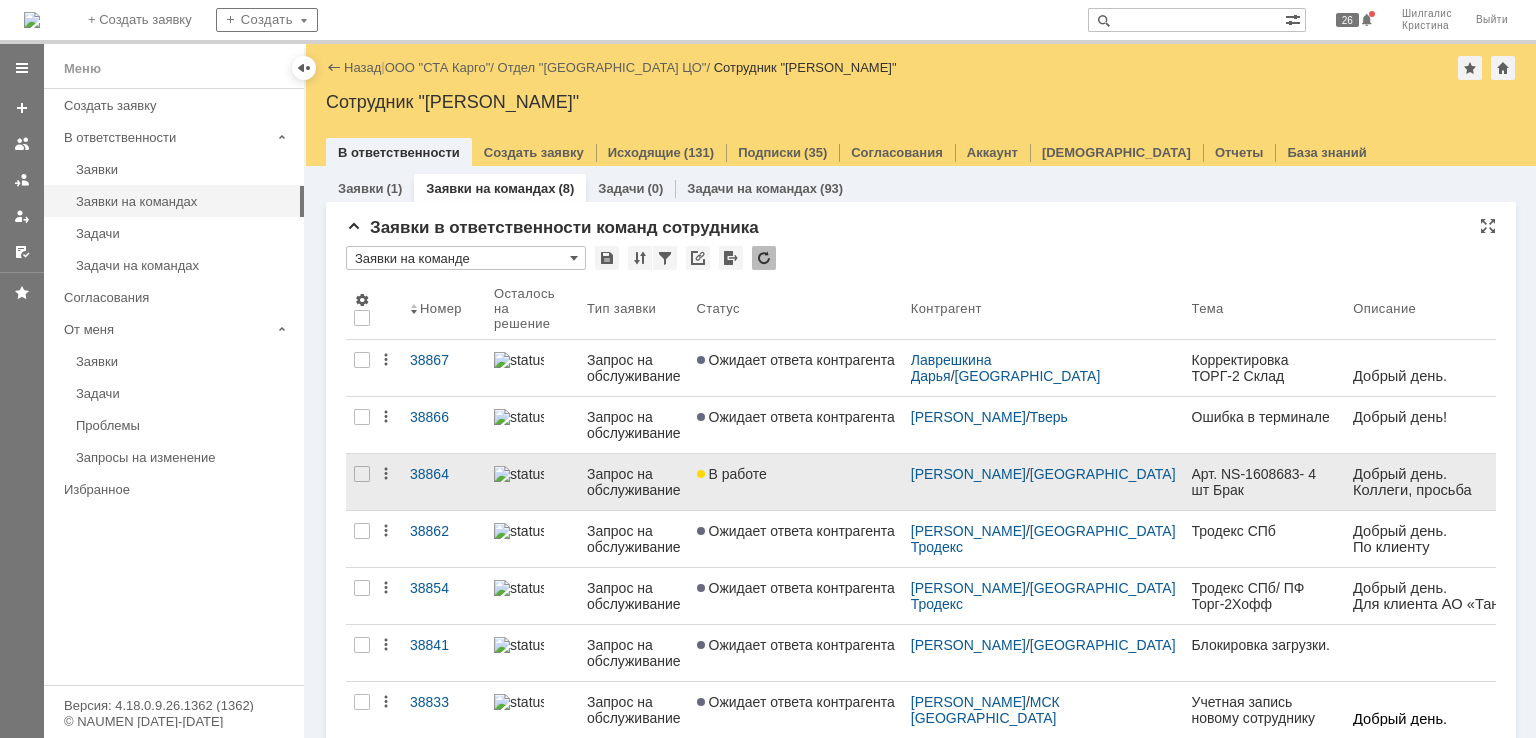 click on "В работе" at bounding box center [796, 474] 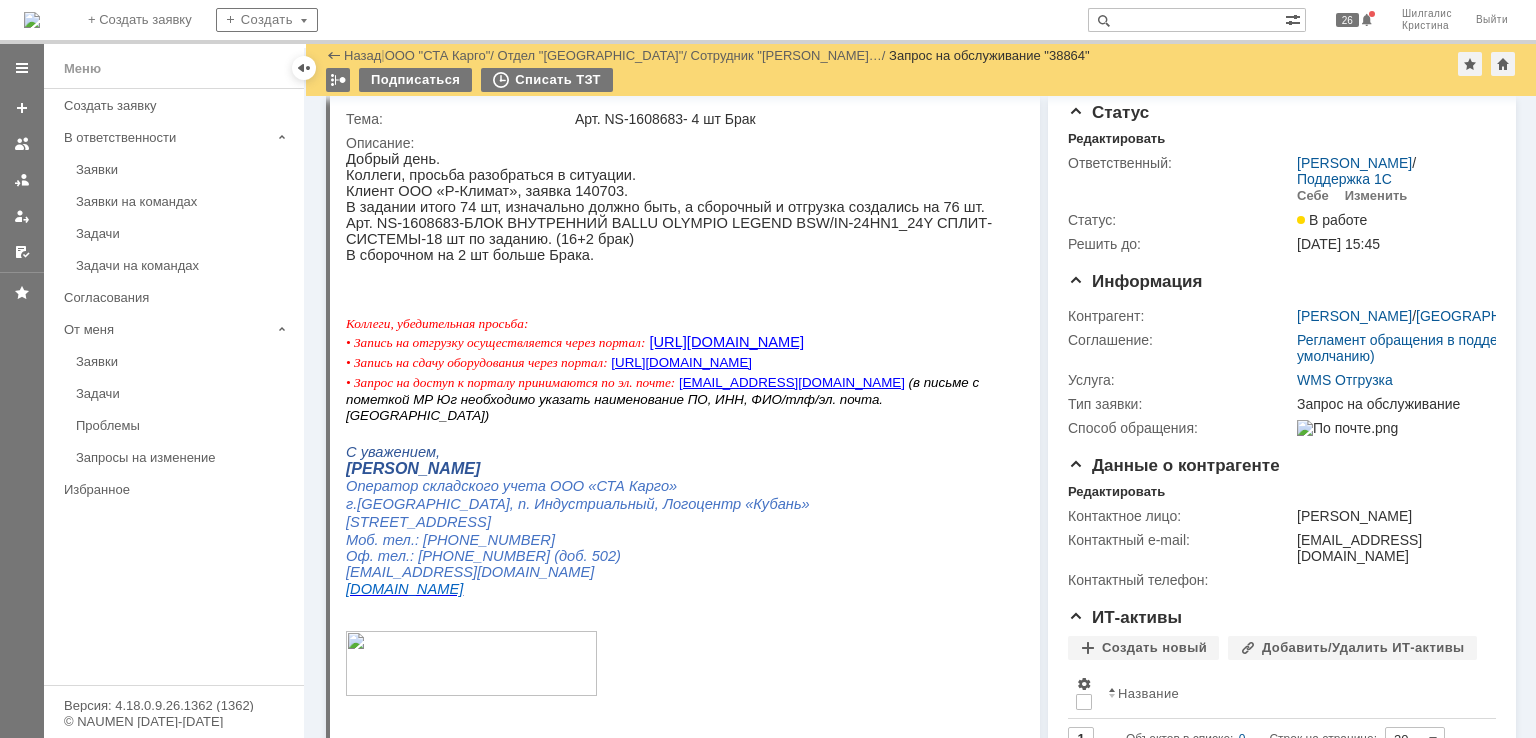 scroll, scrollTop: 0, scrollLeft: 0, axis: both 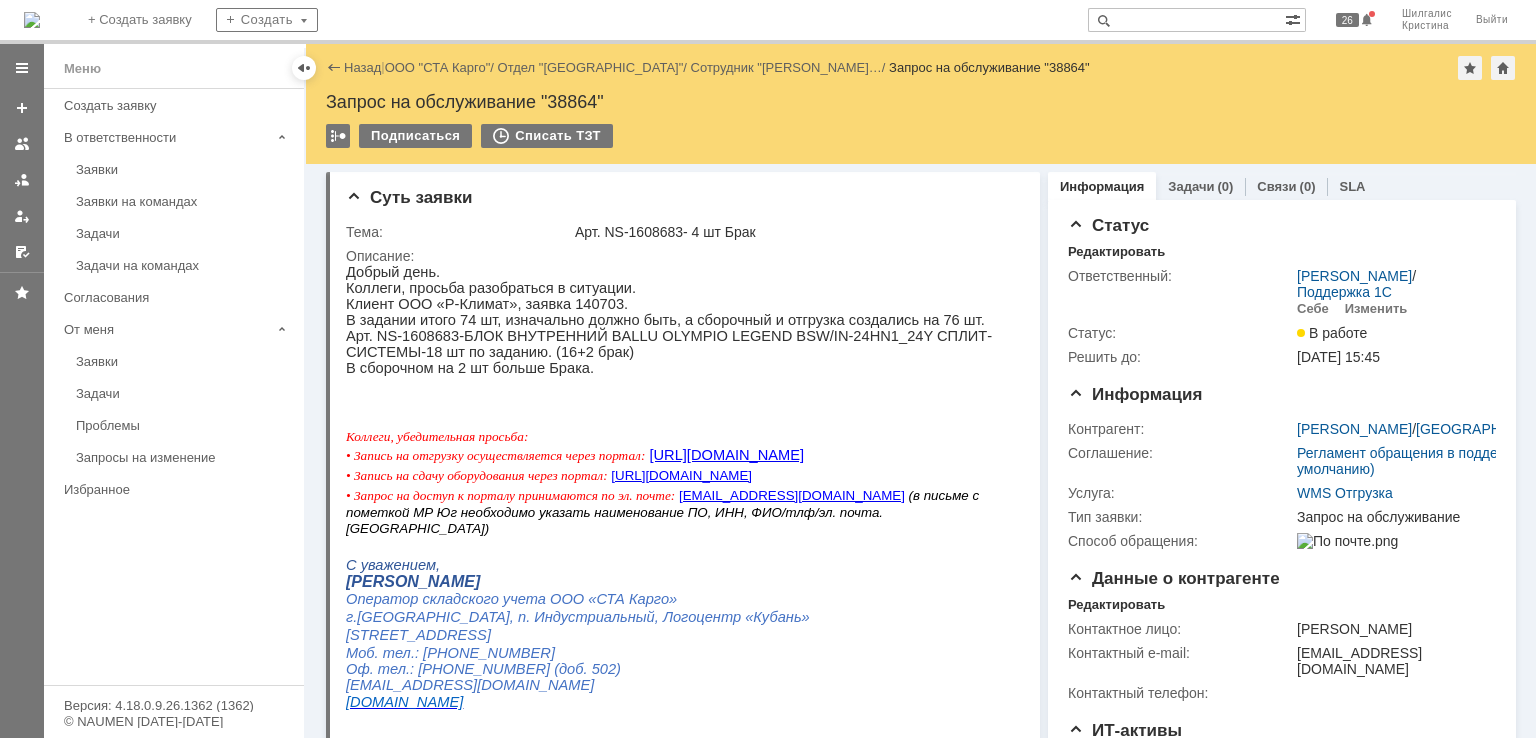 click on "Клиент ООО «Р-Климат», заявка 140703." at bounding box center [676, 304] 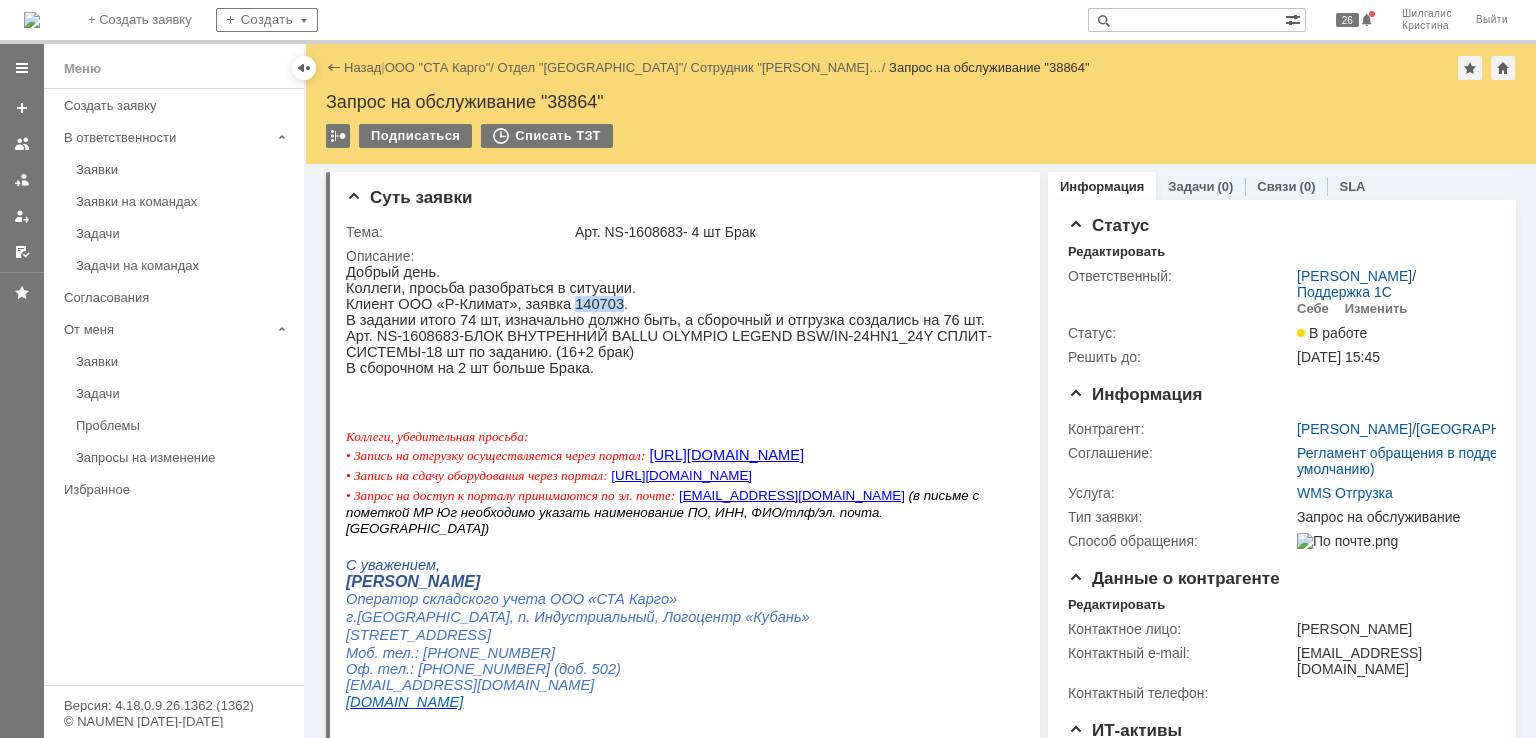 click on "Клиент ООО «Р-Климат», заявка 140703." at bounding box center (676, 304) 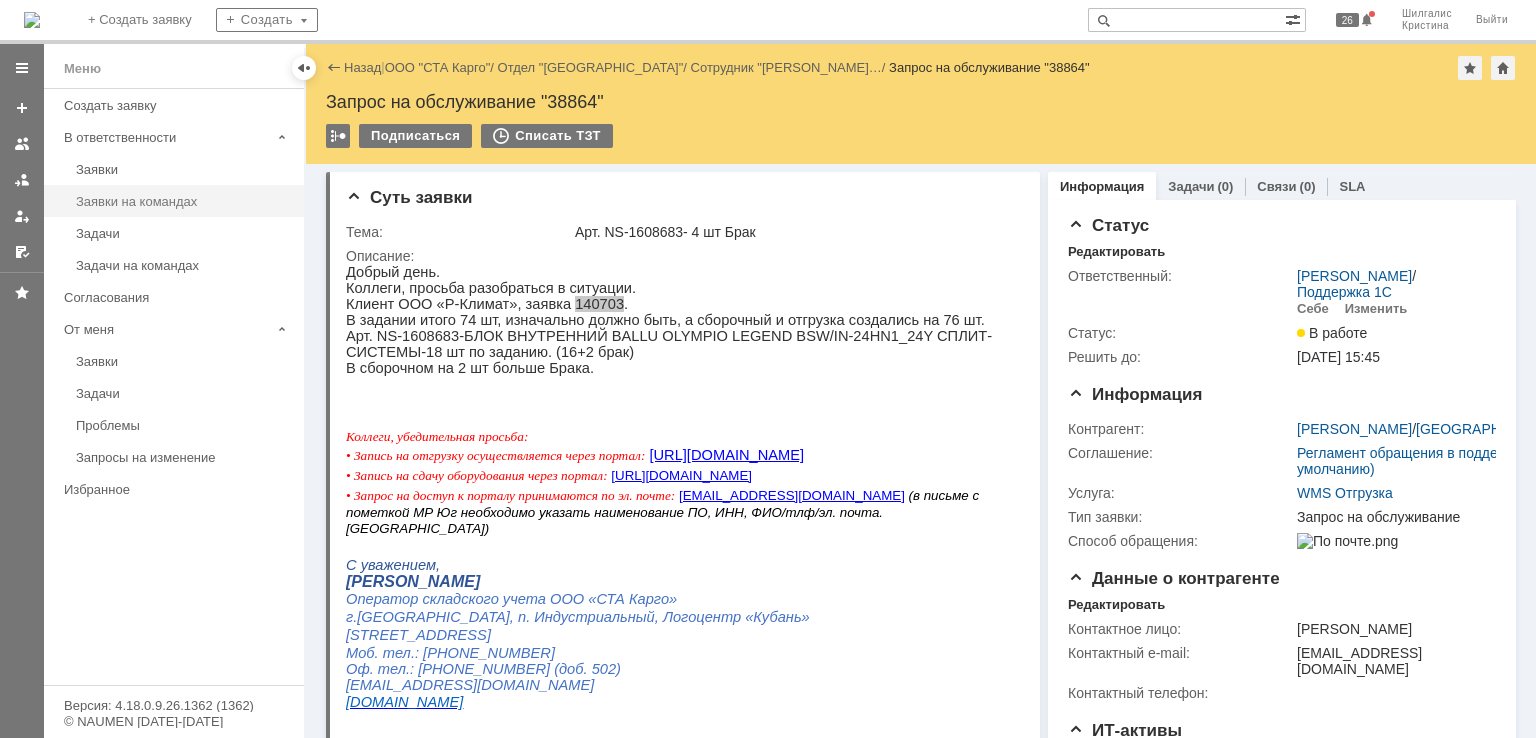 click on "Заявки на командах" at bounding box center [184, 201] 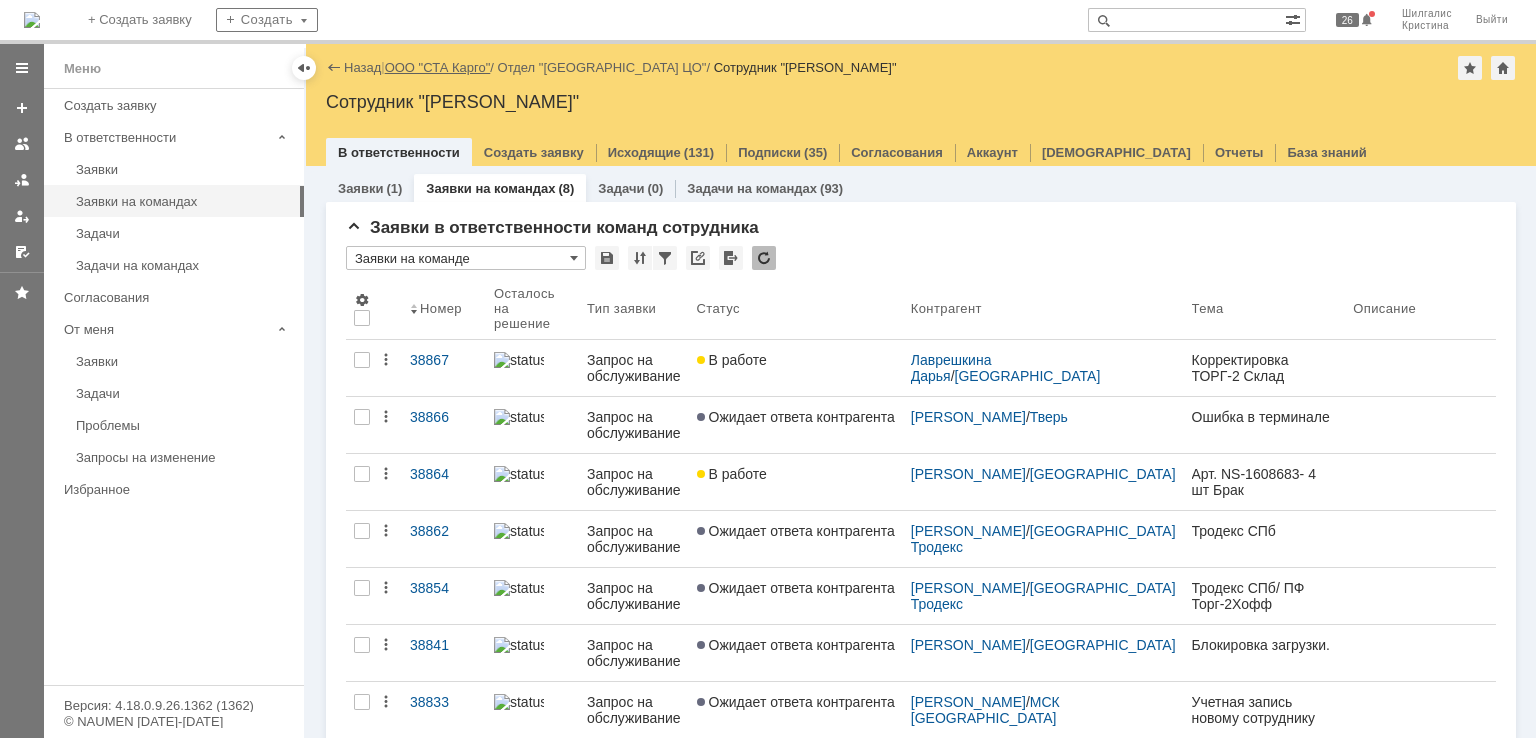 scroll, scrollTop: 0, scrollLeft: 0, axis: both 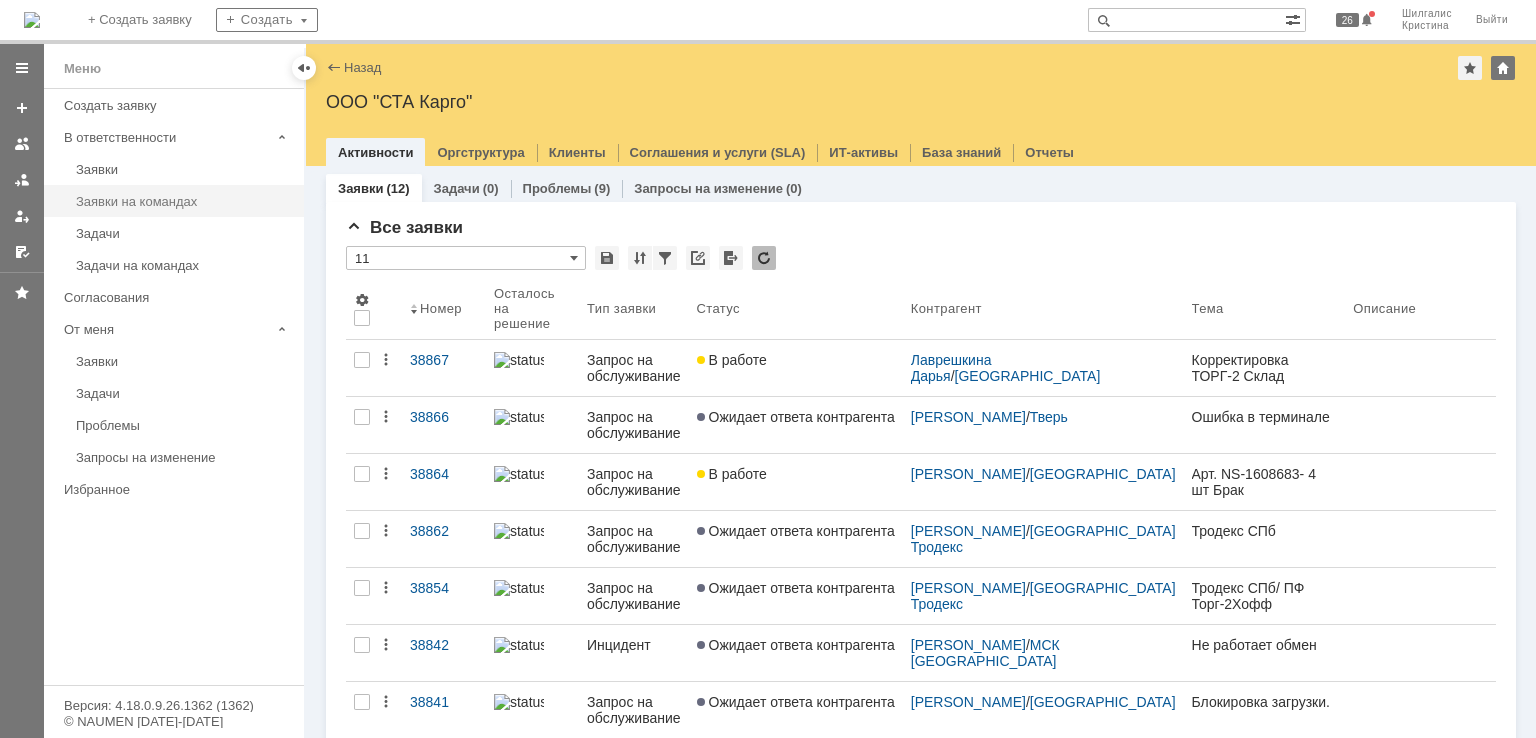 click on "Заявки на командах" at bounding box center (184, 201) 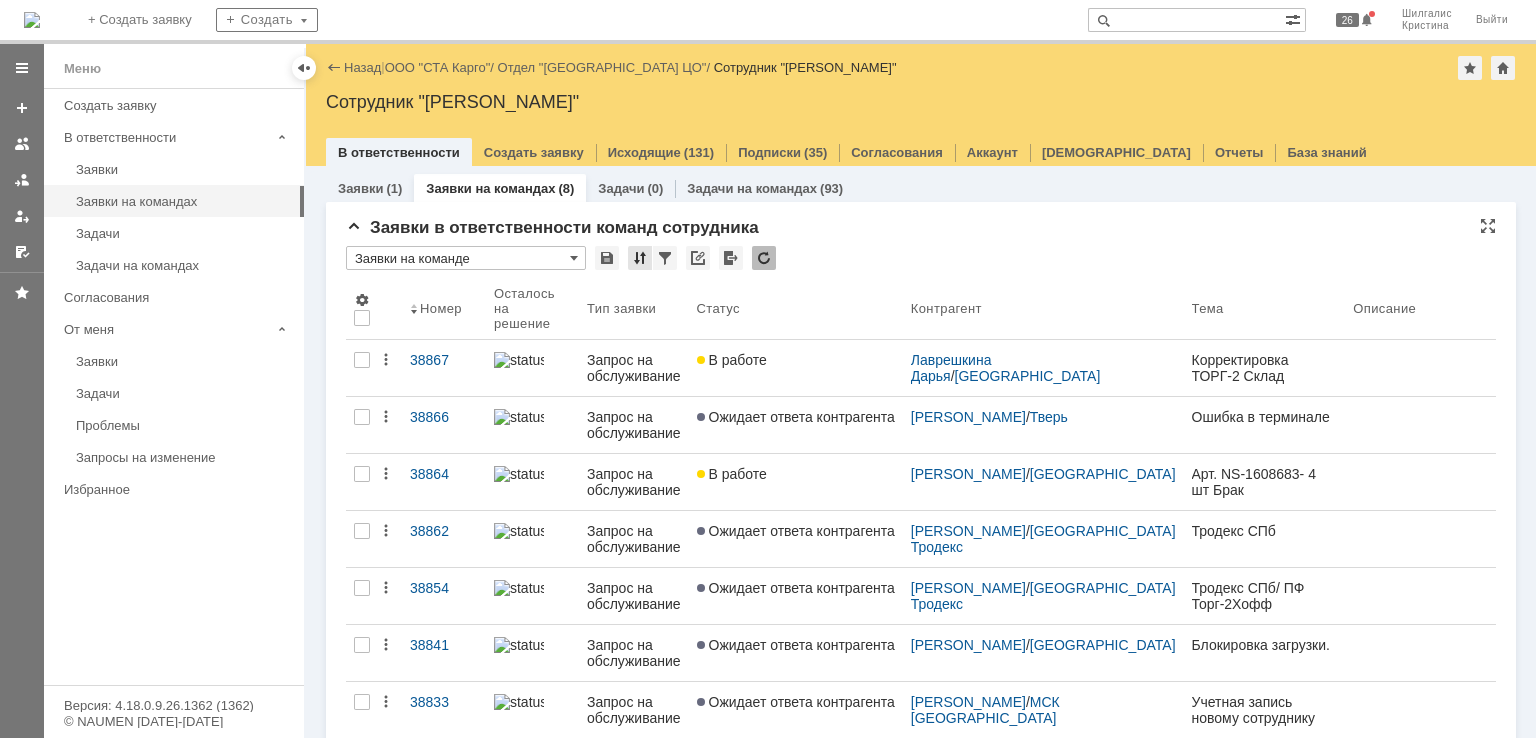 scroll, scrollTop: 0, scrollLeft: 0, axis: both 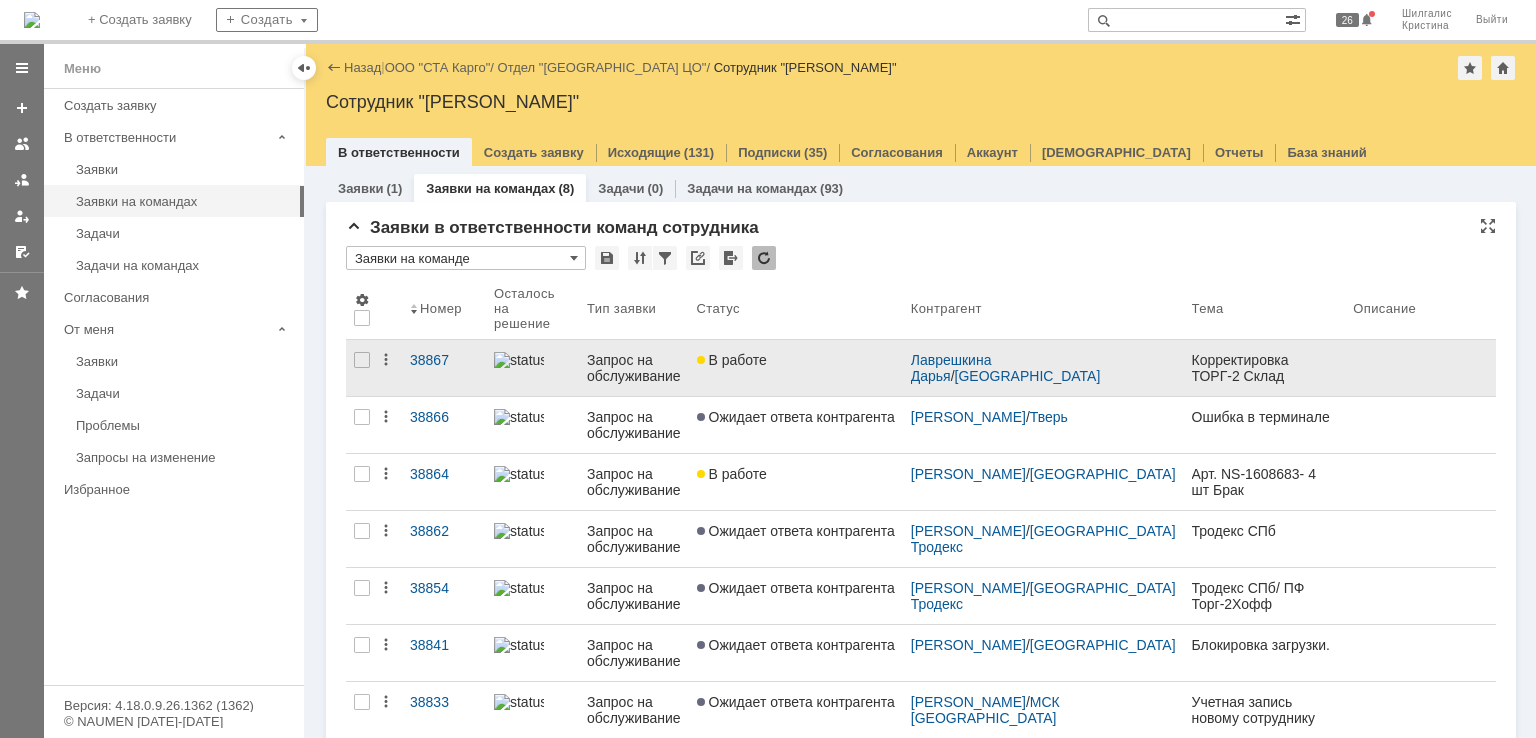 click on "В работе" at bounding box center [796, 368] 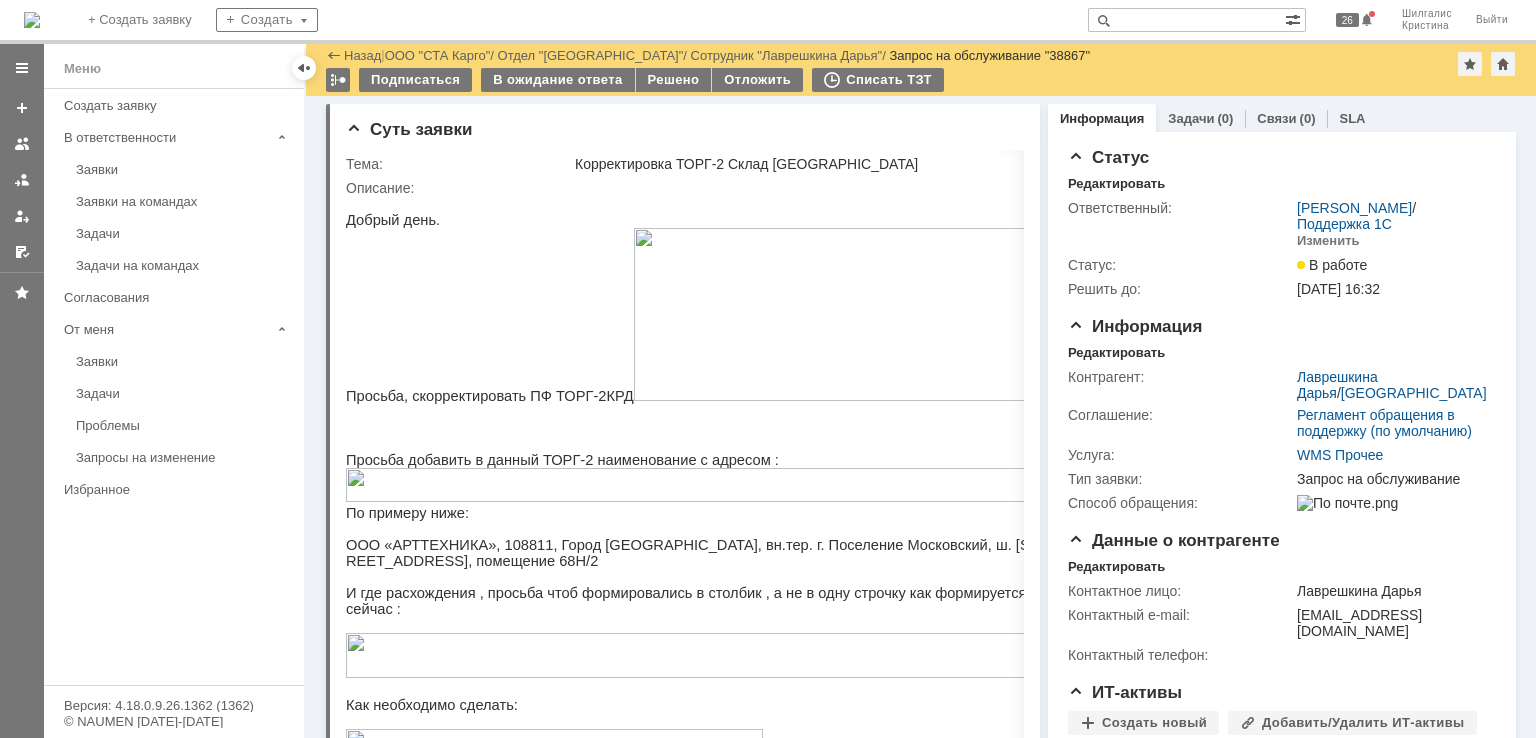 scroll, scrollTop: 0, scrollLeft: 0, axis: both 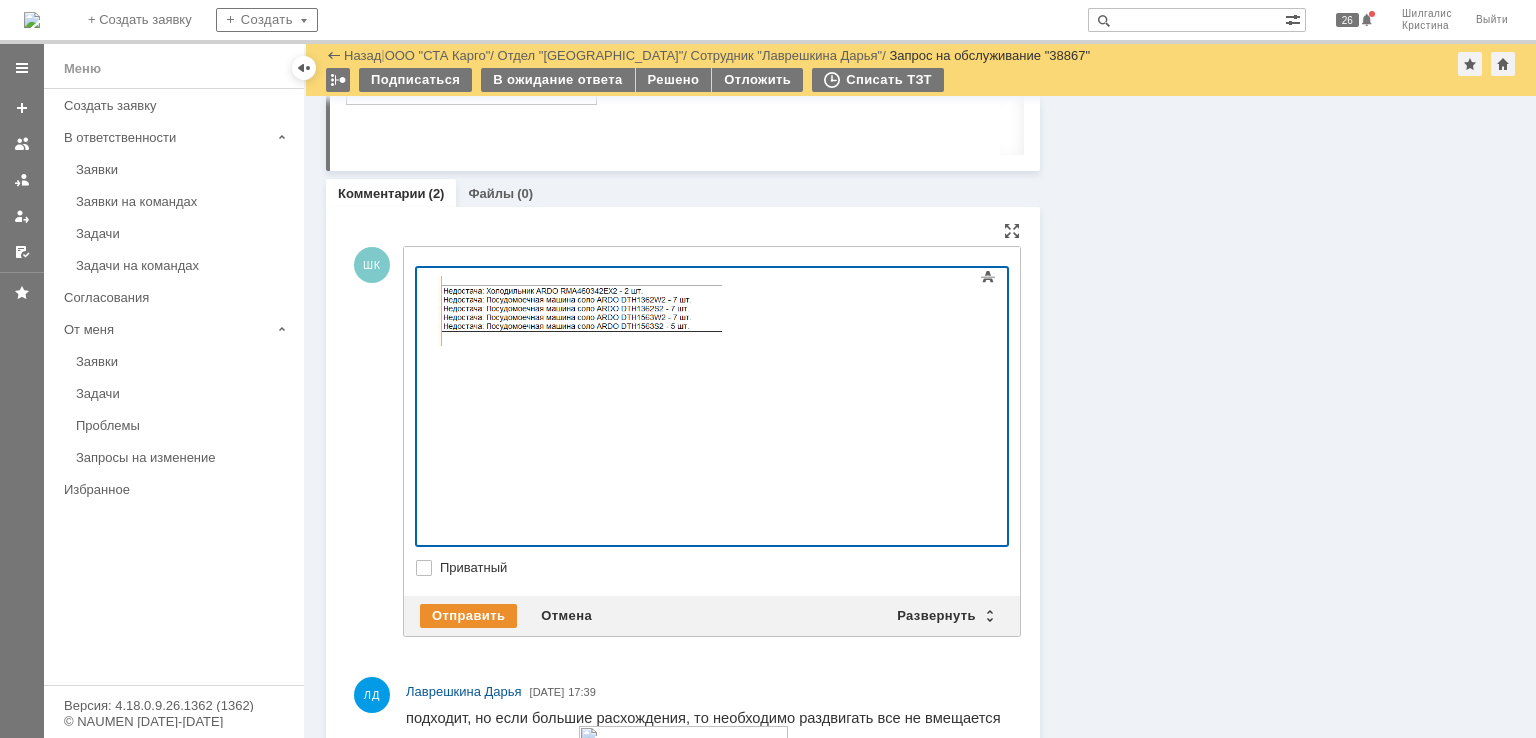 click at bounding box center (580, 311) 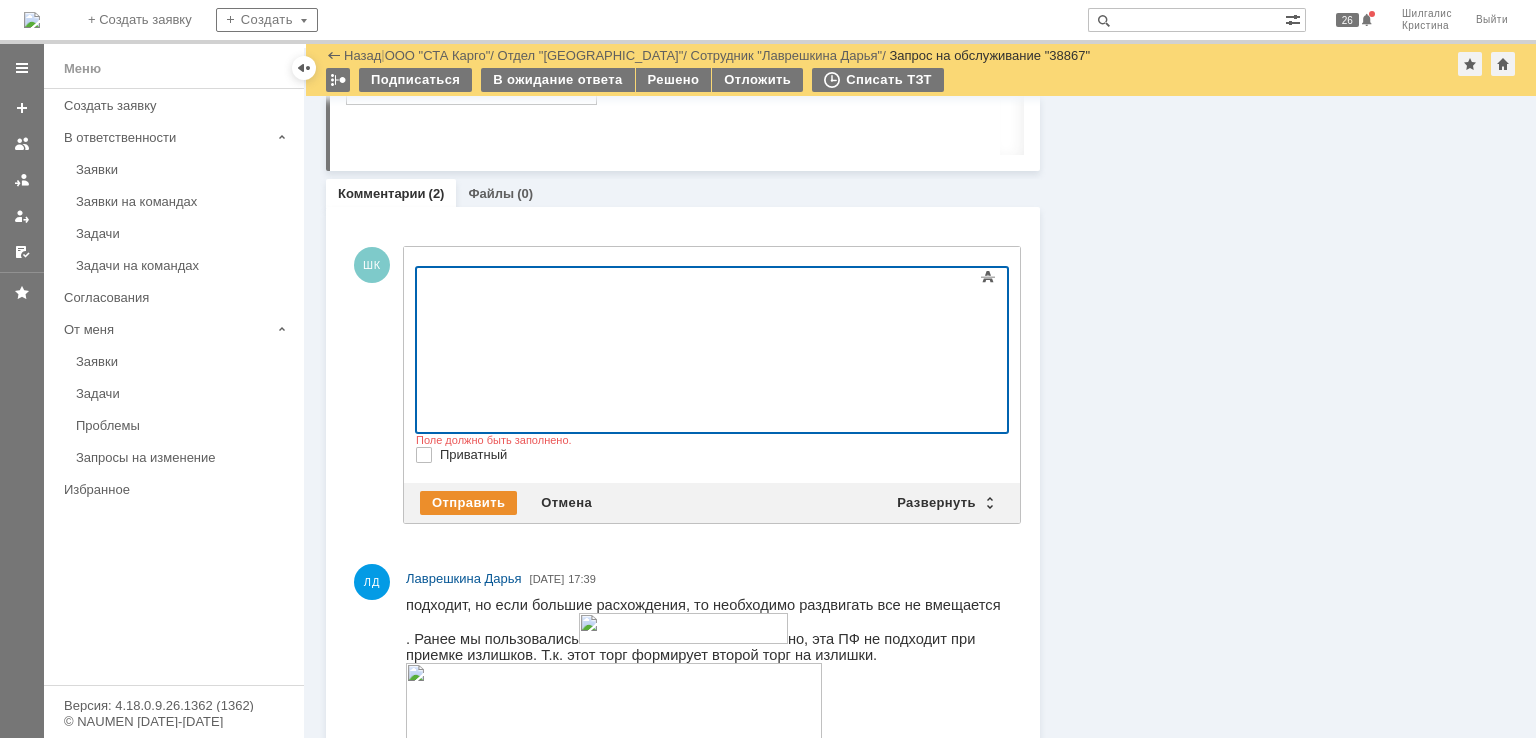 type 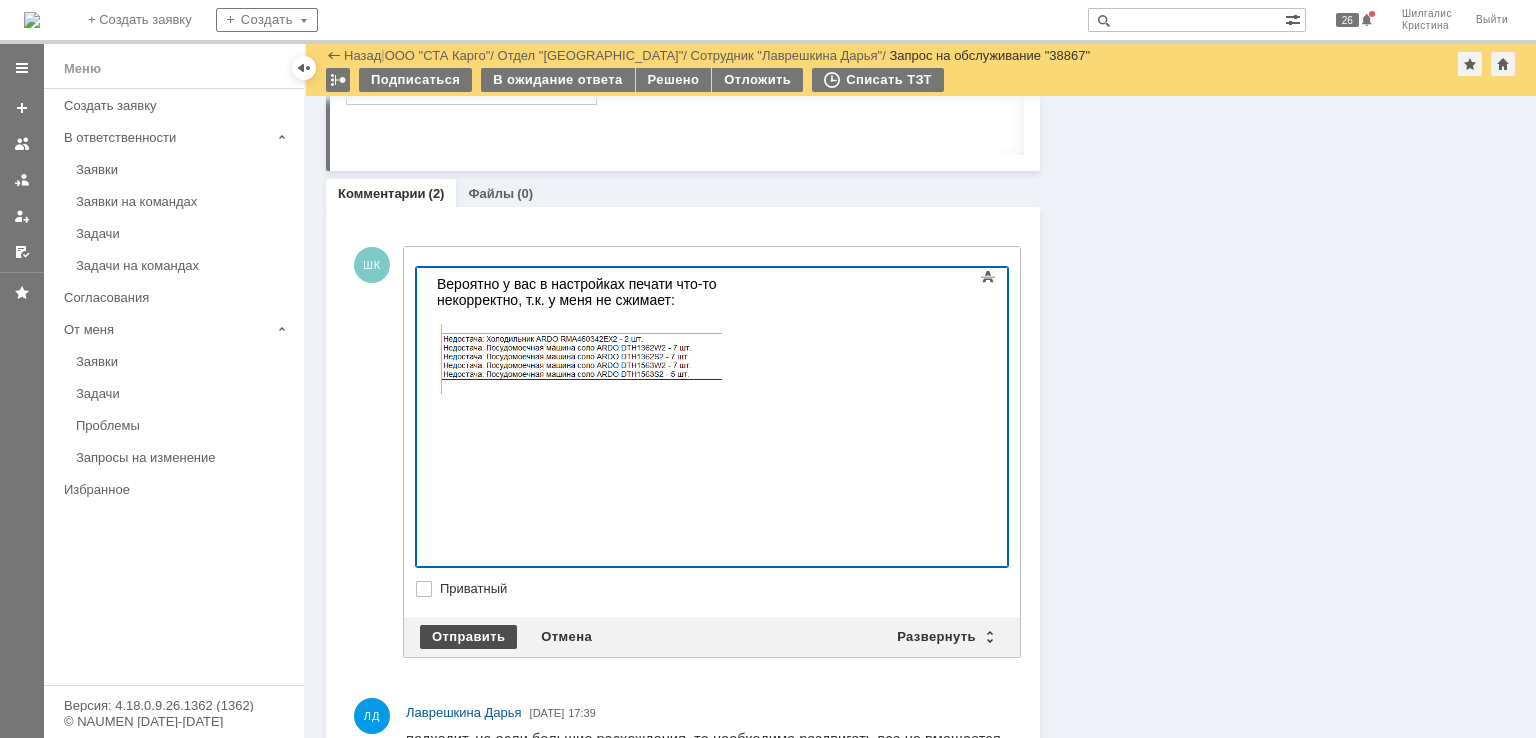 click on "Отправить" at bounding box center [468, 637] 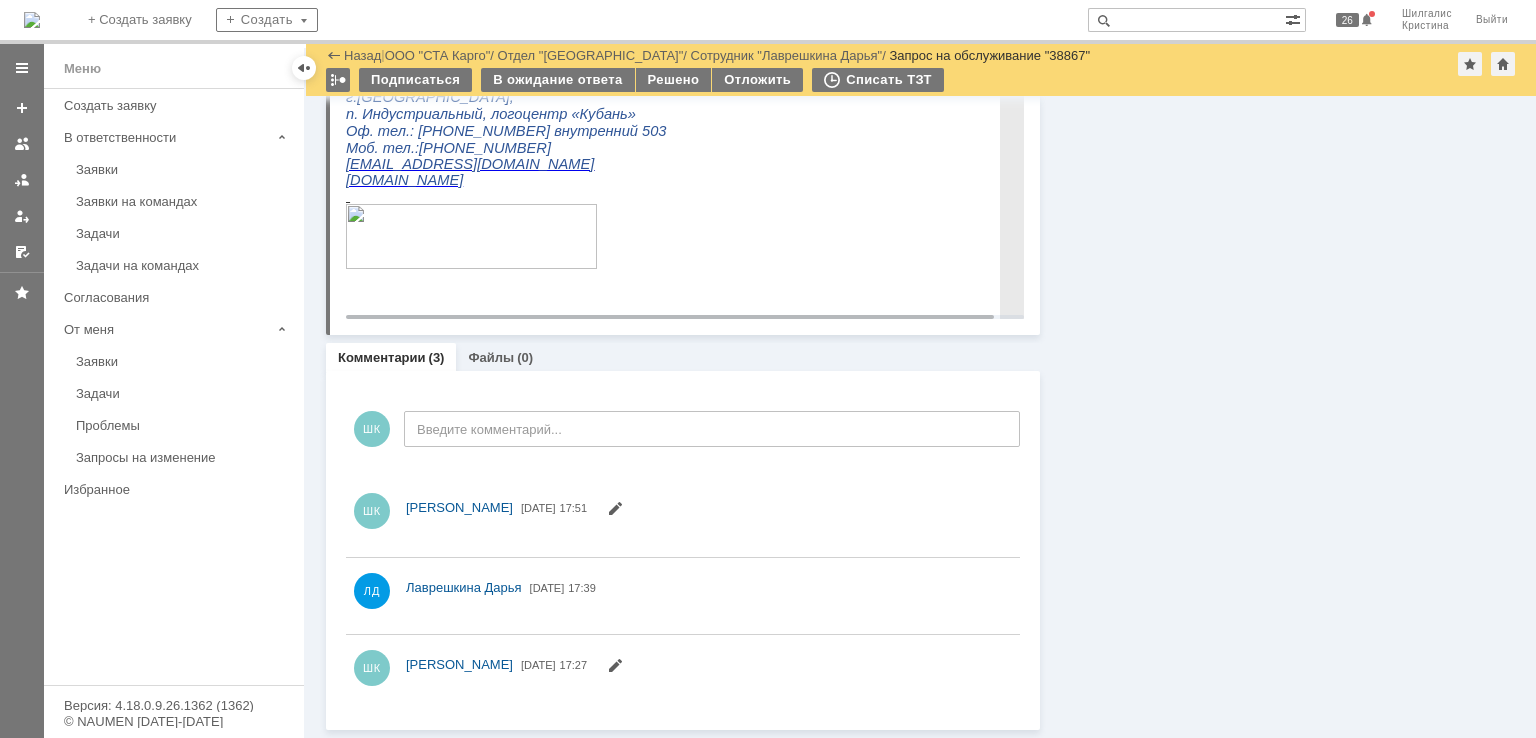 scroll, scrollTop: 0, scrollLeft: 0, axis: both 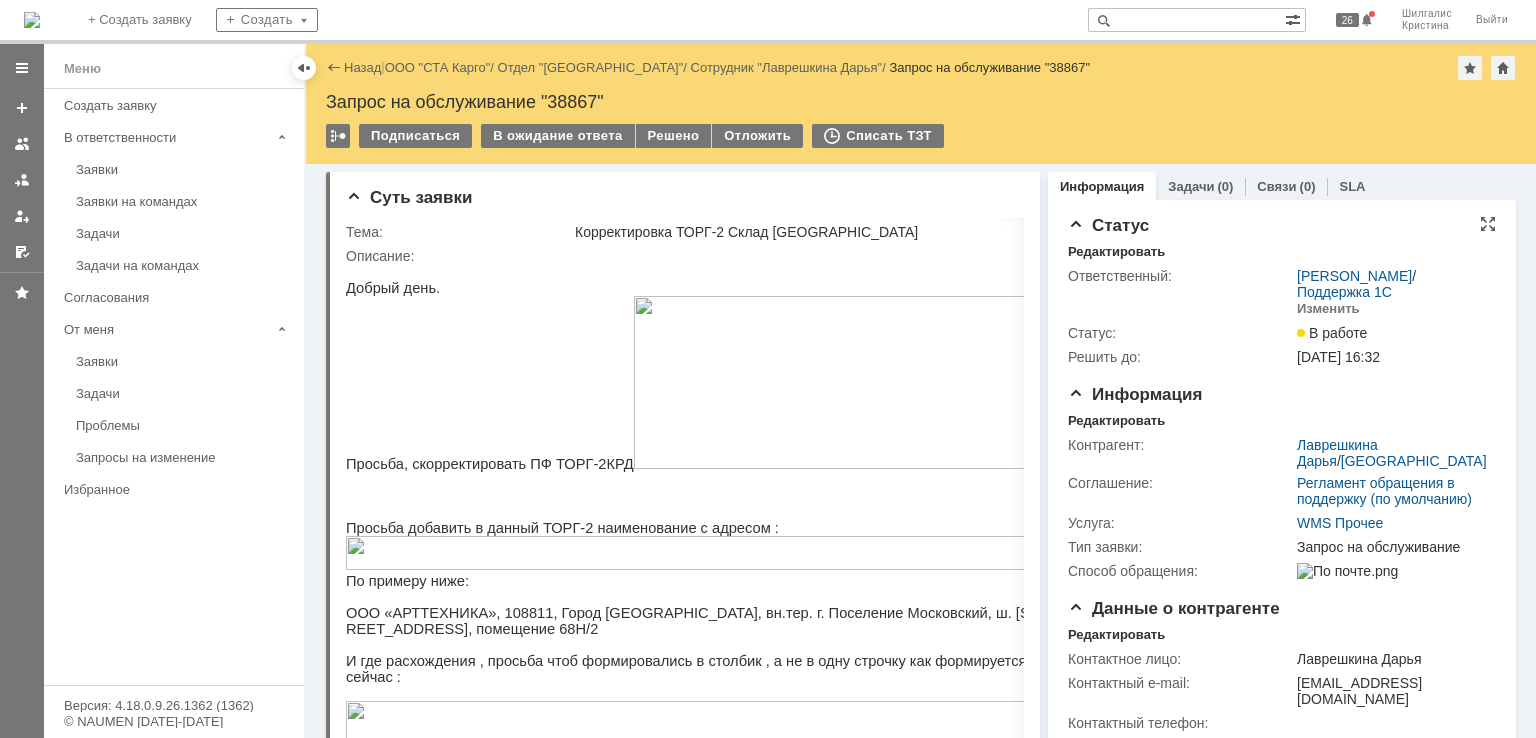 drag, startPoint x: 1246, startPoint y: 571, endPoint x: 1179, endPoint y: 270, distance: 308.36667 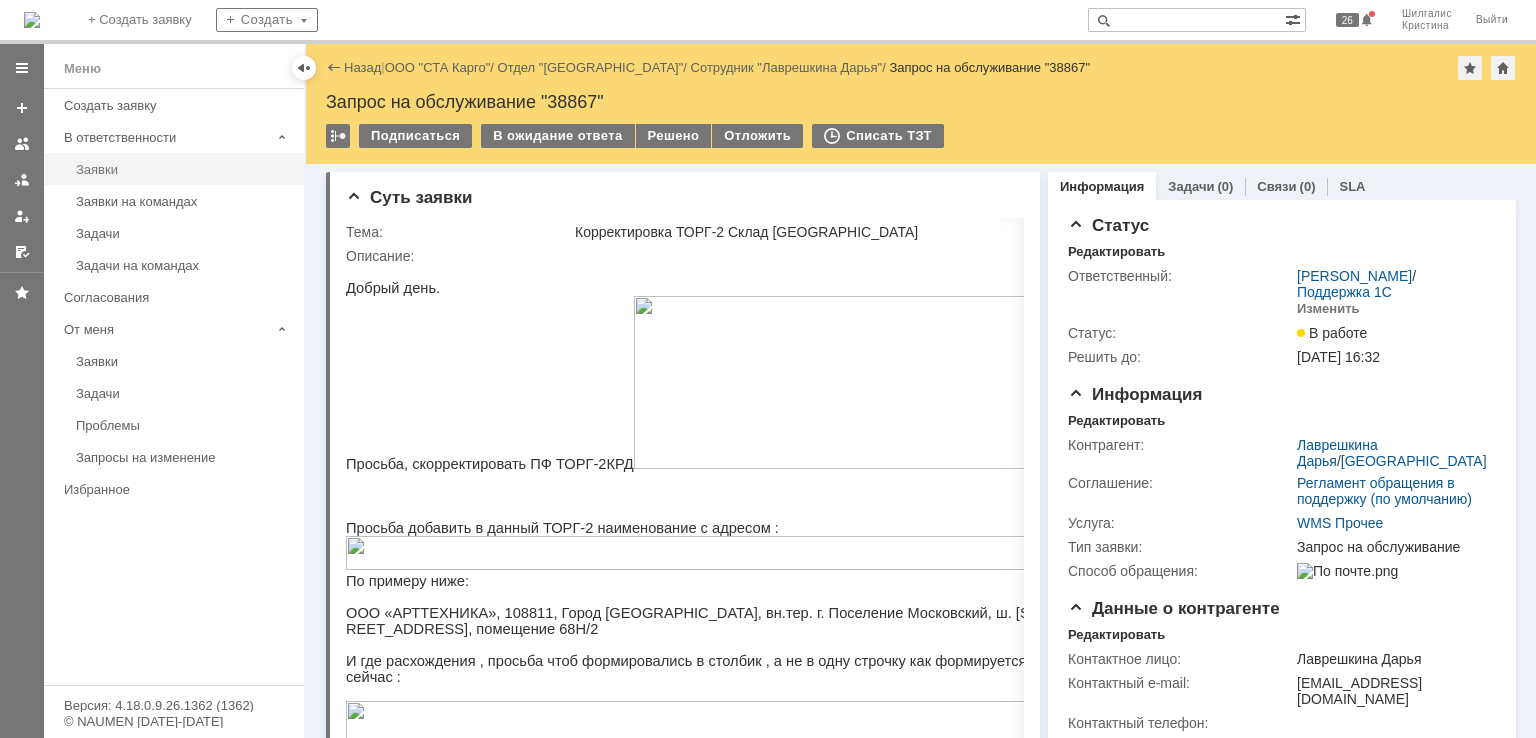 click on "Заявки" at bounding box center [184, 169] 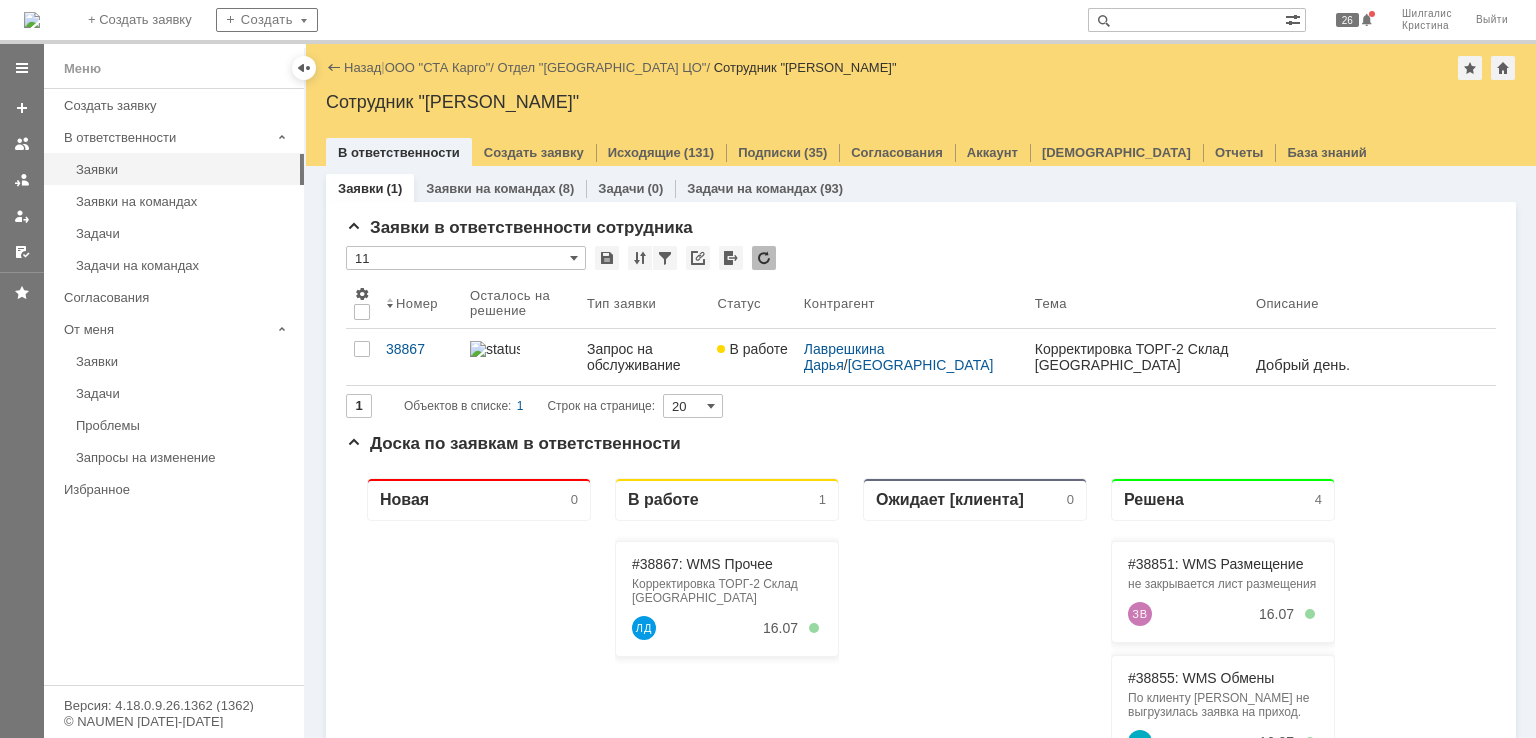 scroll, scrollTop: 0, scrollLeft: 0, axis: both 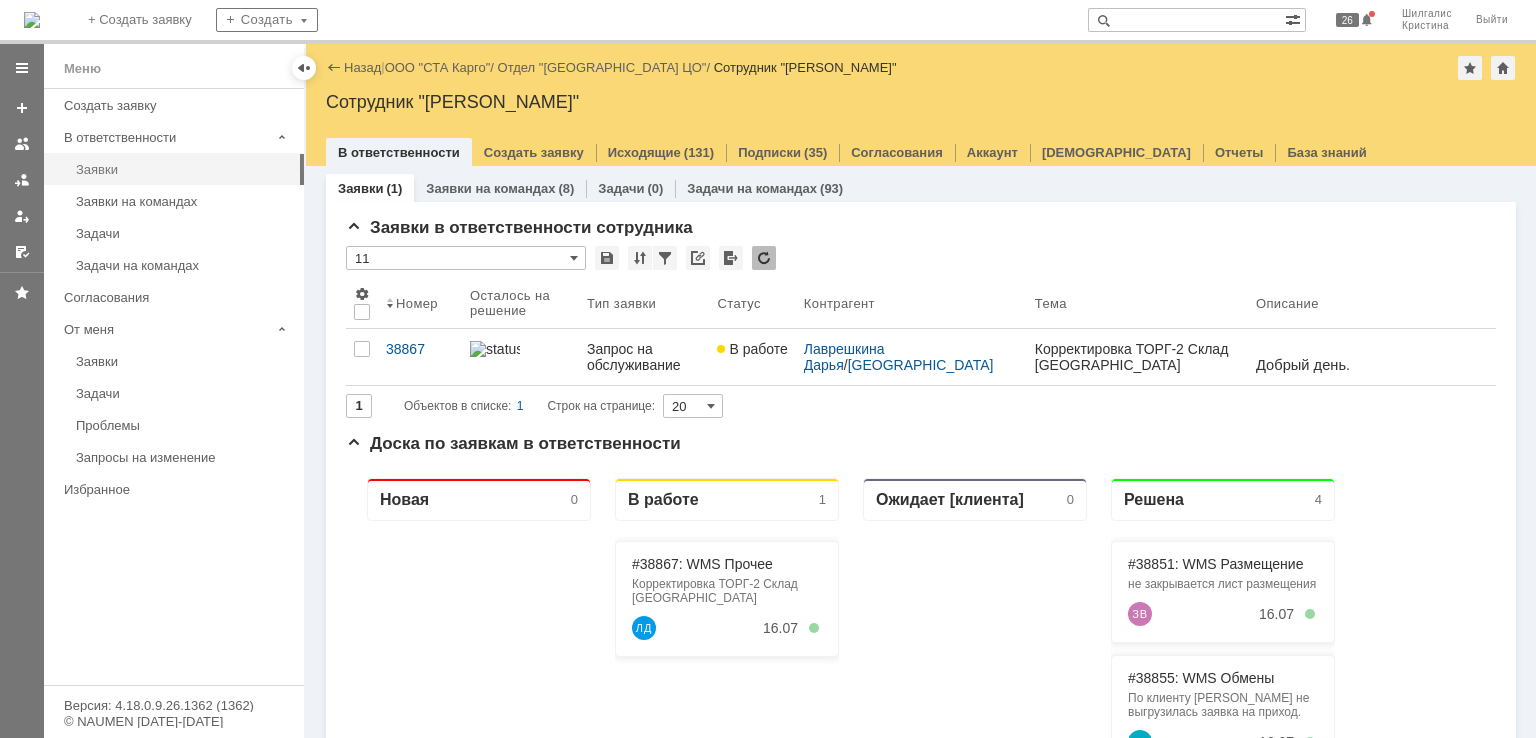 click on "Заявки" at bounding box center (184, 169) 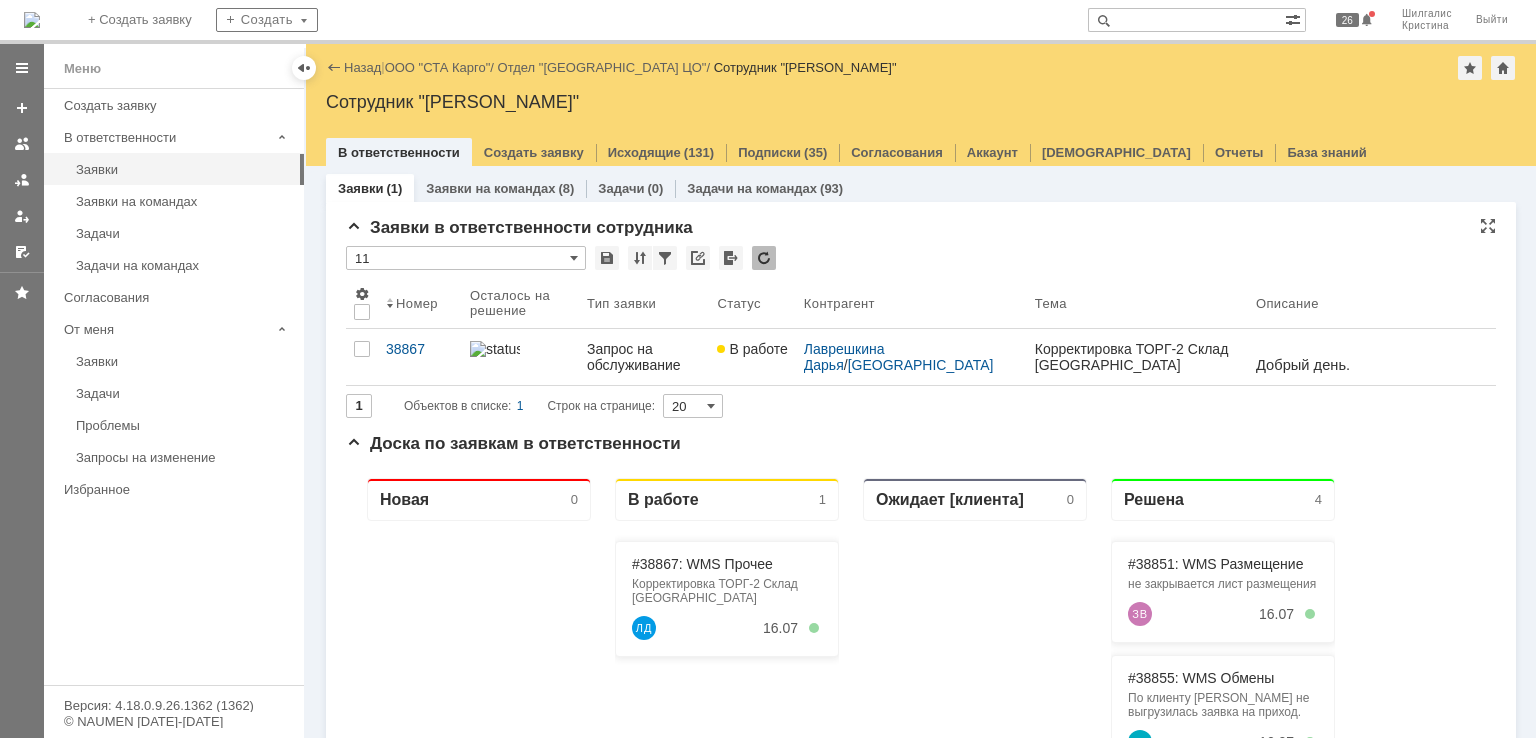 click on "11" at bounding box center [466, 258] 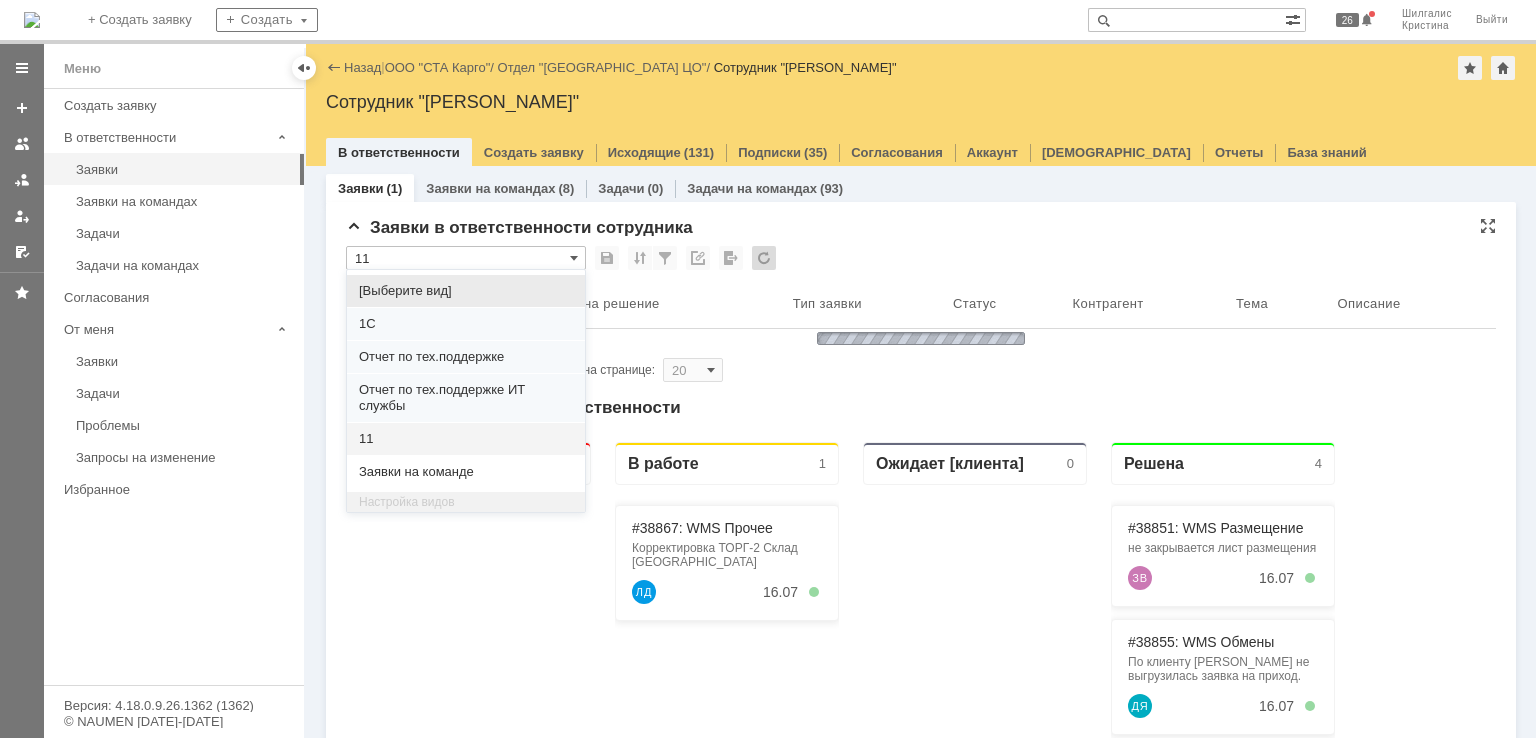 click on "[Выберите вид]" at bounding box center (466, 291) 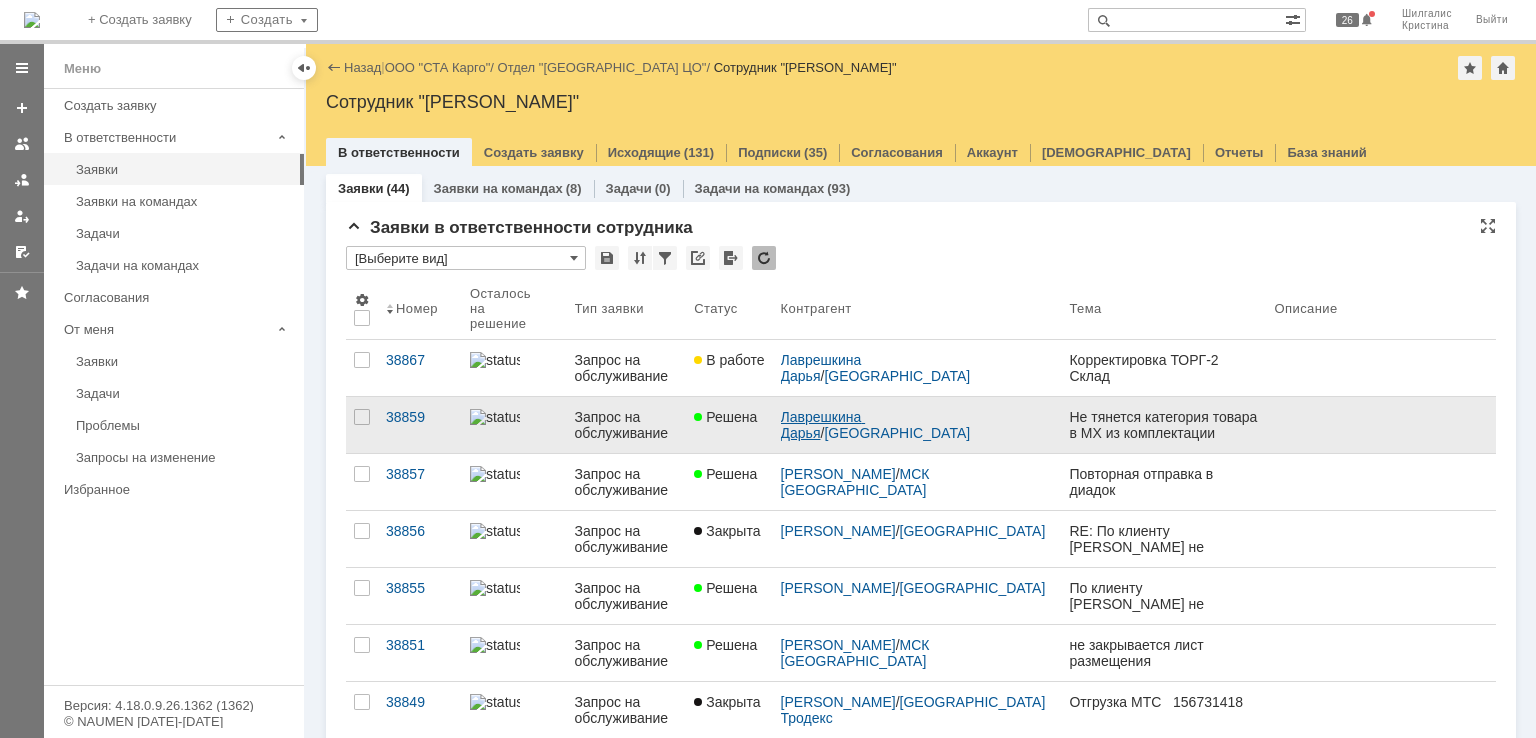 type on "[Выберите вид]" 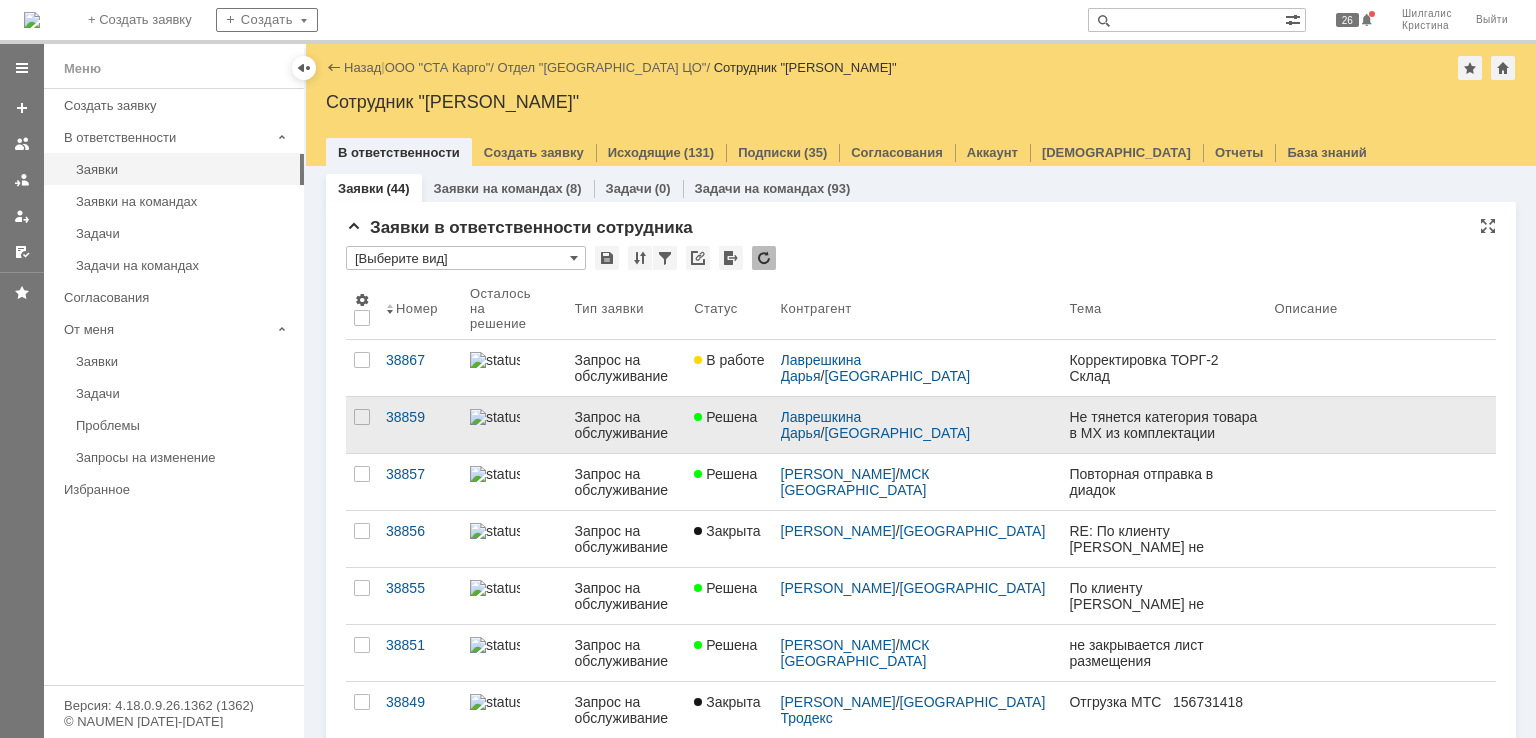 scroll, scrollTop: 0, scrollLeft: 0, axis: both 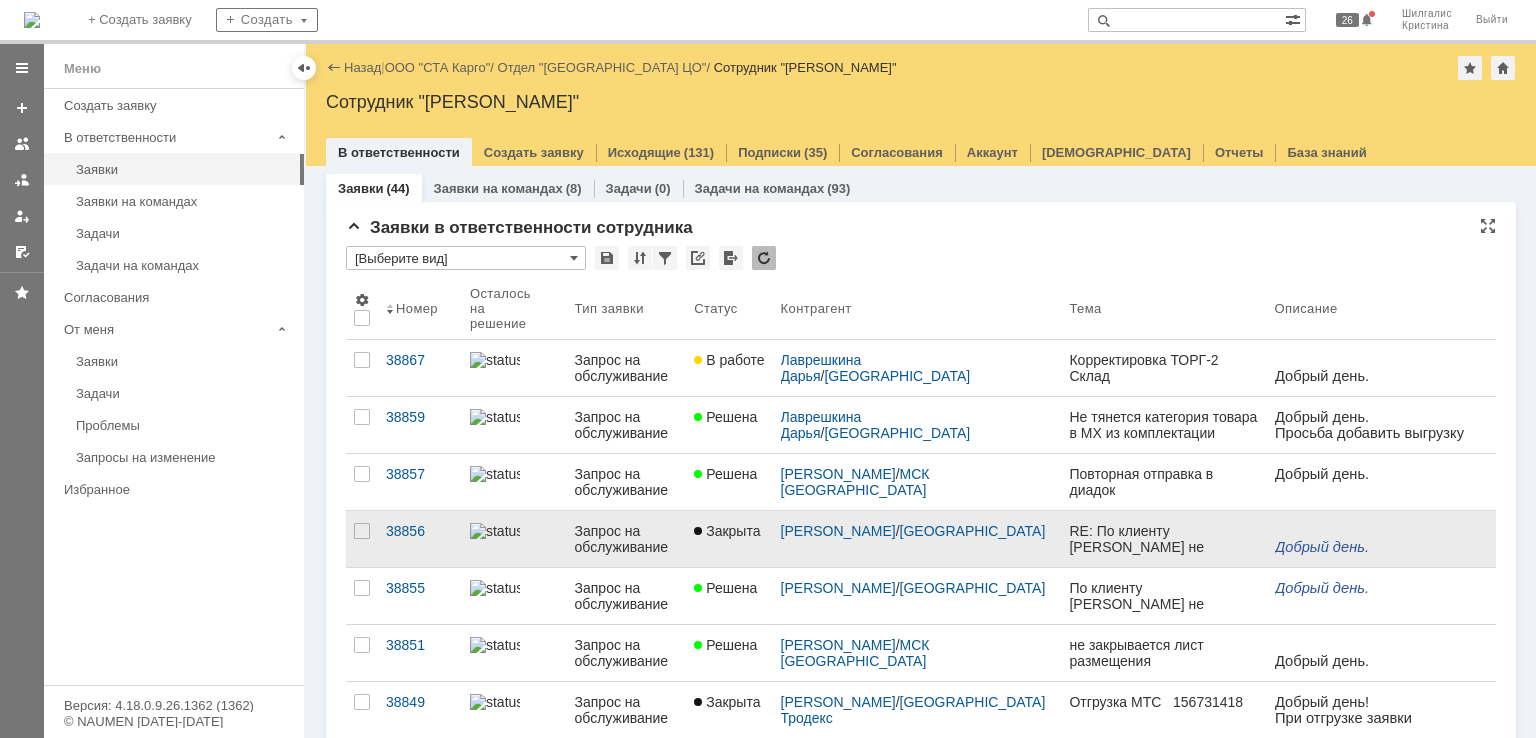 click on "Закрыта" at bounding box center (729, 539) 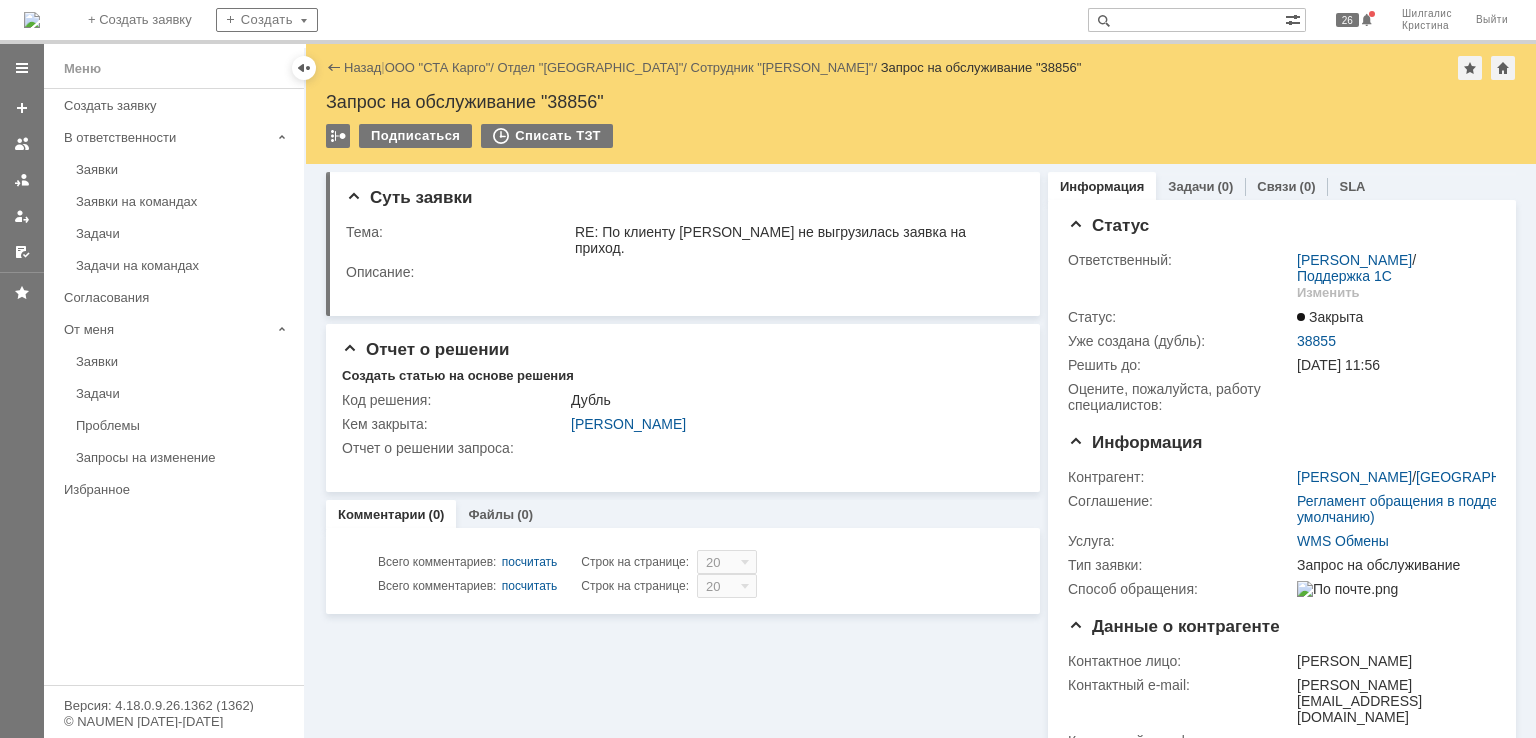 scroll, scrollTop: 0, scrollLeft: 0, axis: both 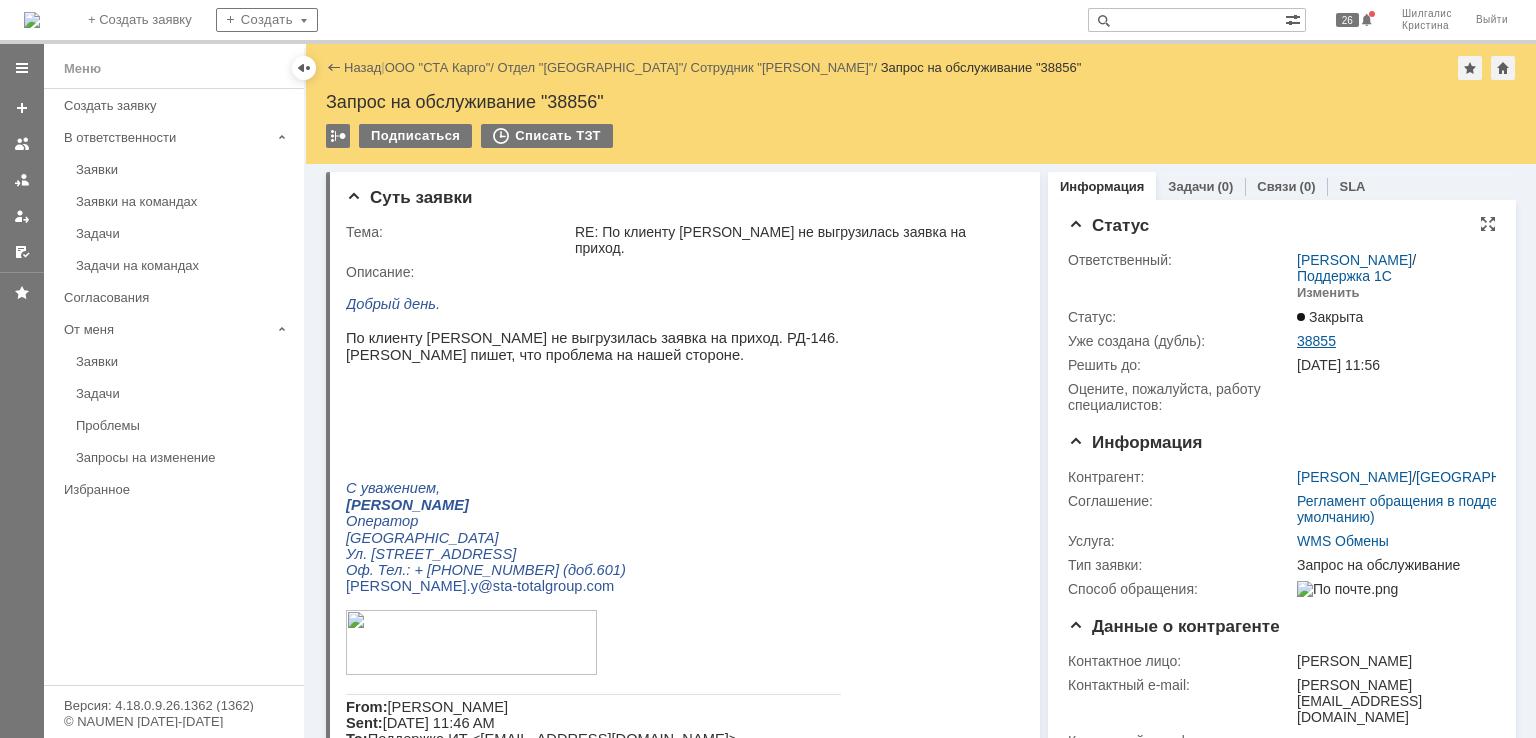 click on "38855" at bounding box center [1316, 341] 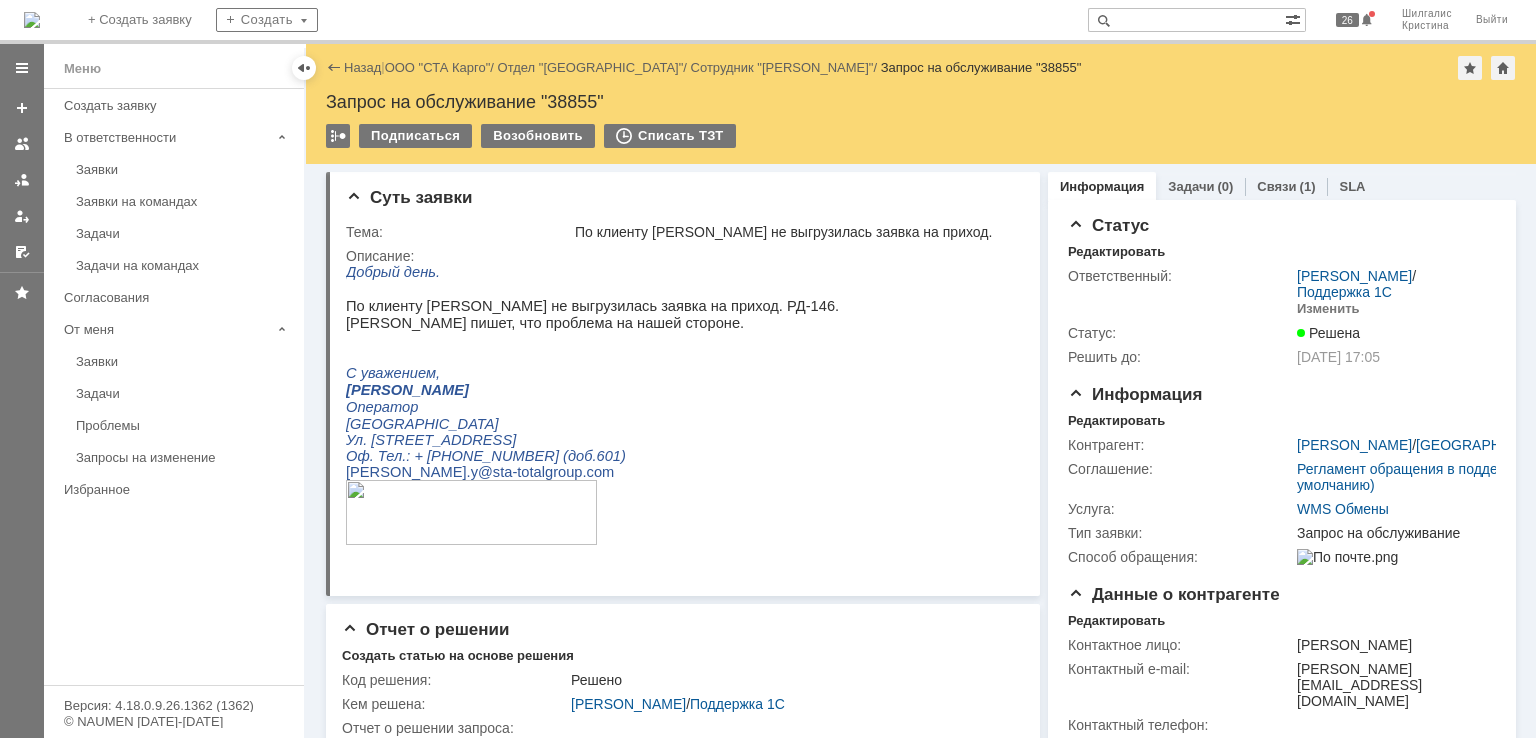 scroll, scrollTop: 0, scrollLeft: 0, axis: both 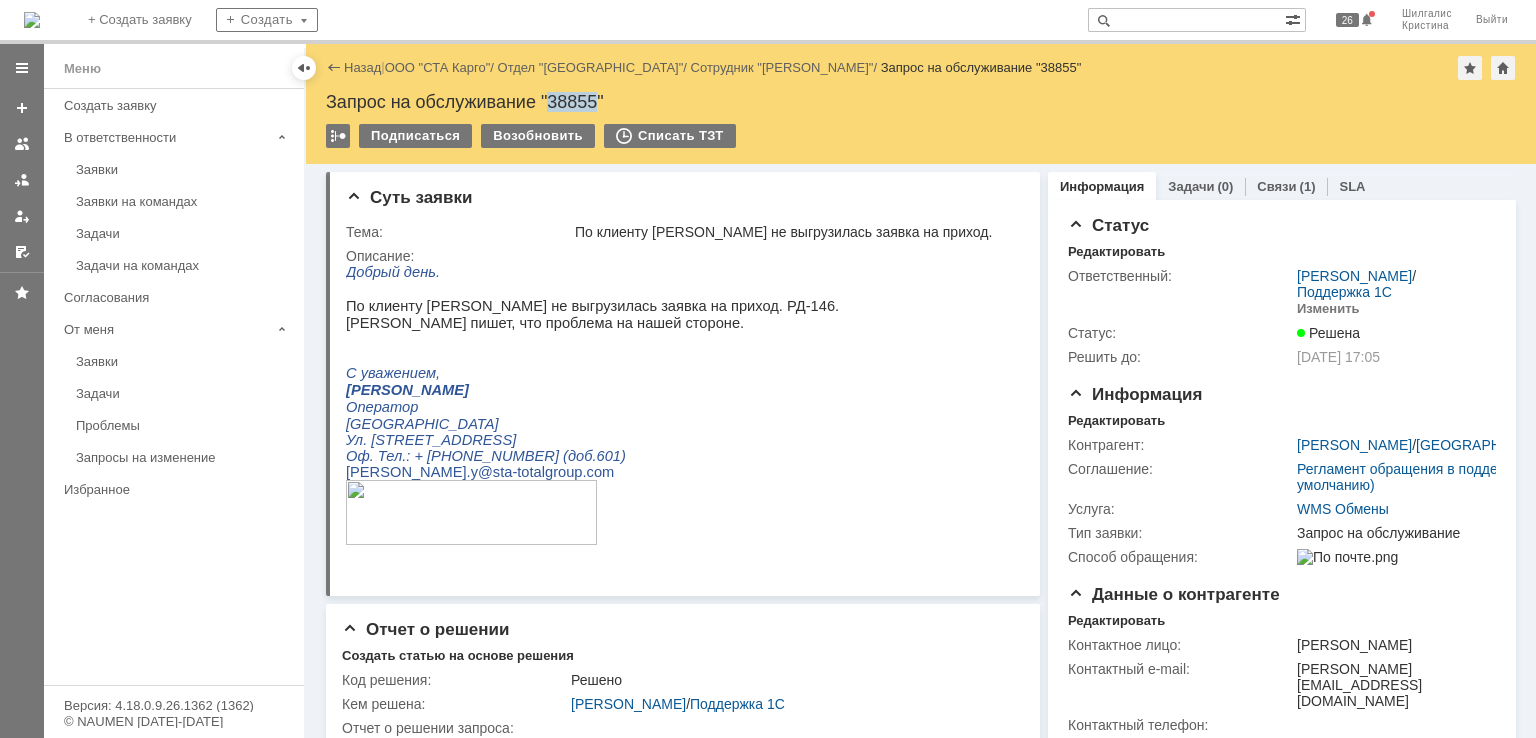 click on "Запрос на обслуживание "38855"" at bounding box center (921, 102) 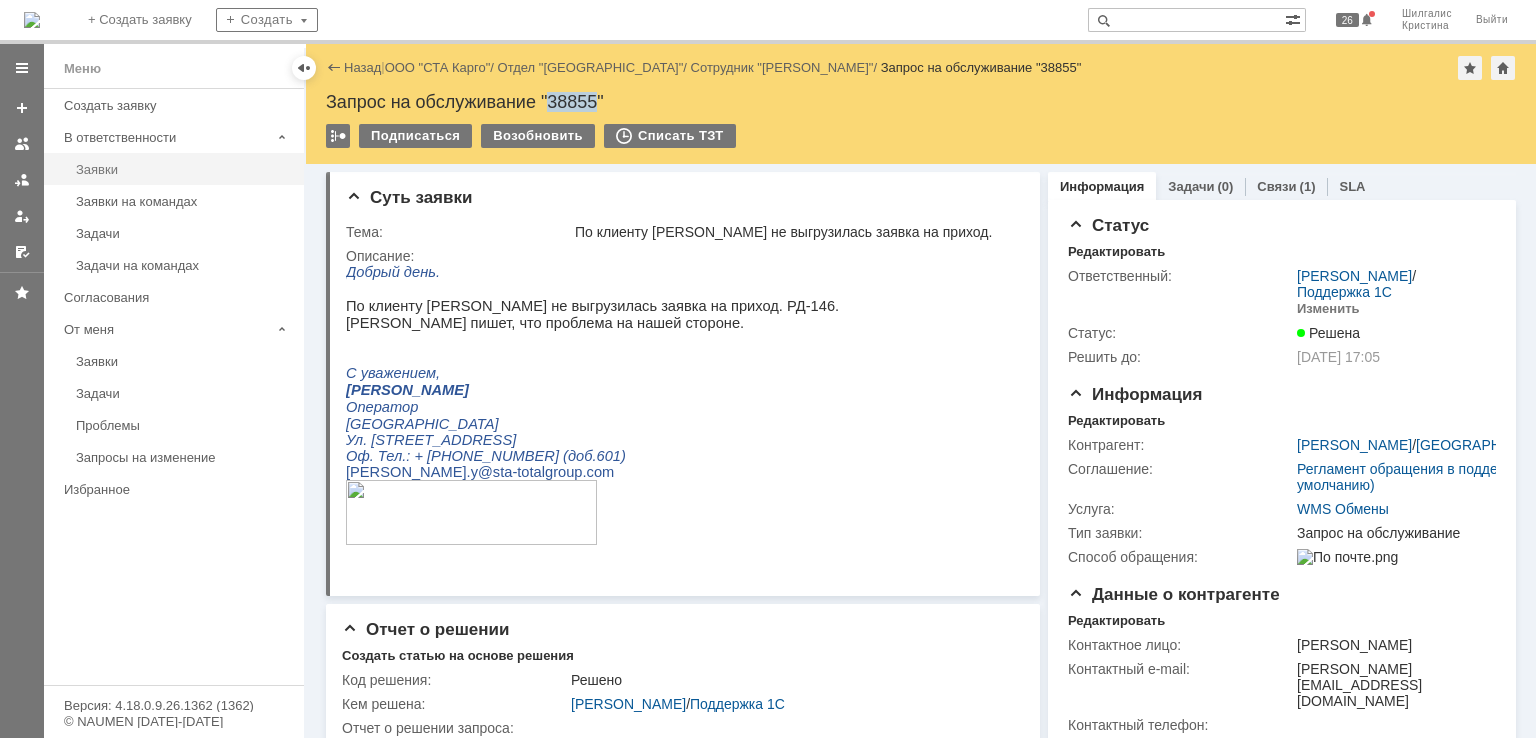 click on "Заявки" at bounding box center [184, 169] 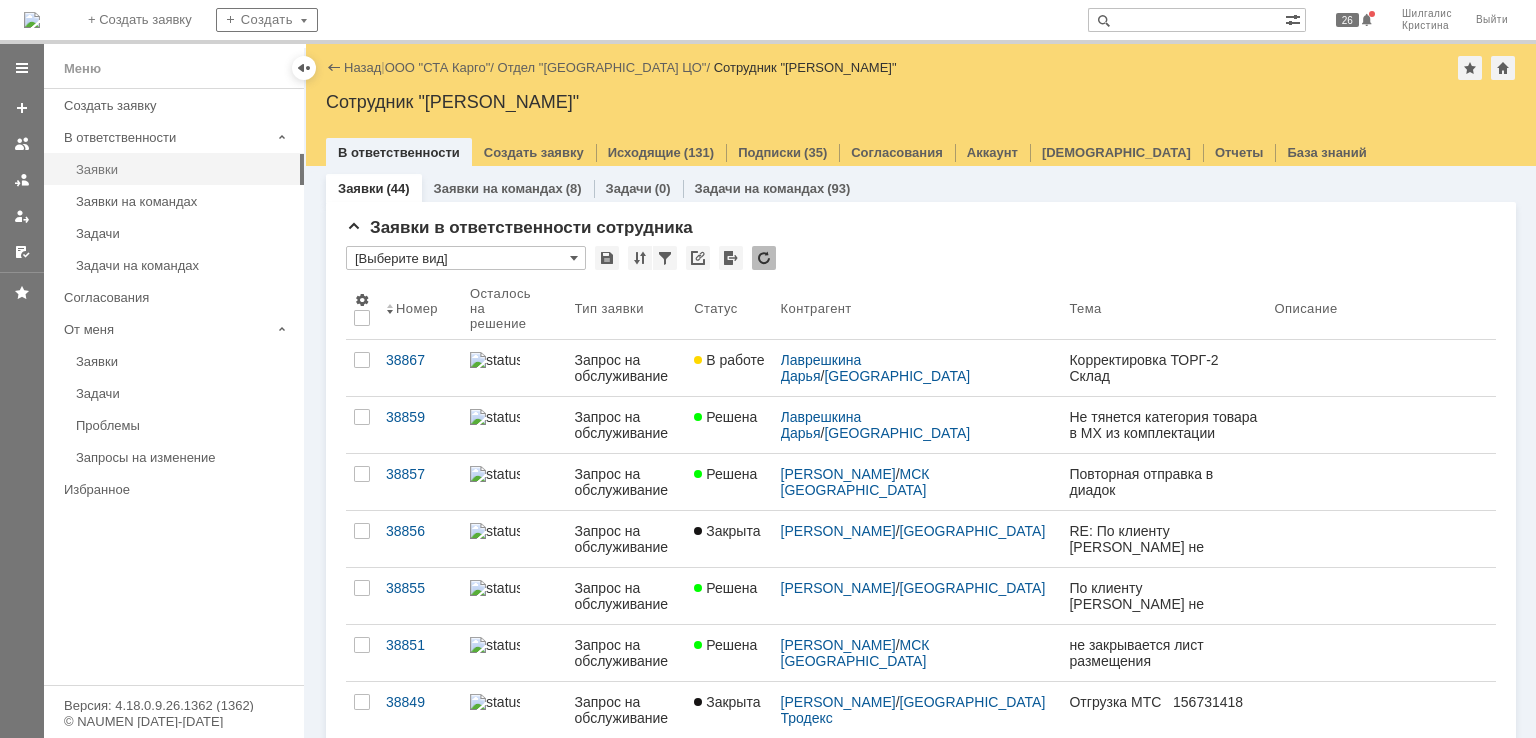 scroll, scrollTop: 0, scrollLeft: 0, axis: both 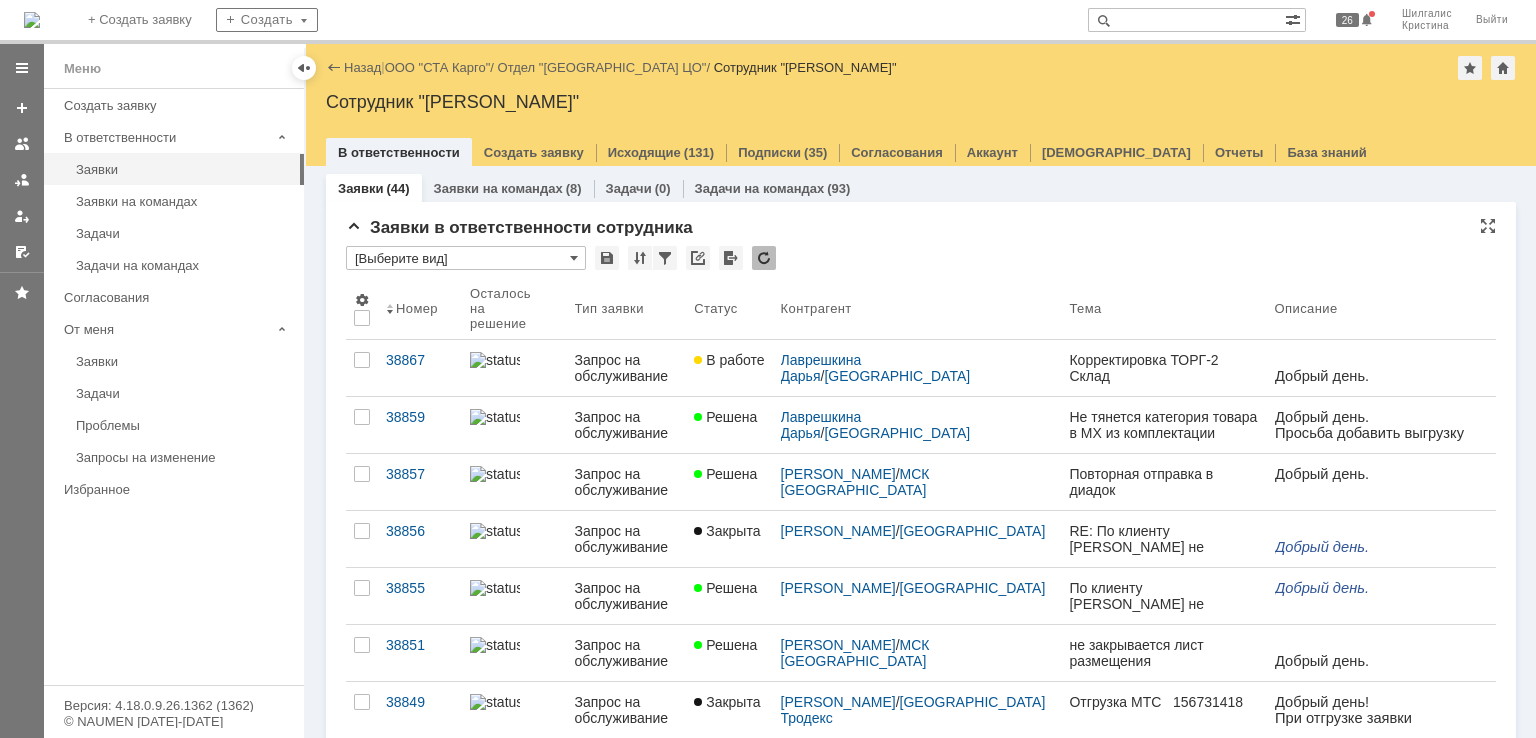 click on "[Выберите вид]" at bounding box center [466, 258] 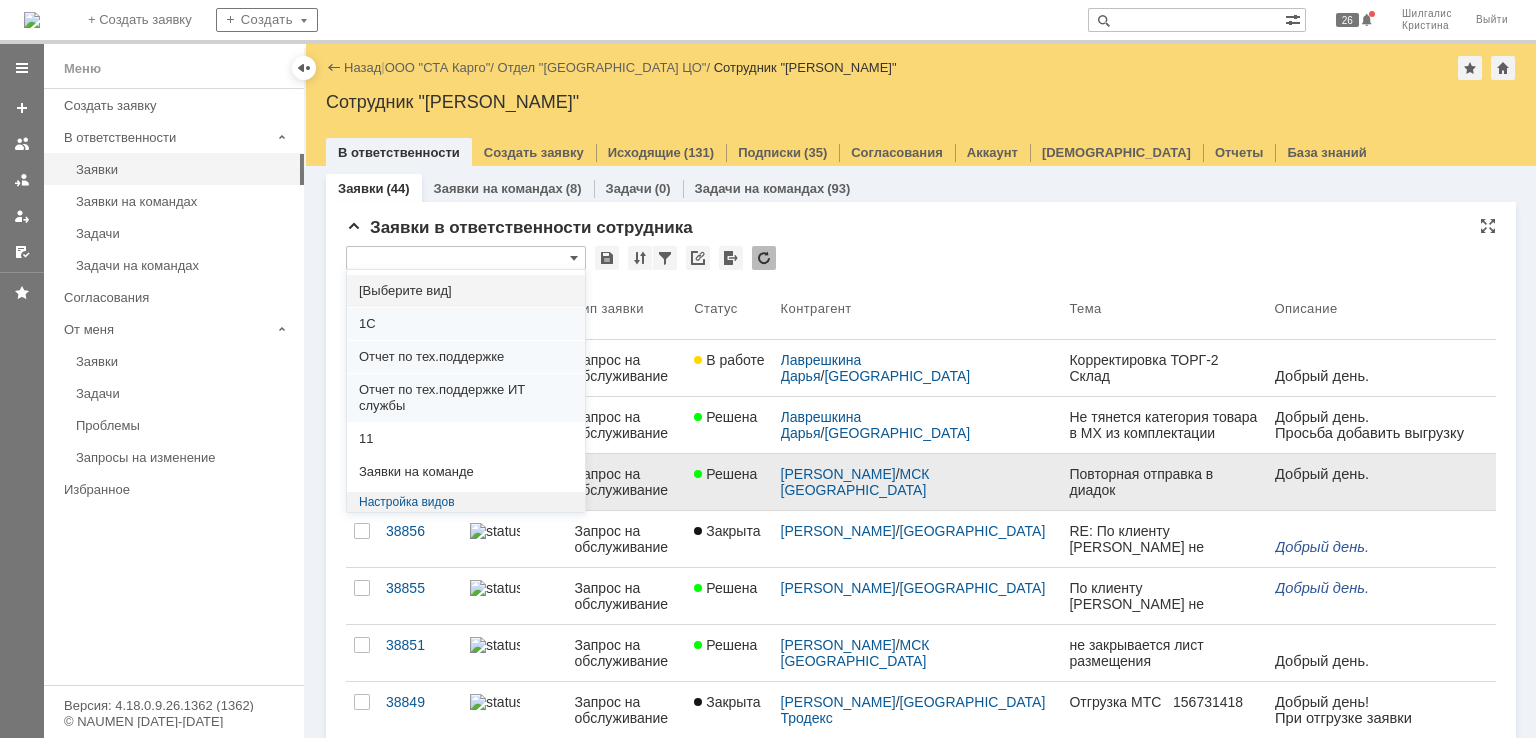click on "11" at bounding box center [466, 439] 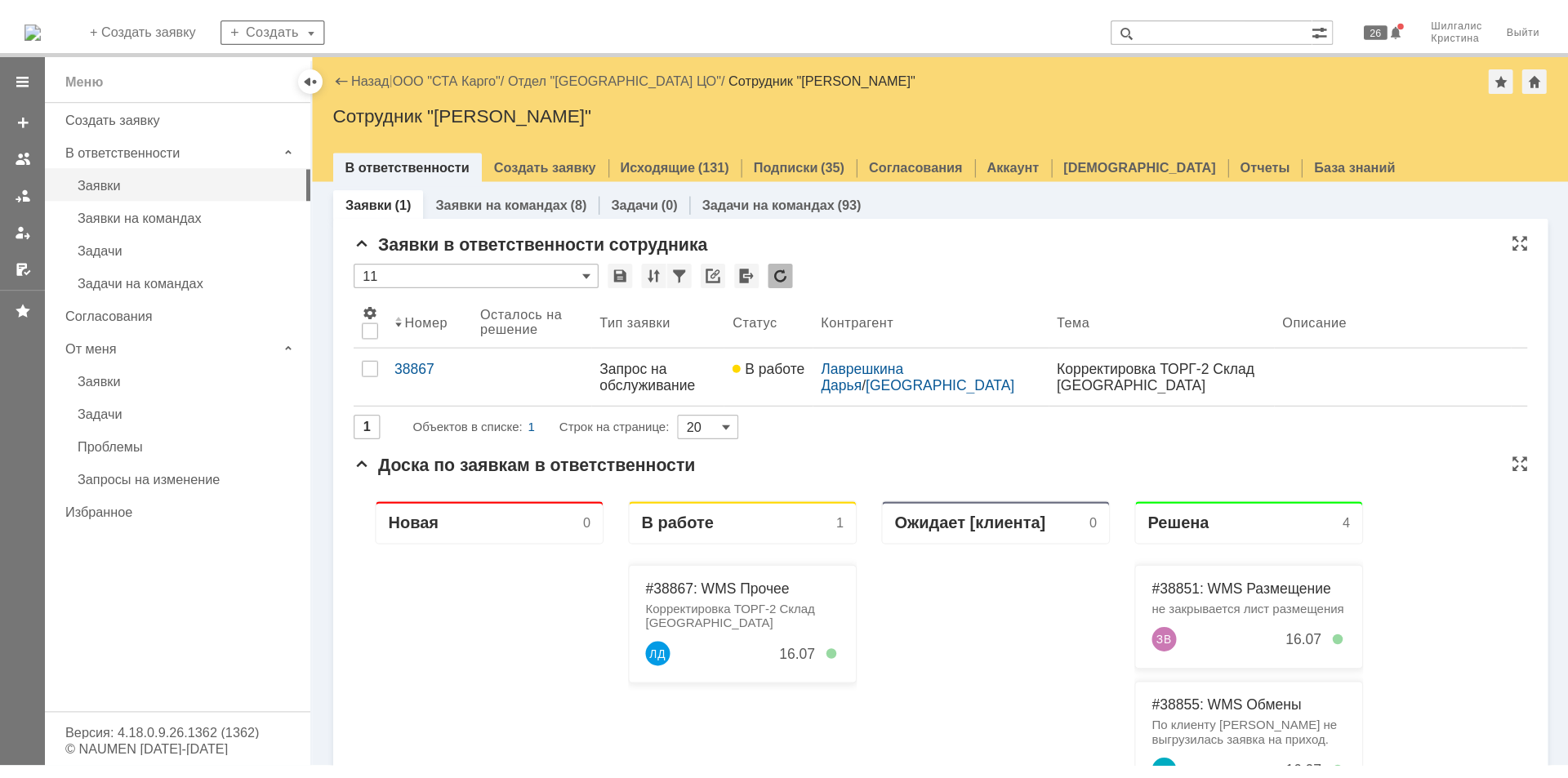 scroll, scrollTop: 0, scrollLeft: 0, axis: both 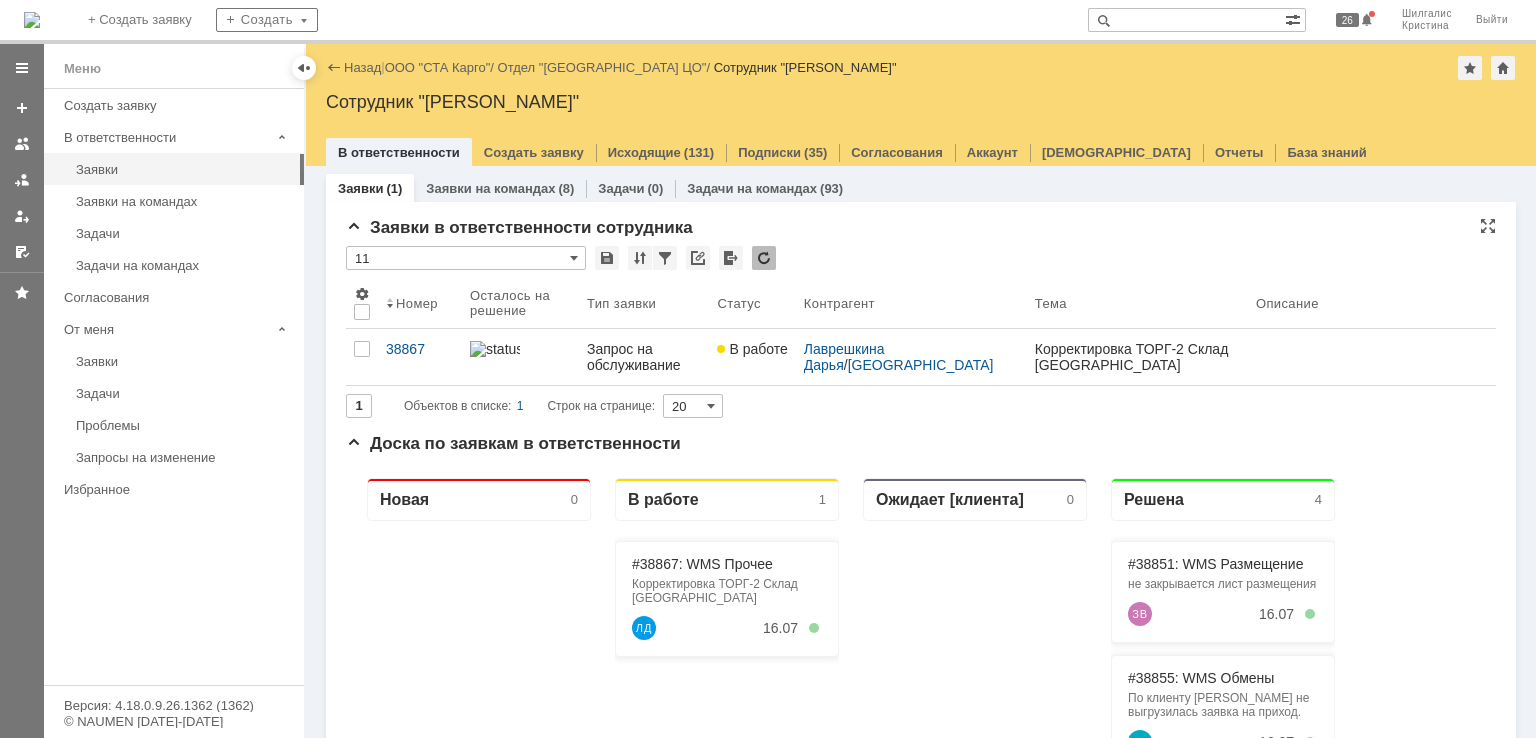 type on "11" 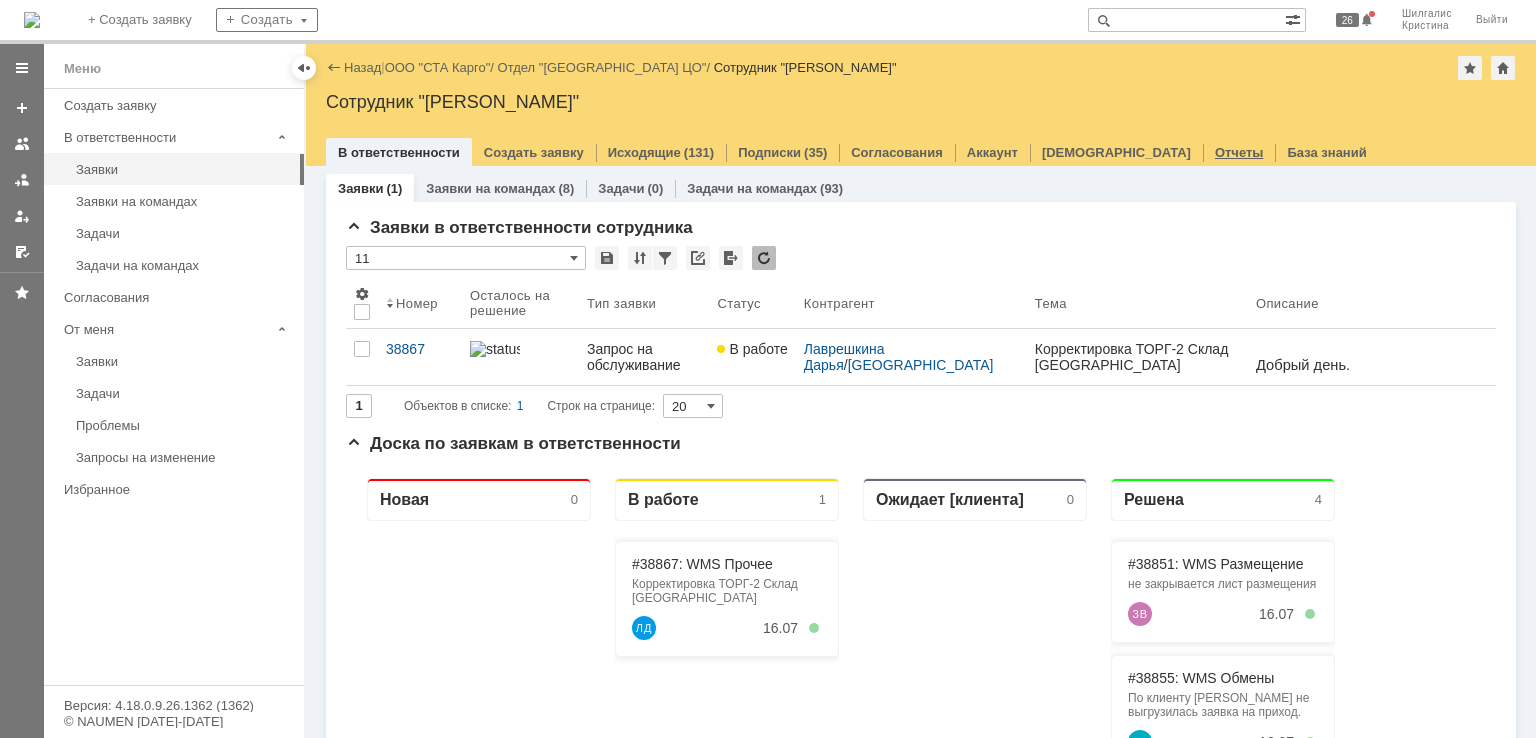 click on "Отчеты" at bounding box center [1239, 152] 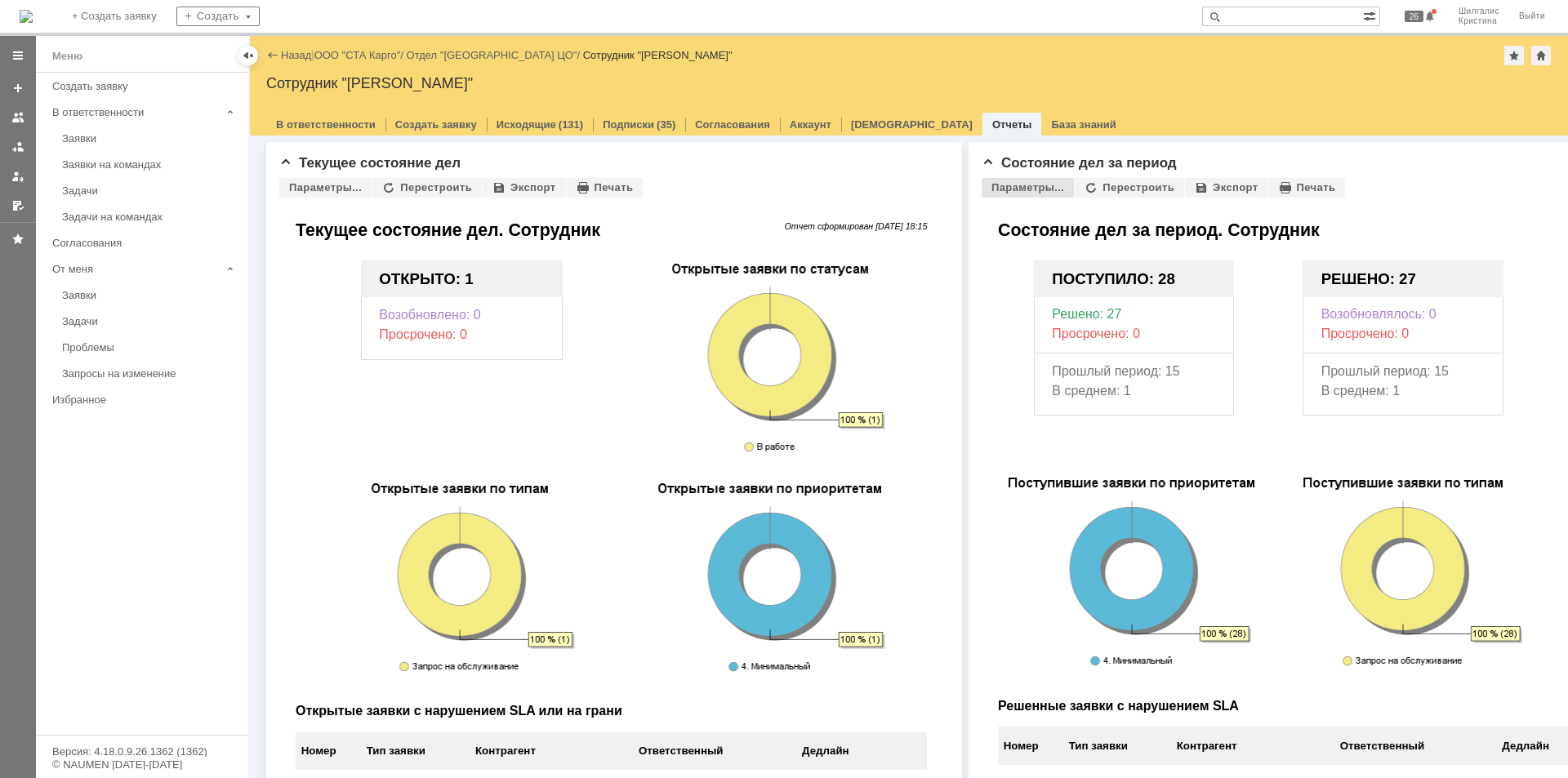 click on "Параметры..." at bounding box center [1027, 188] 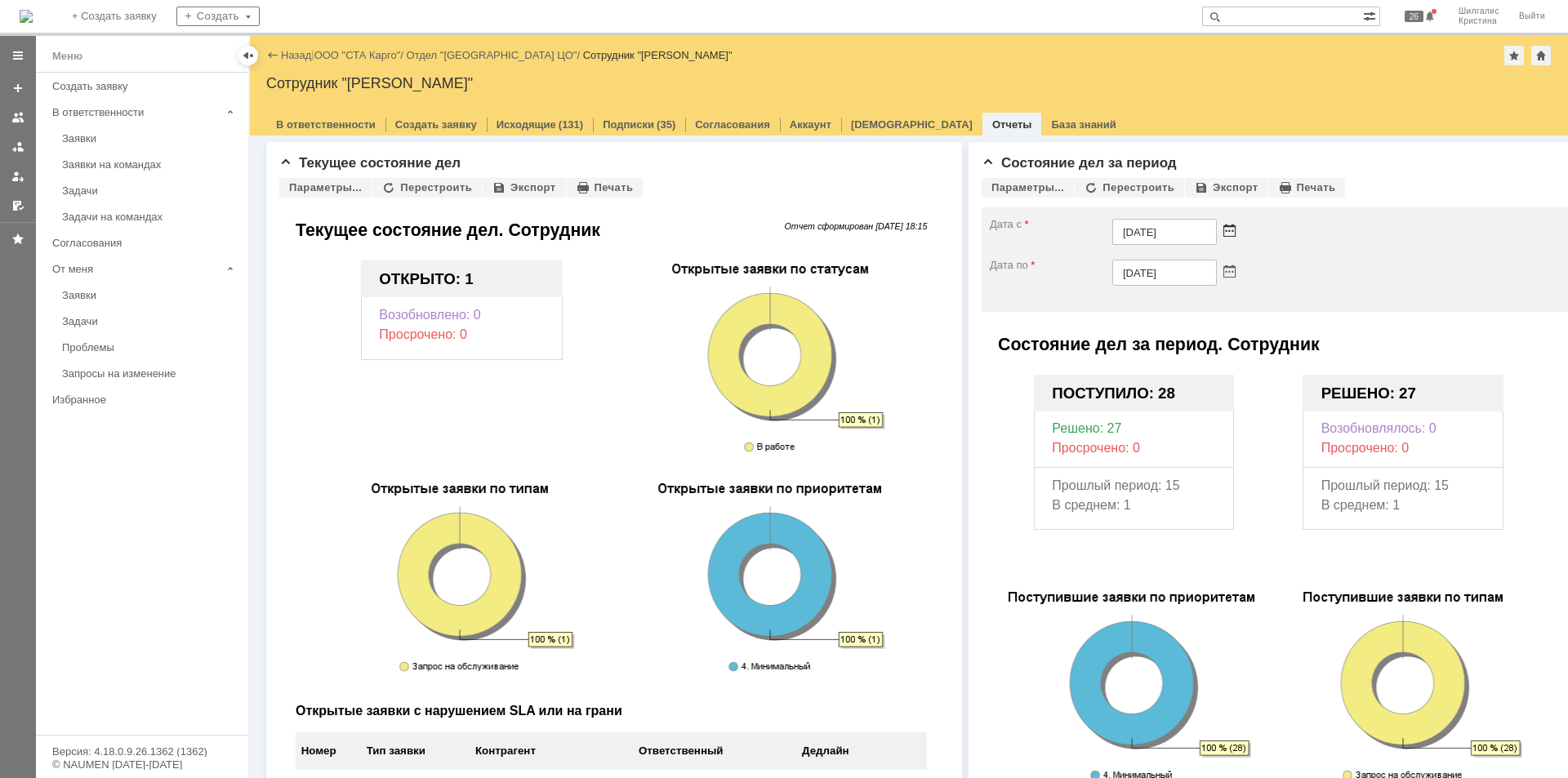 click at bounding box center [1229, 232] 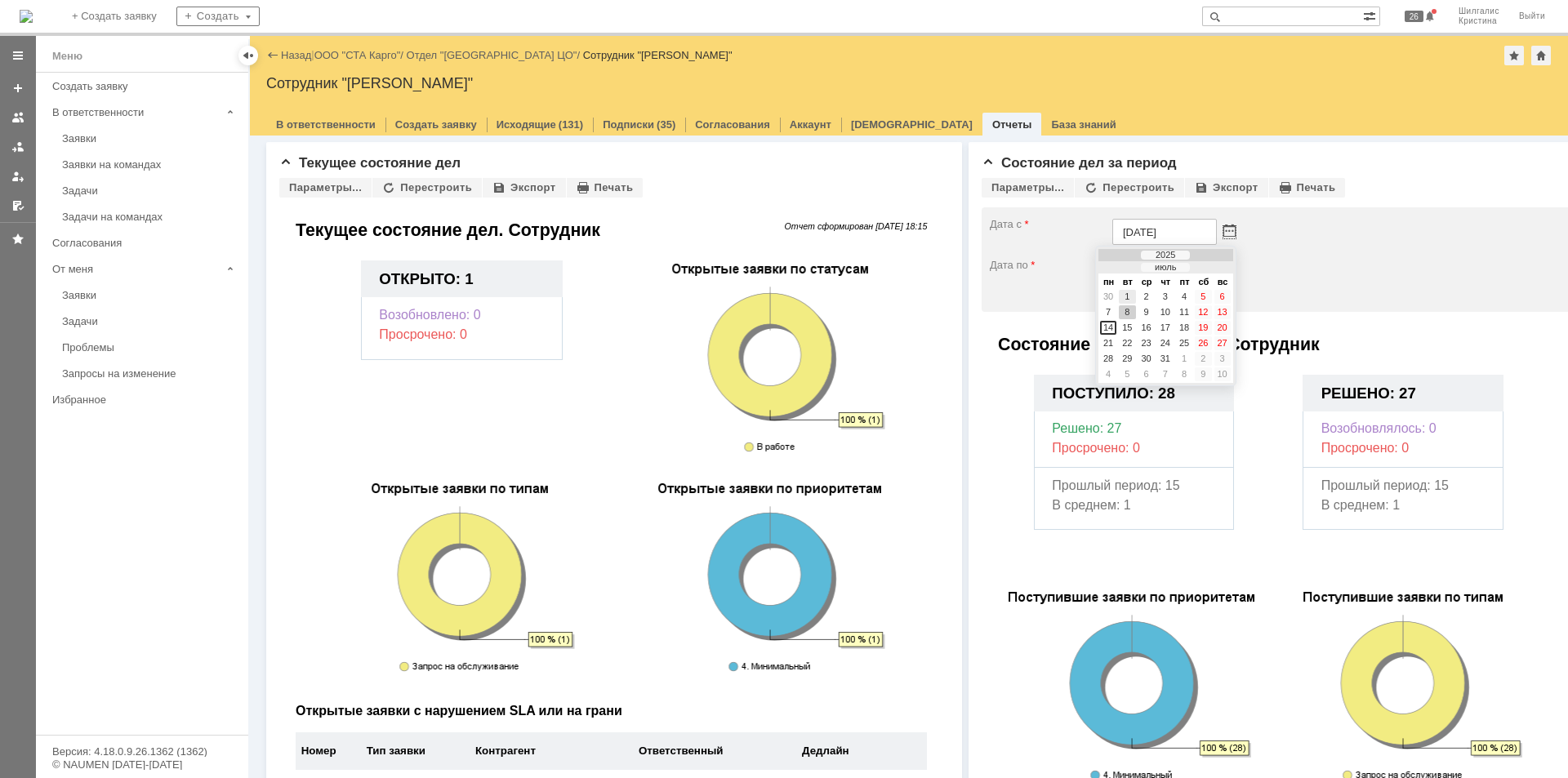 click on "1" at bounding box center [1127, 296] 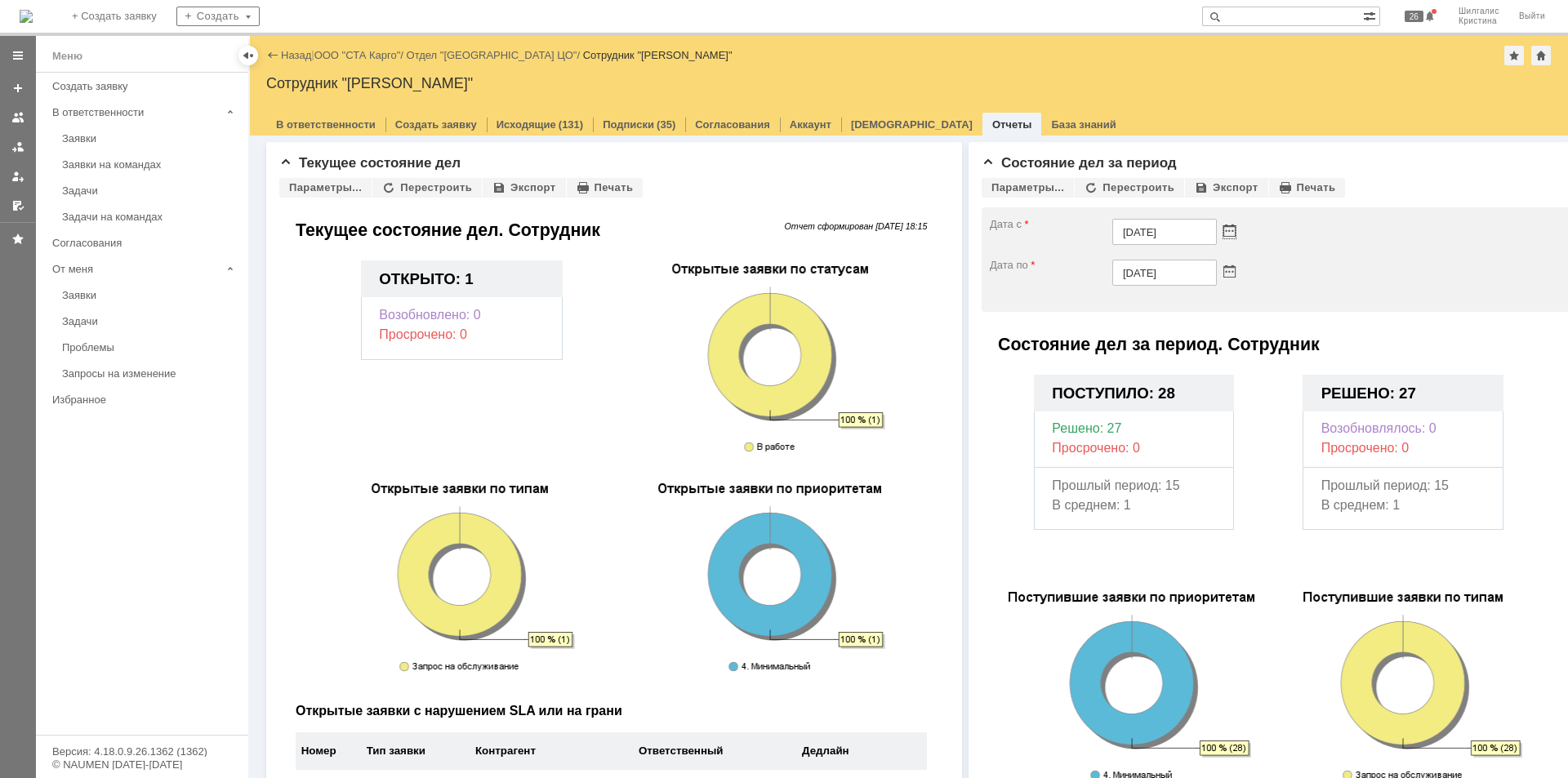 click on "01.07.2025" at bounding box center [1462, 230] 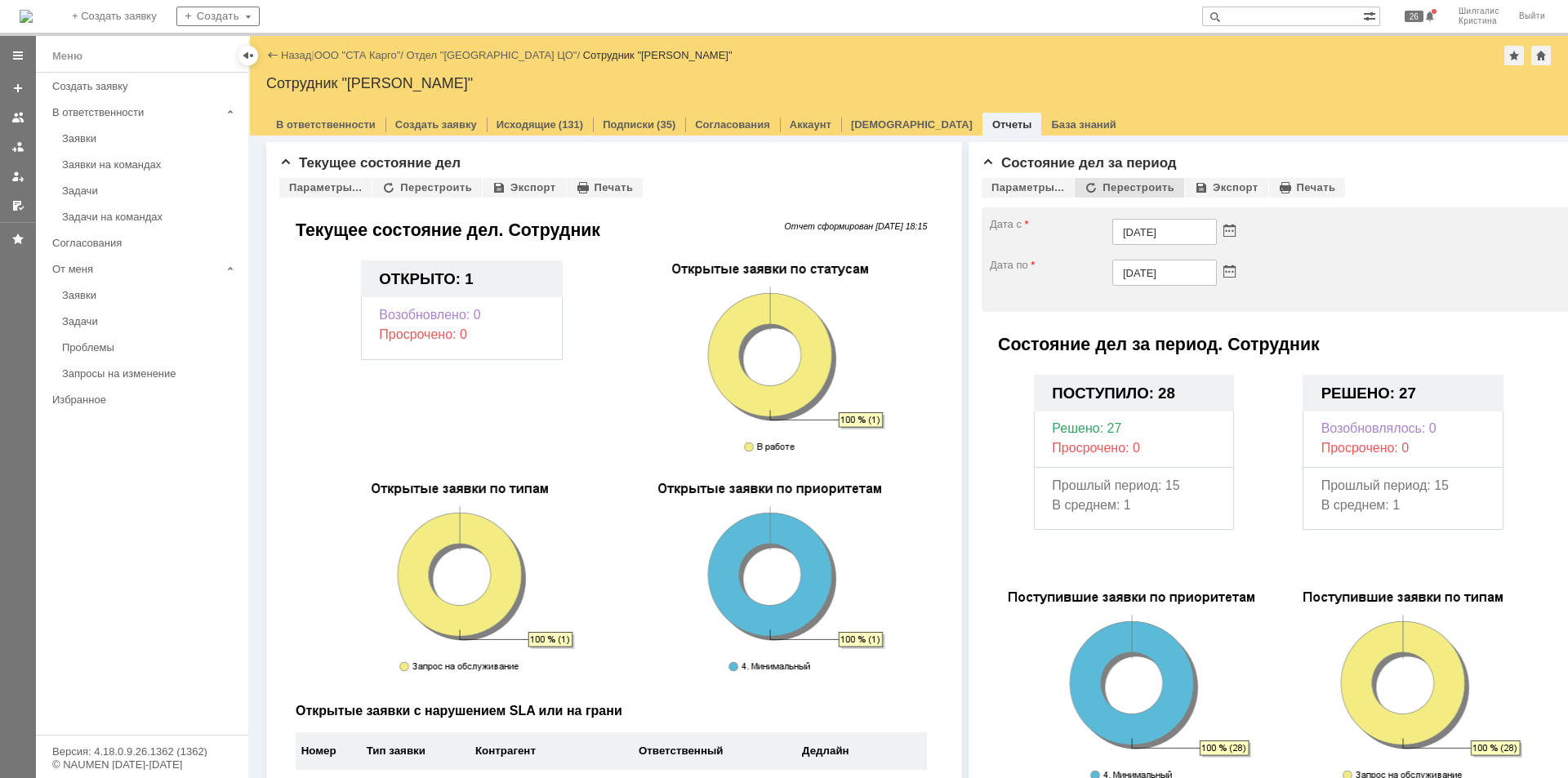 click on "Перестроить" at bounding box center (1129, 188) 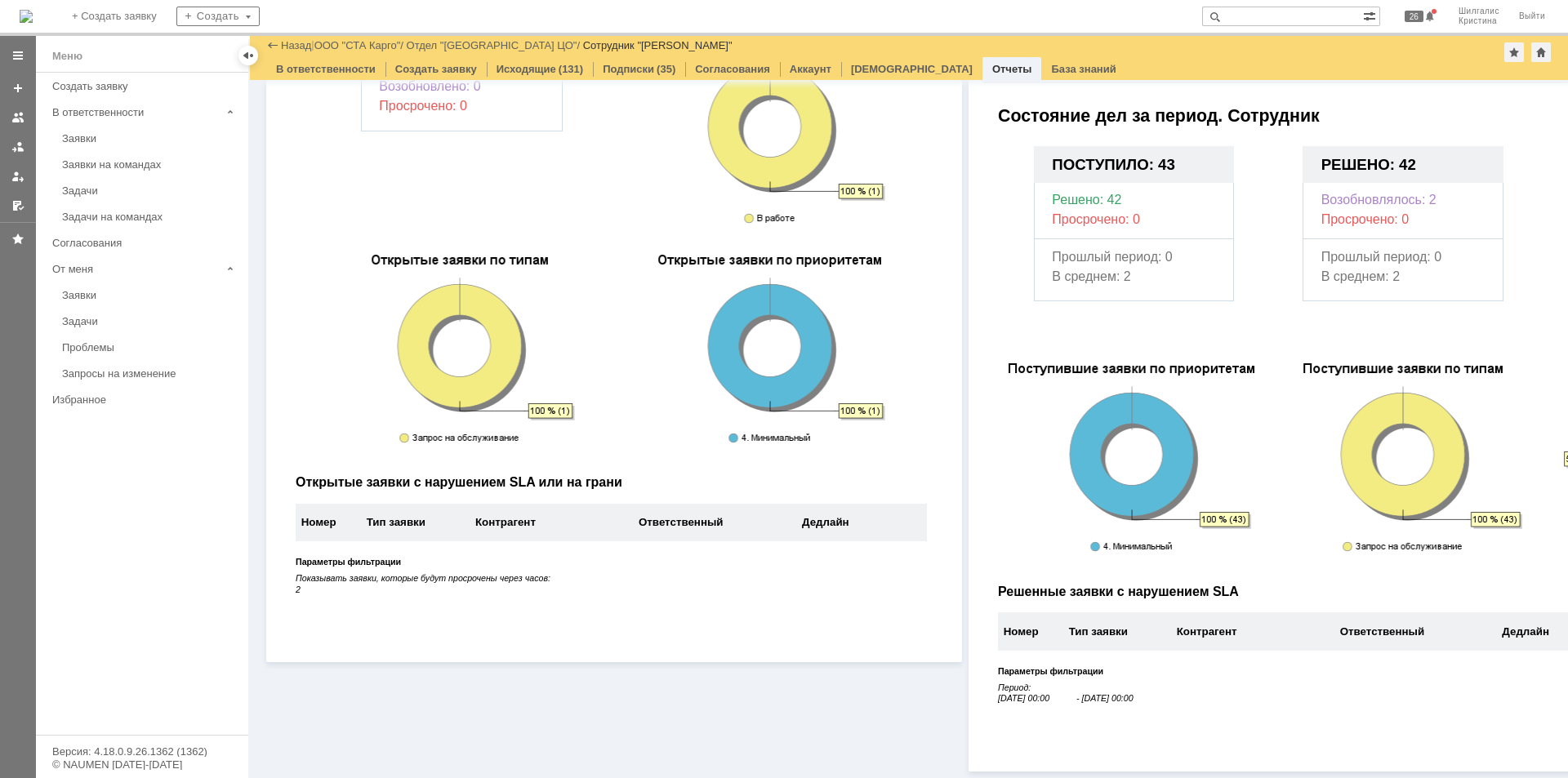 scroll, scrollTop: 0, scrollLeft: 0, axis: both 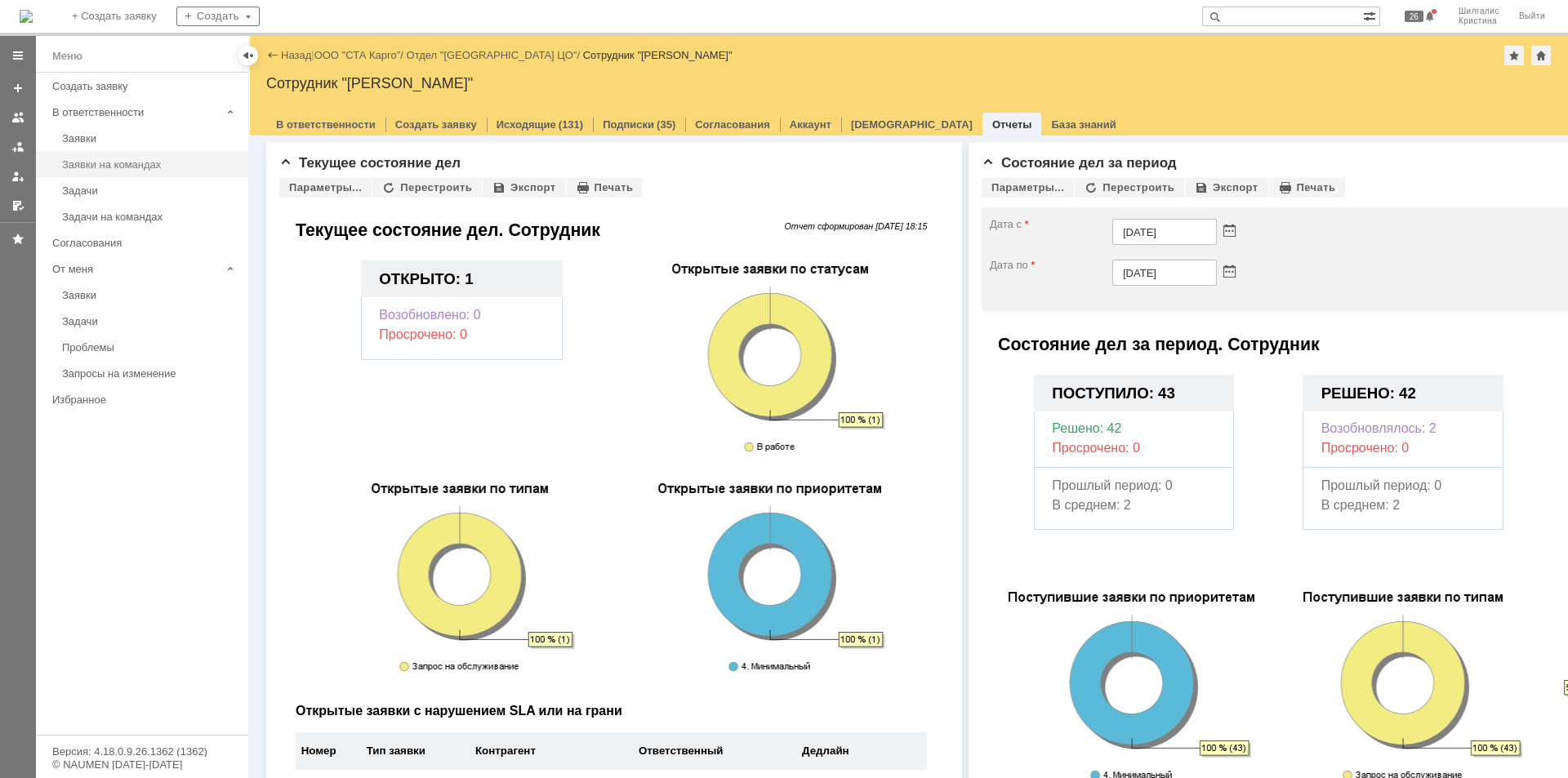 click on "Заявки на командах" at bounding box center [150, 164] 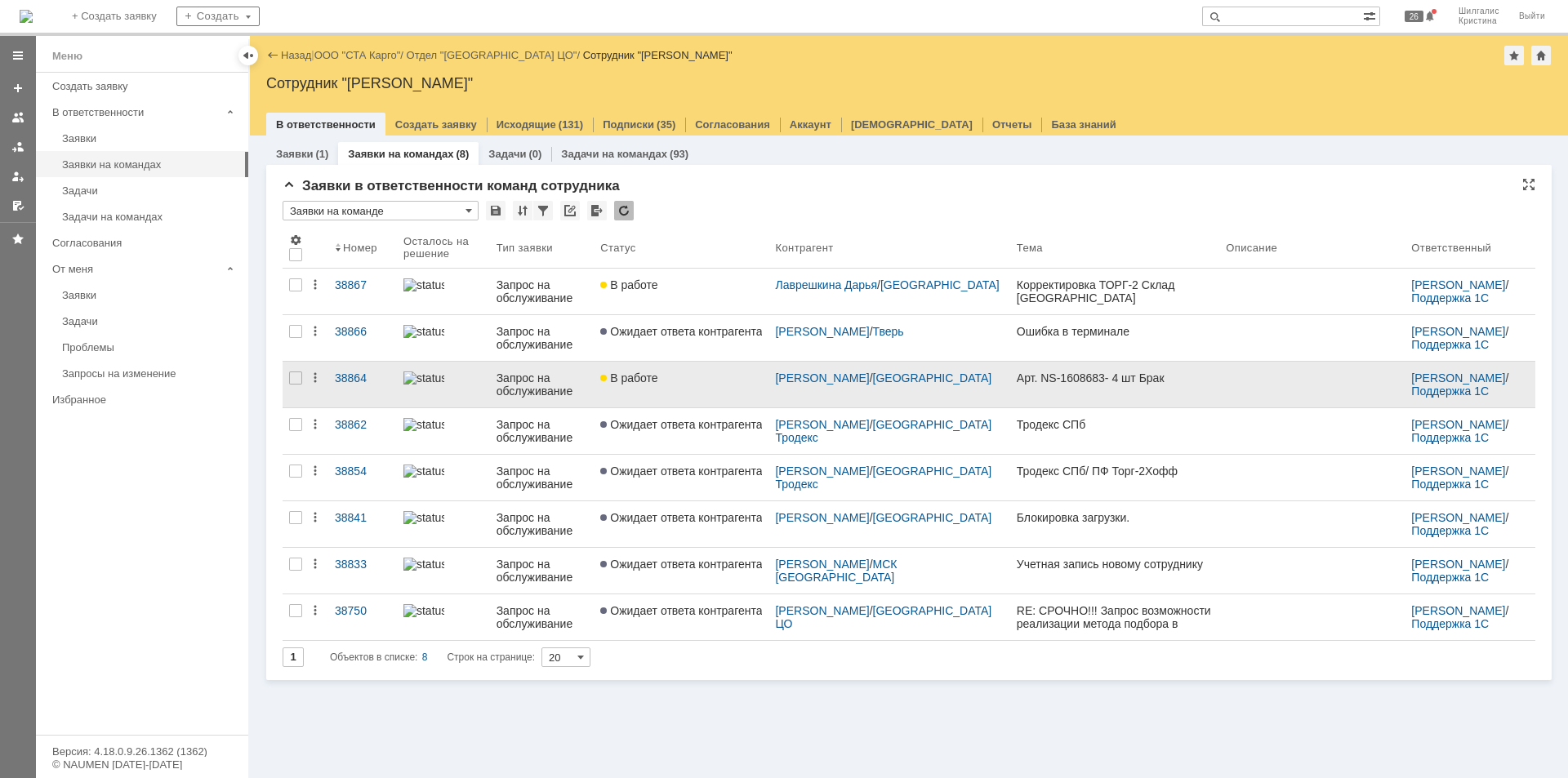 scroll, scrollTop: 0, scrollLeft: 0, axis: both 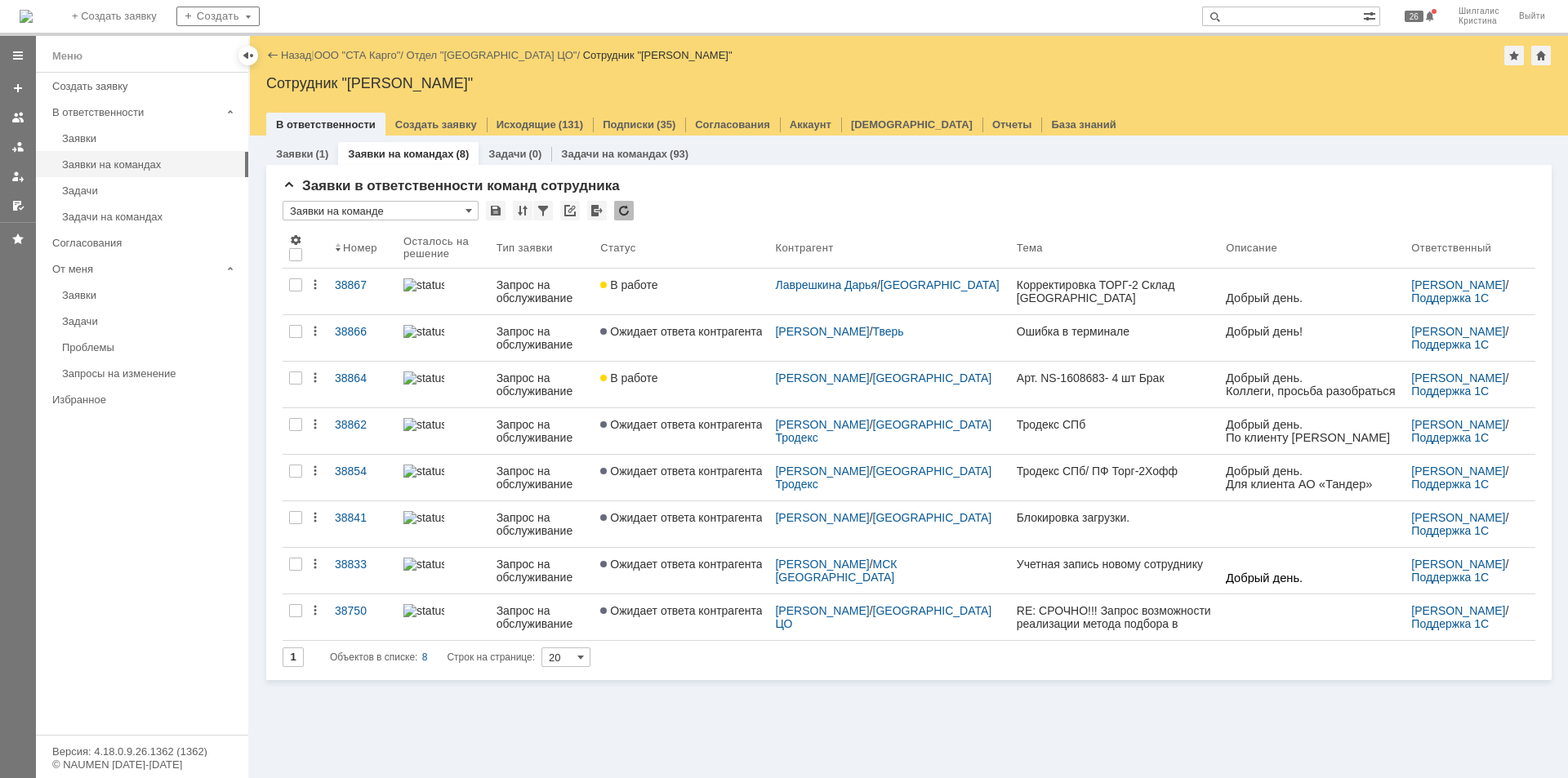 click on "Заявки (1) Заявки на командах (8) Задачи (0) Задачи на командах (93) Заявки в ответственности сотрудника * 11
Результаты поиска:                   Изменить Сбросить Сортировать по: Номер 1       Объектов в списке:    1  Строк на странице:        20       Номер Осталось на решение Тип заявки Статус Контрагент Тема Описание 38867 Запрос на обслуживание В работе Лаврешкина Дарья / Краснодар Корректировка ТОРГ-2 Склад Краснодар 1       Объектов в списке:    1  Строк на странице:        20       Доска по заявкам в ответственности Заявки в ответственности команд сотрудника *" at bounding box center [909, 456] 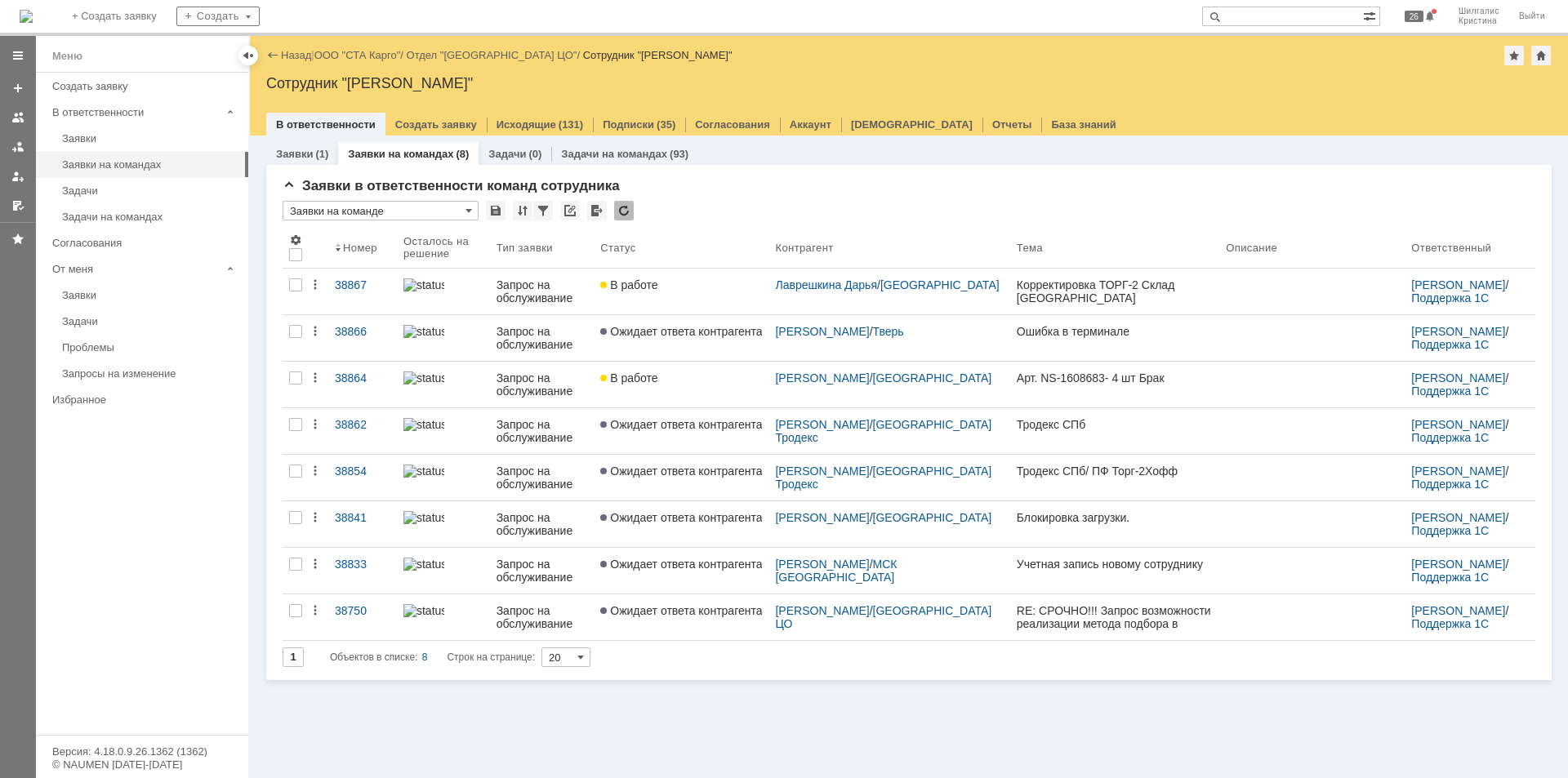 scroll, scrollTop: 0, scrollLeft: 0, axis: both 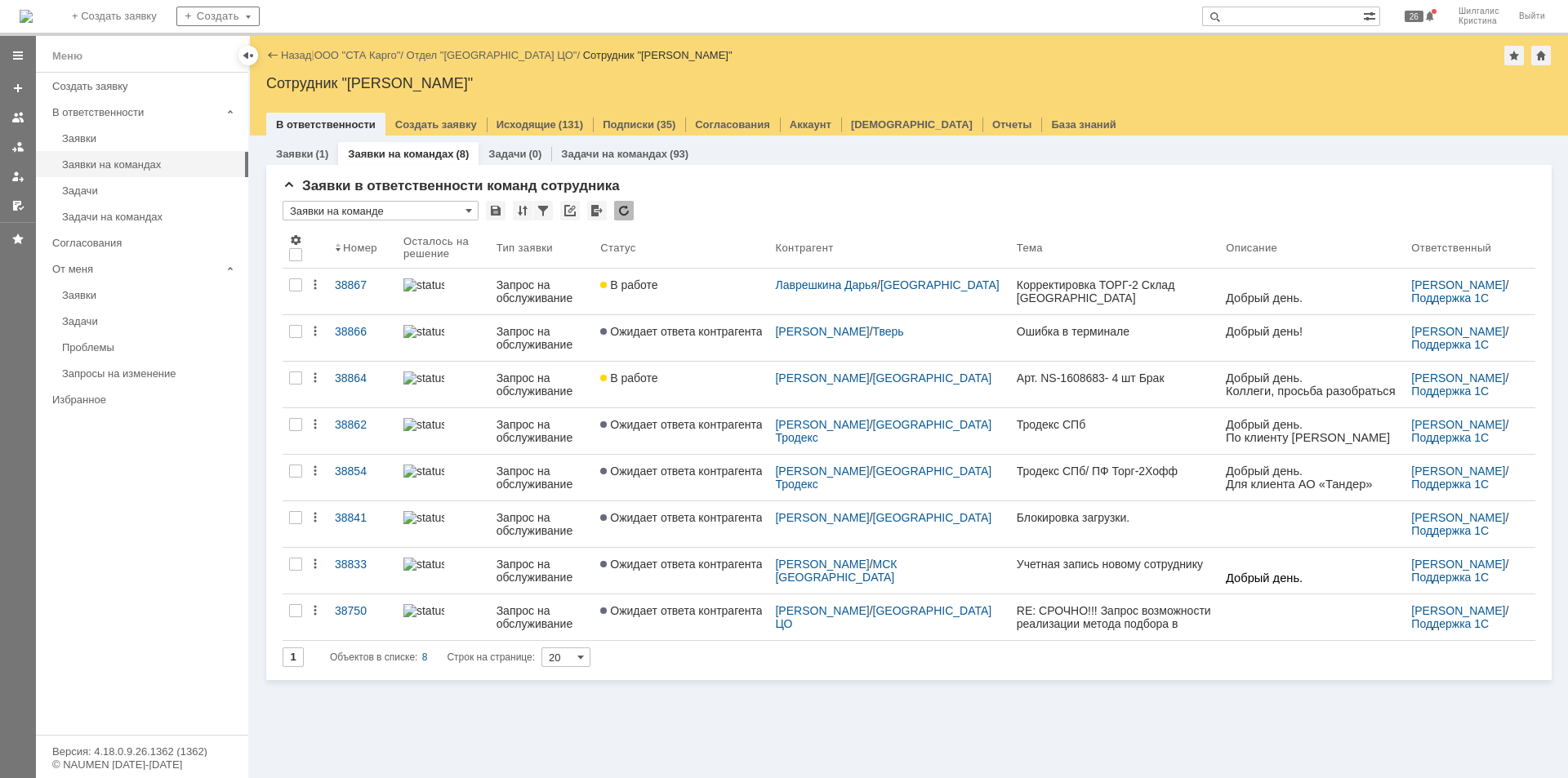 click on "Заявки (1) Заявки на командах (8) Задачи (0) Задачи на командах (93) Заявки в ответственности сотрудника * 11
Результаты поиска:                   Изменить Сбросить Сортировать по: Номер 1       Объектов в списке:    1  Строк на странице:        20       Номер Осталось на решение Тип заявки Статус Контрагент Тема Описание 38867 Запрос на обслуживание В работе Лаврешкина Дарья / Краснодар Корректировка ТОРГ-2 Склад Краснодар 1       Объектов в списке:    1  Строк на странице:        20       Доска по заявкам в ответственности Заявки в ответственности команд сотрудника *" at bounding box center (909, 456) 